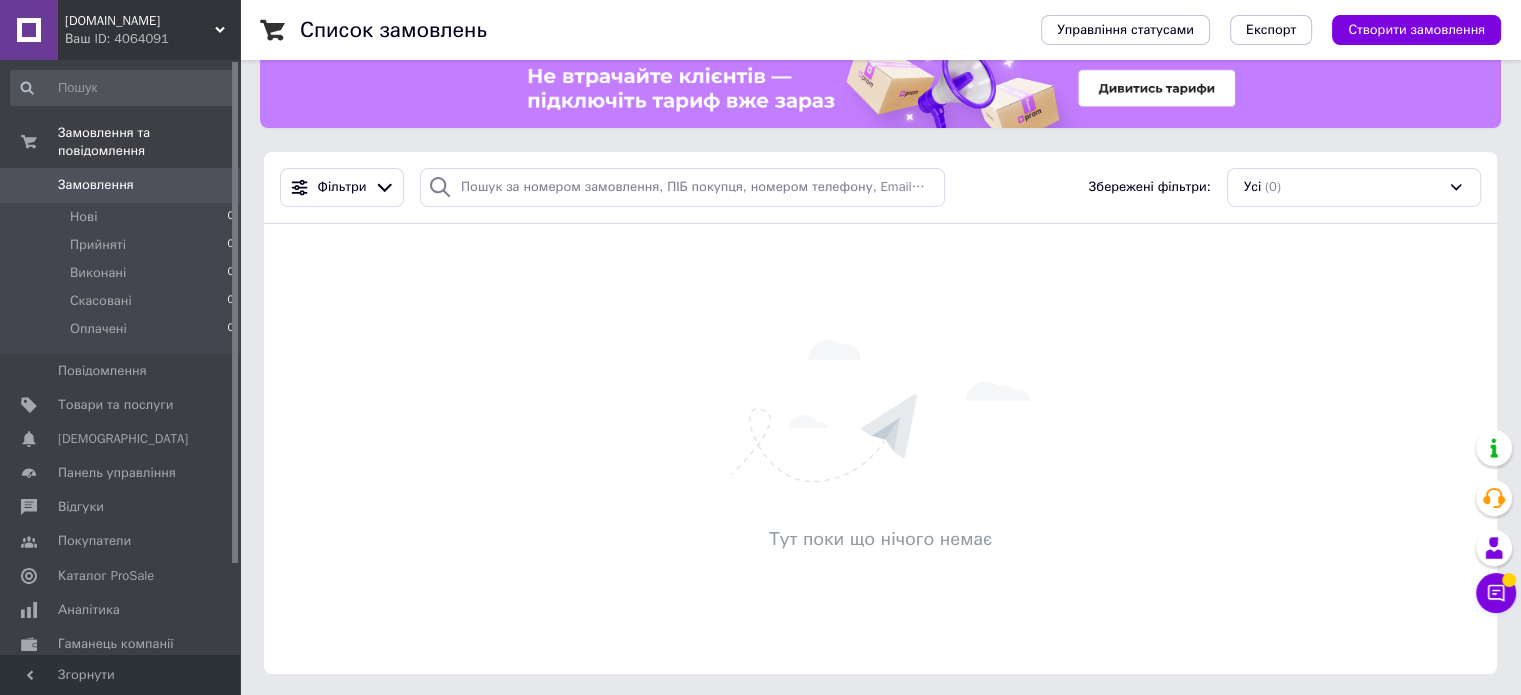 scroll, scrollTop: 33, scrollLeft: 0, axis: vertical 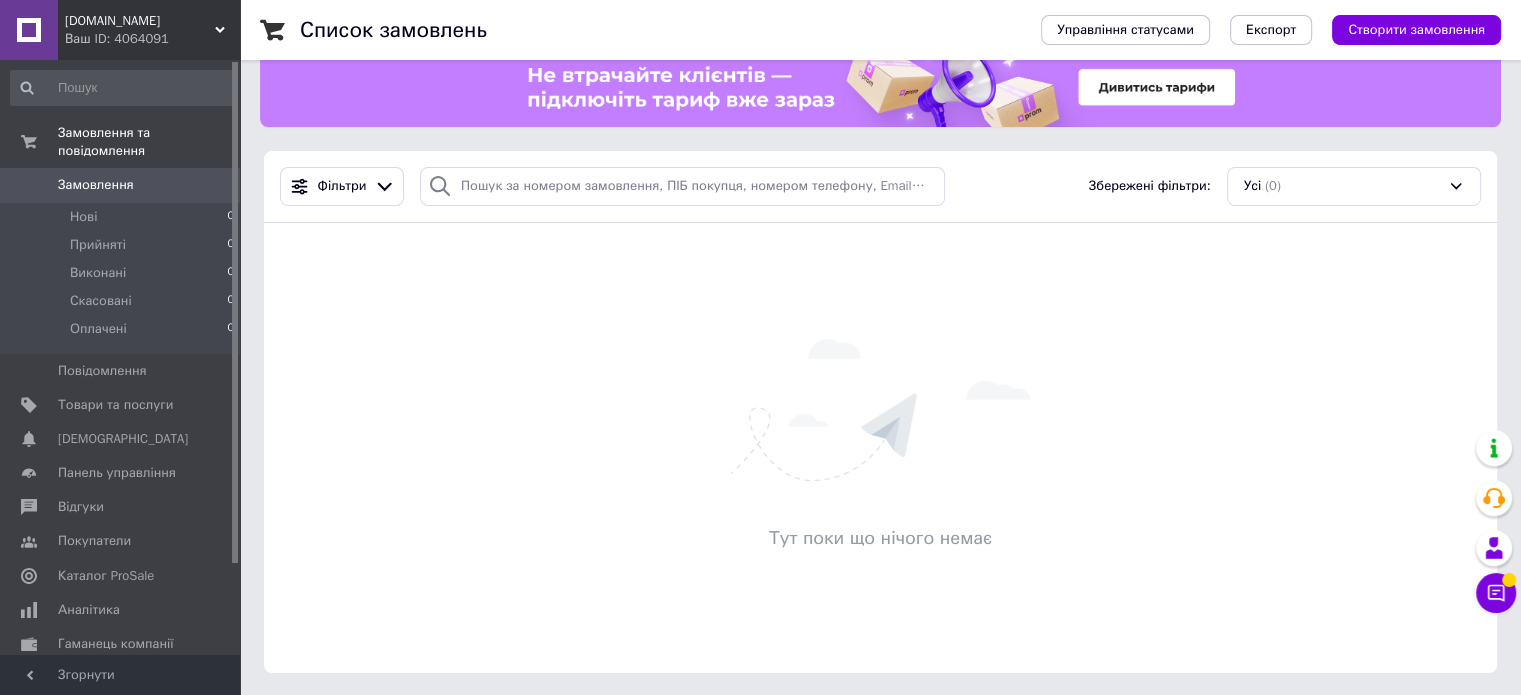 click 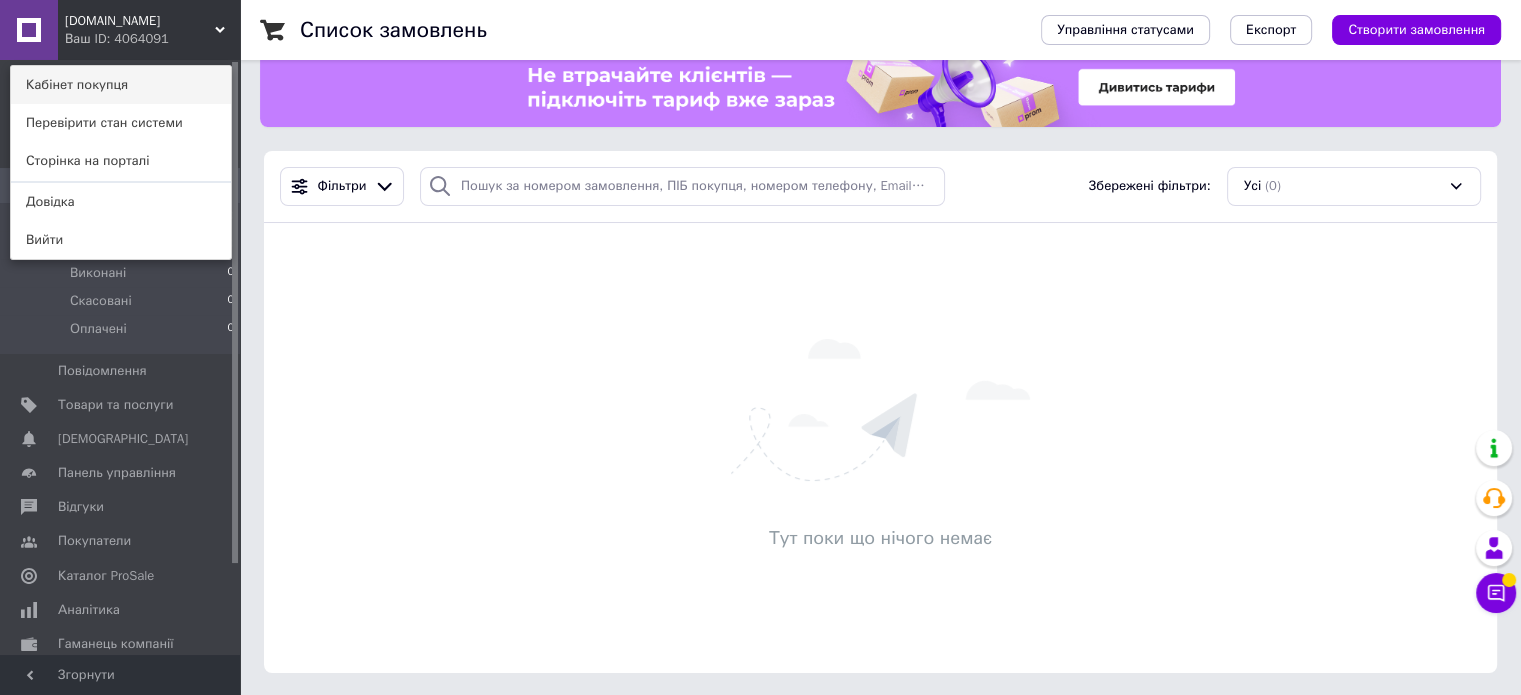 click on "Кабінет покупця" at bounding box center (121, 85) 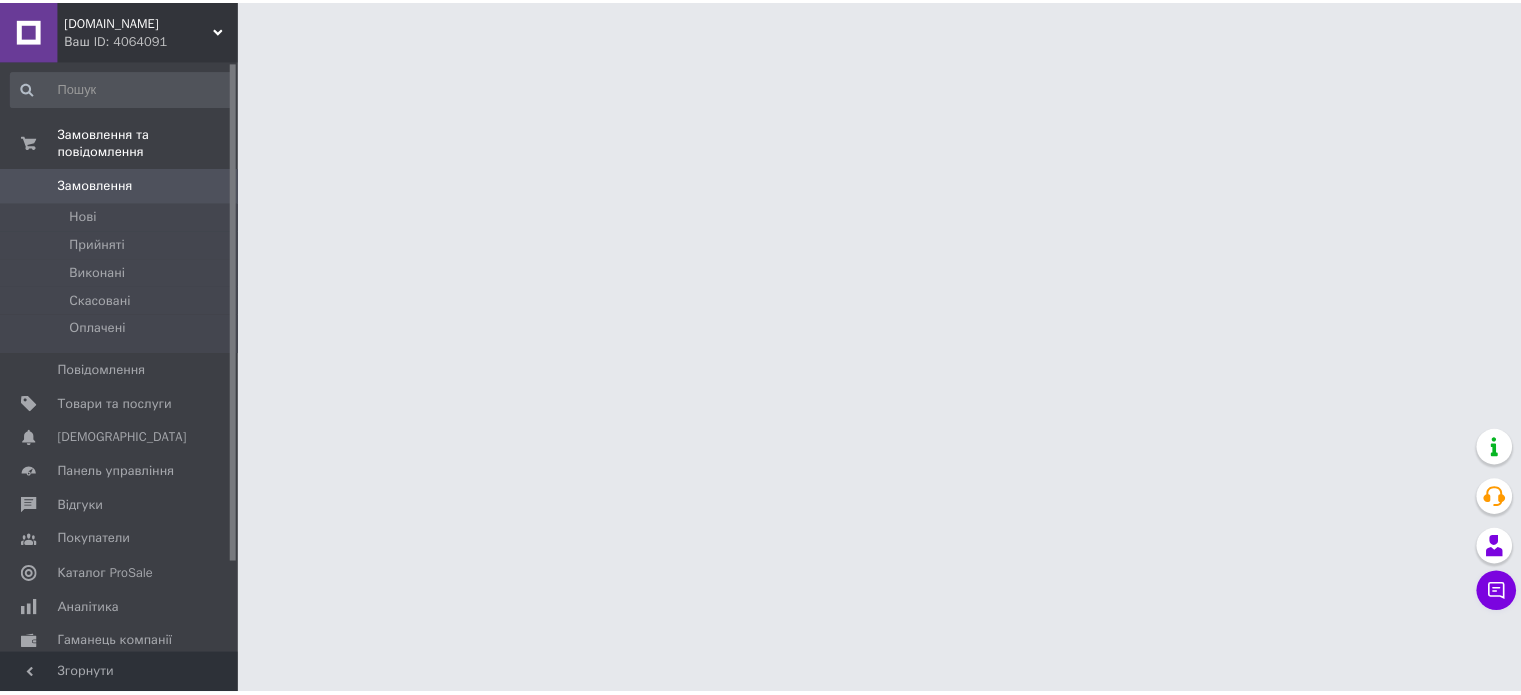 scroll, scrollTop: 0, scrollLeft: 0, axis: both 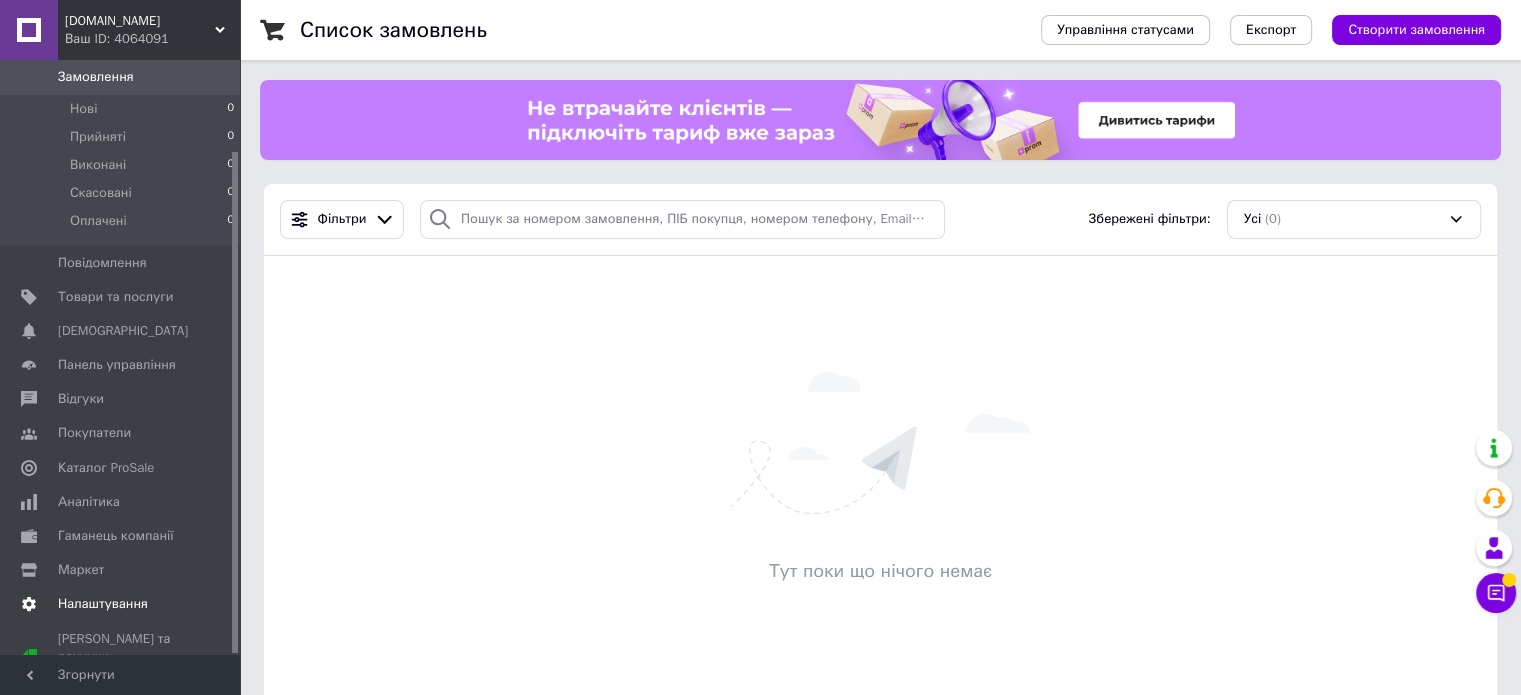 click on "Налаштування" at bounding box center (103, 604) 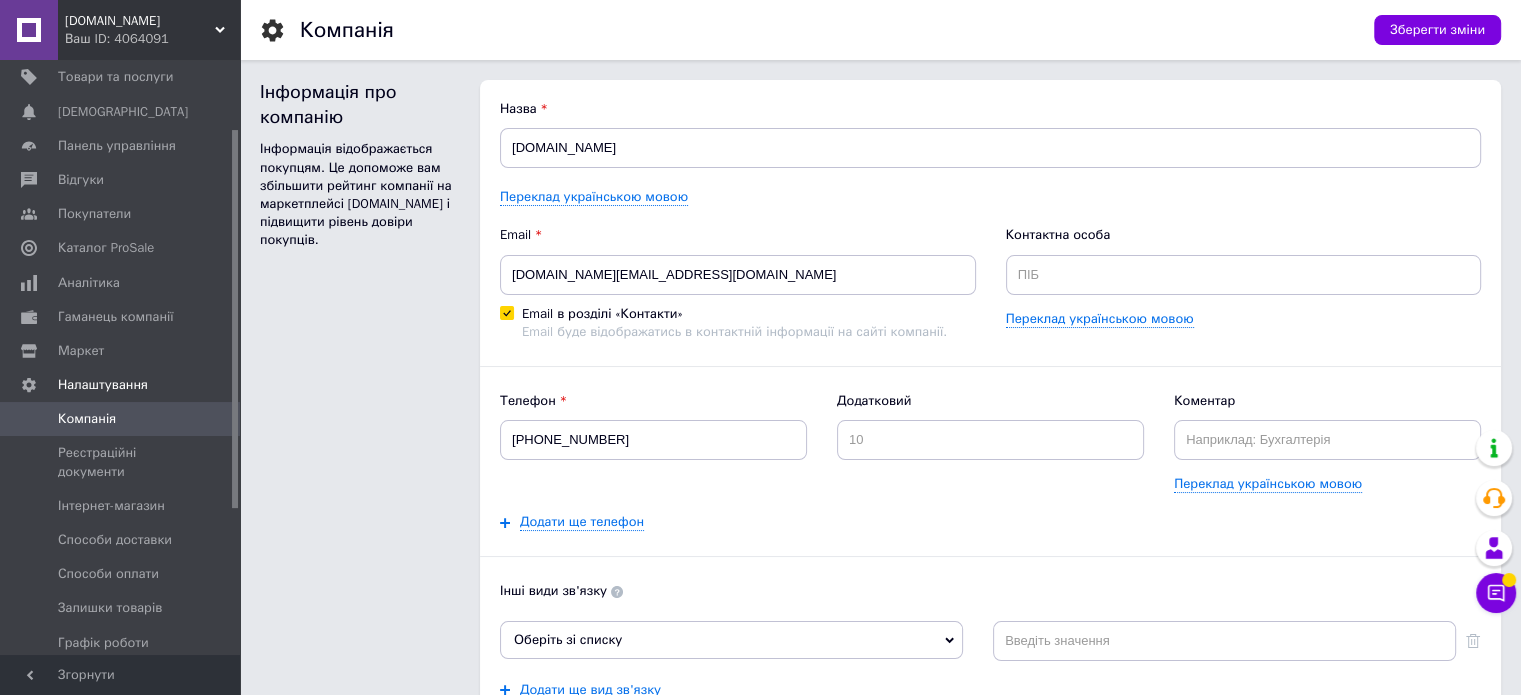 scroll, scrollTop: 0, scrollLeft: 0, axis: both 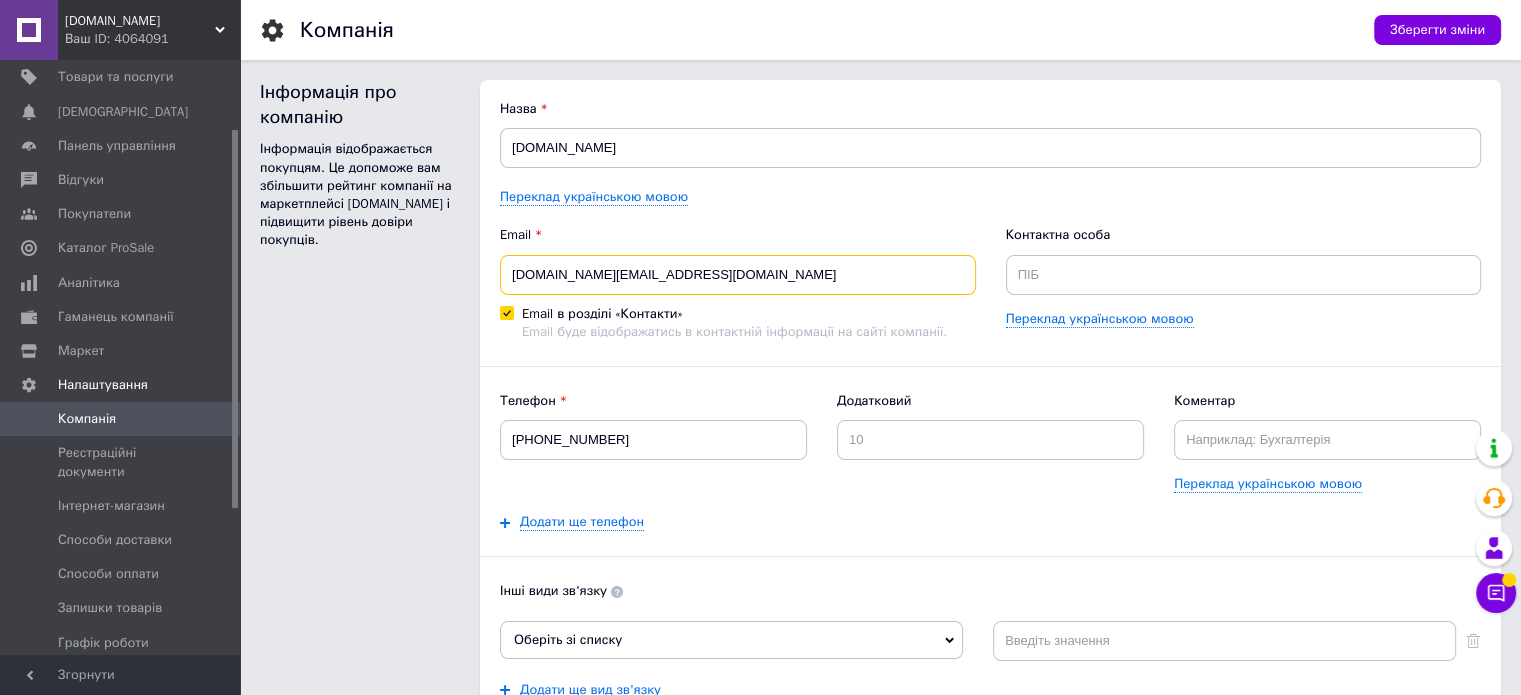 drag, startPoint x: 717, startPoint y: 280, endPoint x: 439, endPoint y: 295, distance: 278.4044 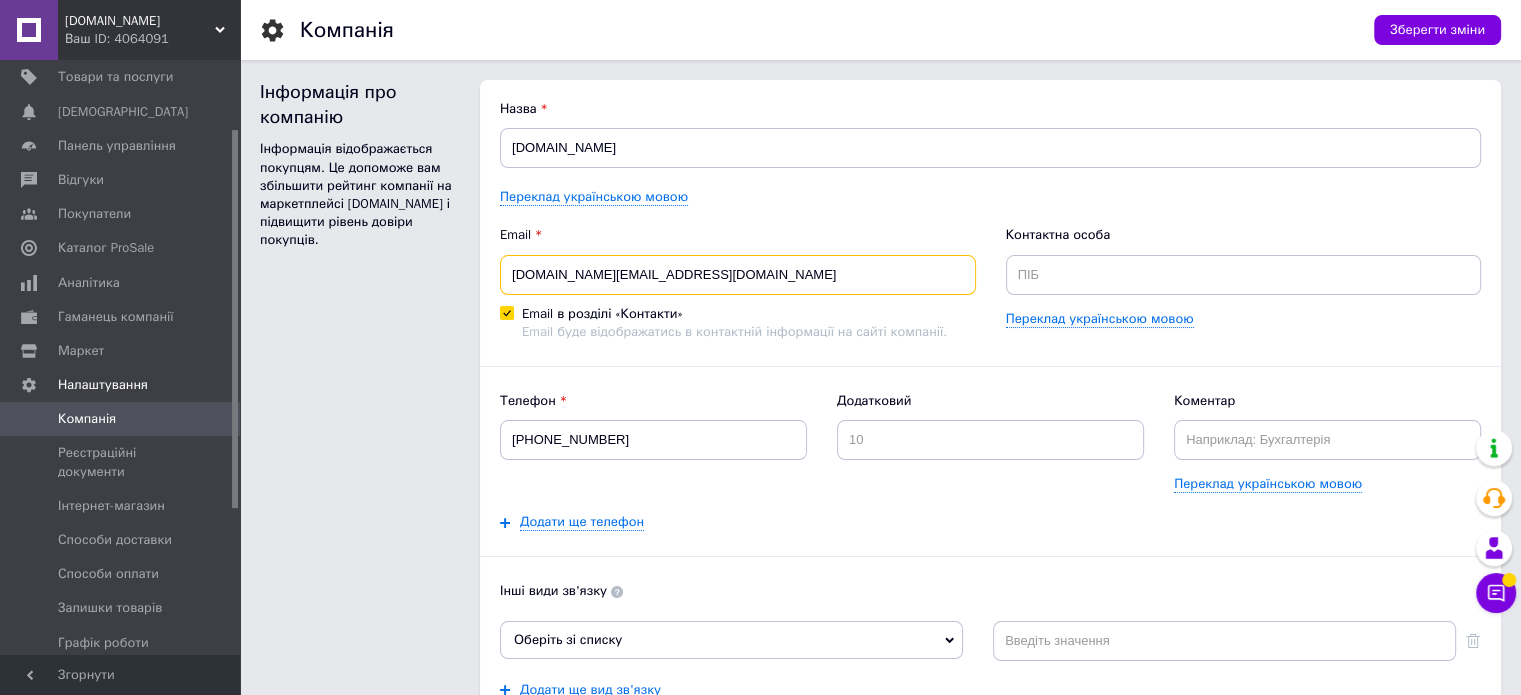 click on "Інформація про компанію Інформація відображається покупцям. Це допоможе вам збільшити
рейтинг компанії на маркетплейсі [DOMAIN_NAME] і підвищити рівень довіри покупців. Назва [DOMAIN_NAME] Переклад українською мовою Email [DOMAIN_NAME][EMAIL_ADDRESS][DOMAIN_NAME] Email в розділі «Контакти» Email буде відображатись в контактній інформації на сайті компанії. Контактна особа Переклад українською мовою Телефон [PHONE_NUMBER] Додатковий Коментар Переклад українською мовою Додати ще телефон Інші види зв'язку   Оберіть зі списку Skype Сайт компанії Viber WhatsApp Telegram Messenger ICQ Додати ще вид зв'язку   Логотип" at bounding box center [880, 523] 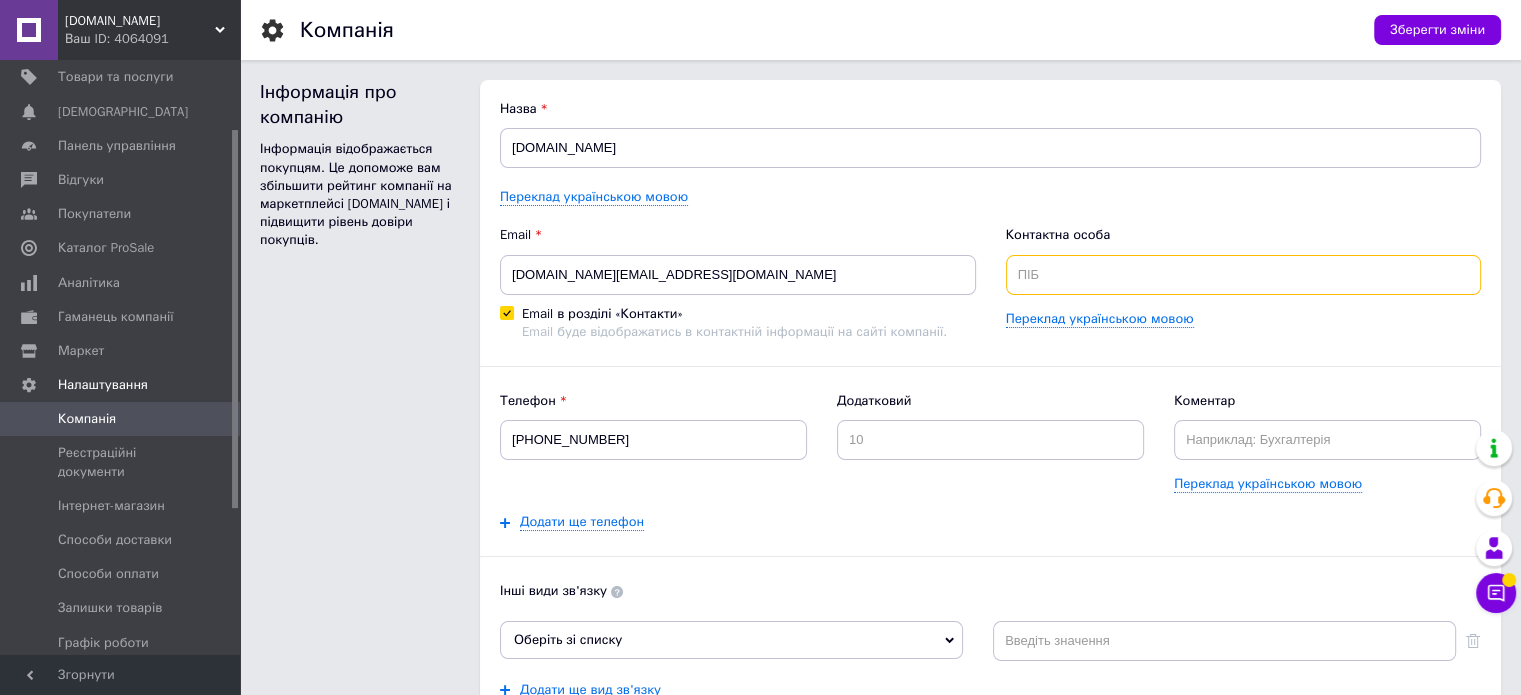 click at bounding box center (1244, 275) 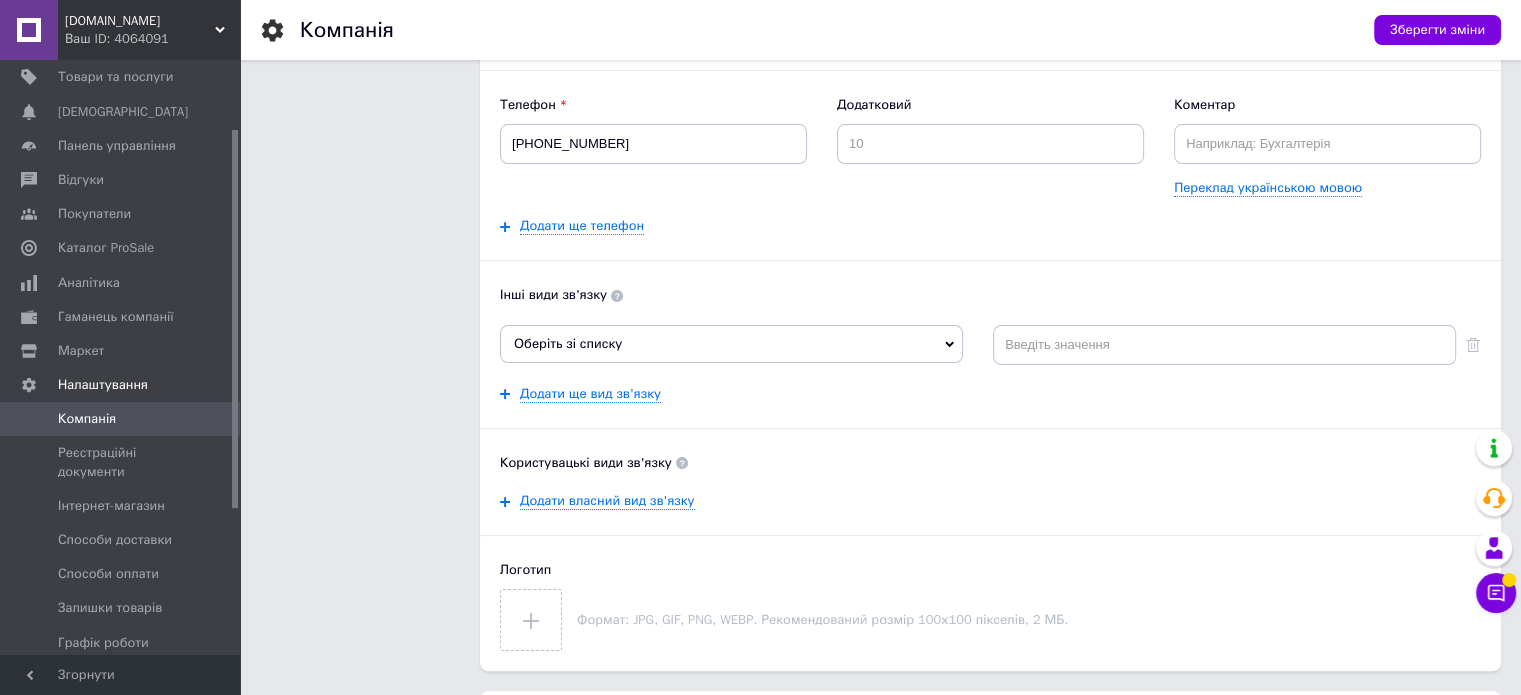 scroll, scrollTop: 300, scrollLeft: 0, axis: vertical 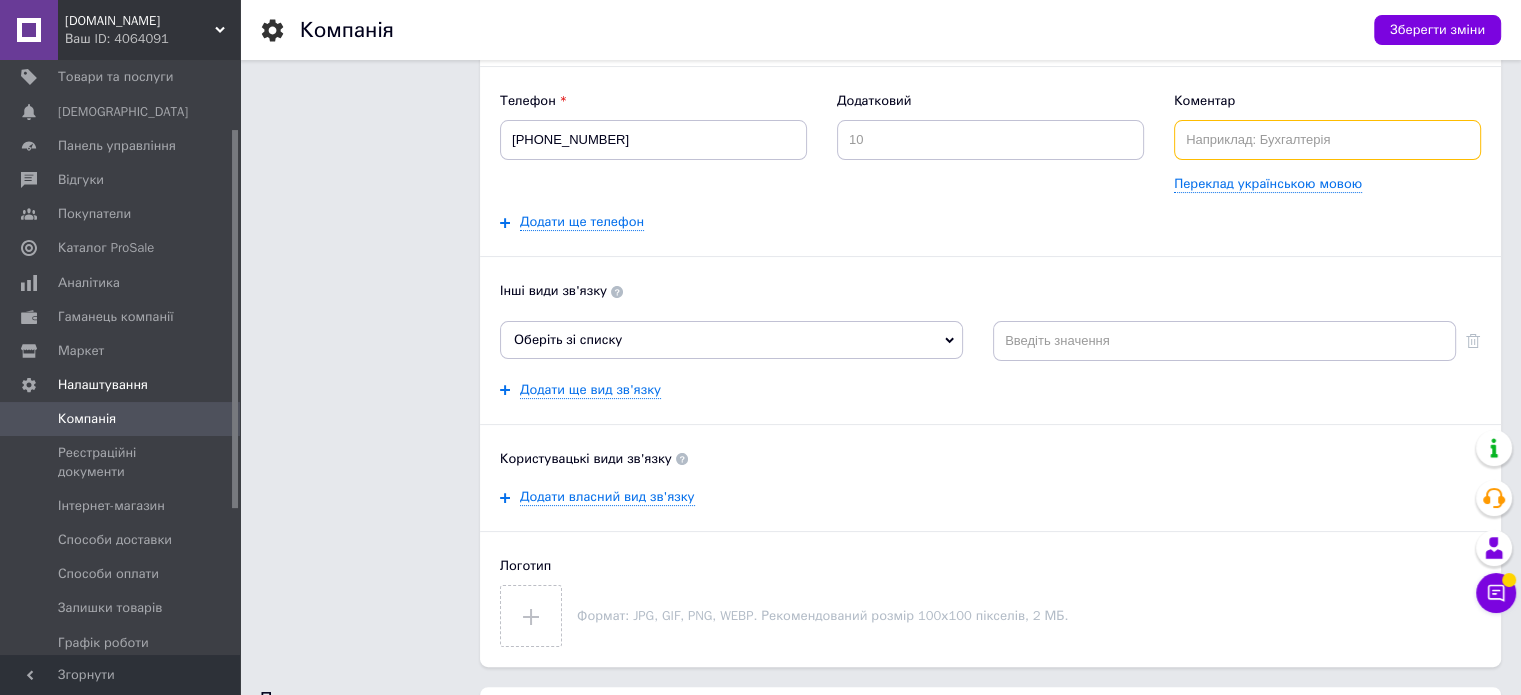 click at bounding box center [1327, 140] 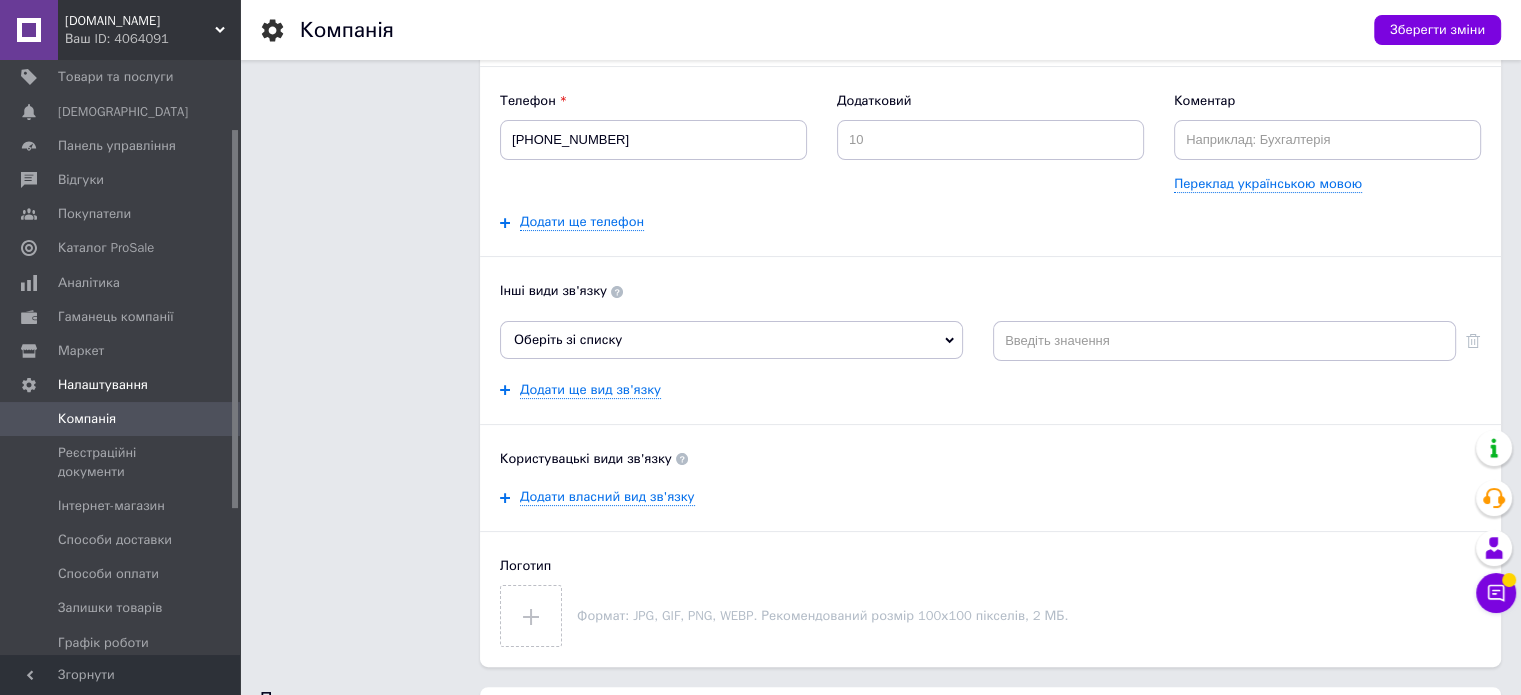 click on "Телефон [PHONE_NUMBER] Додатковий Коментар Переклад українською мовою Додати ще телефон" at bounding box center [990, 162] 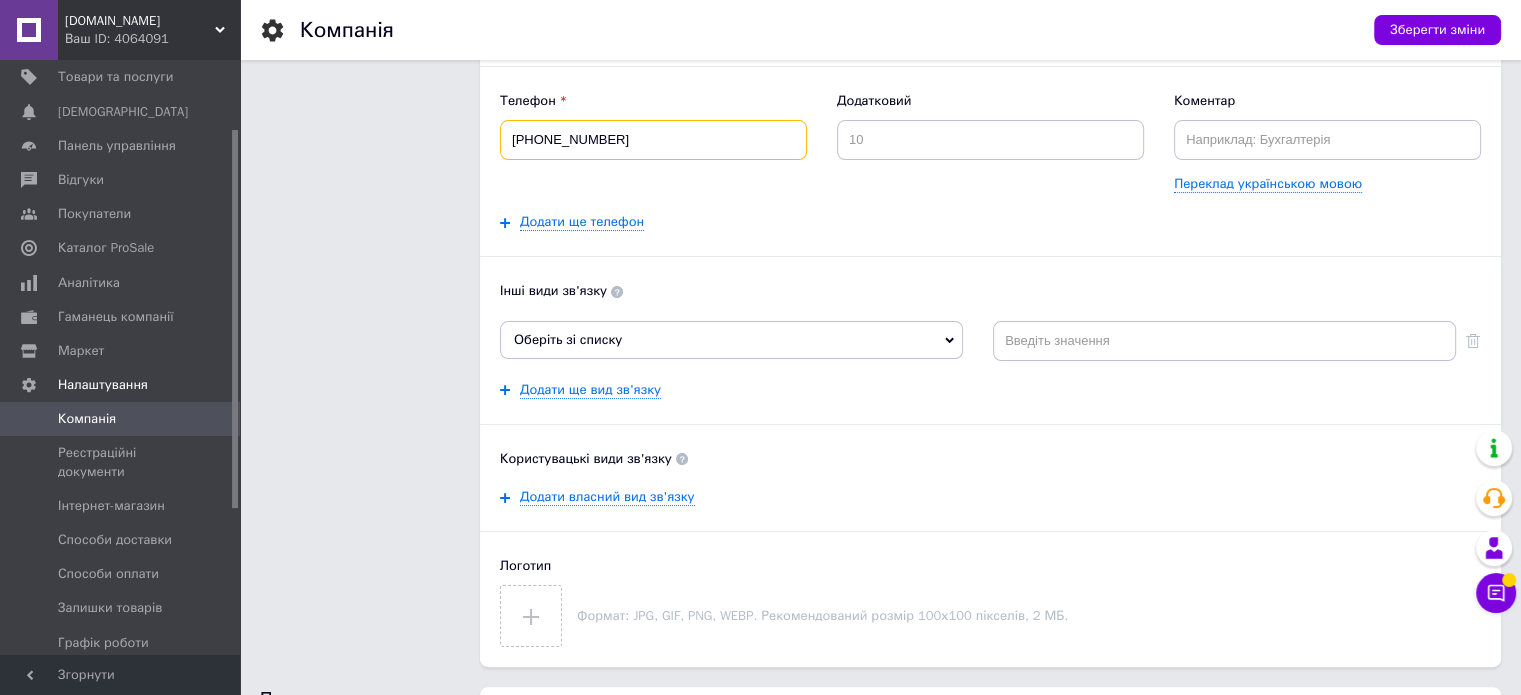 click on "[PHONE_NUMBER]" at bounding box center (653, 140) 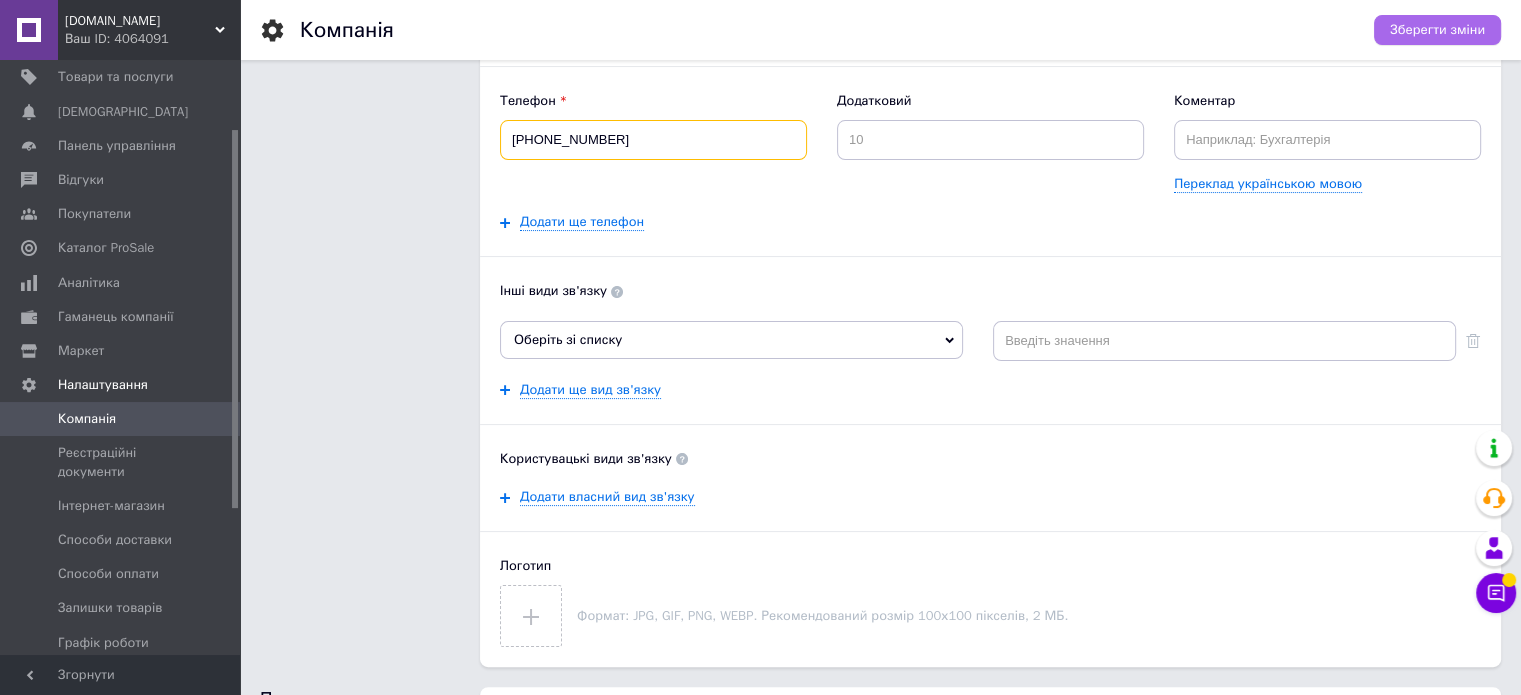 type on "[PHONE_NUMBER]" 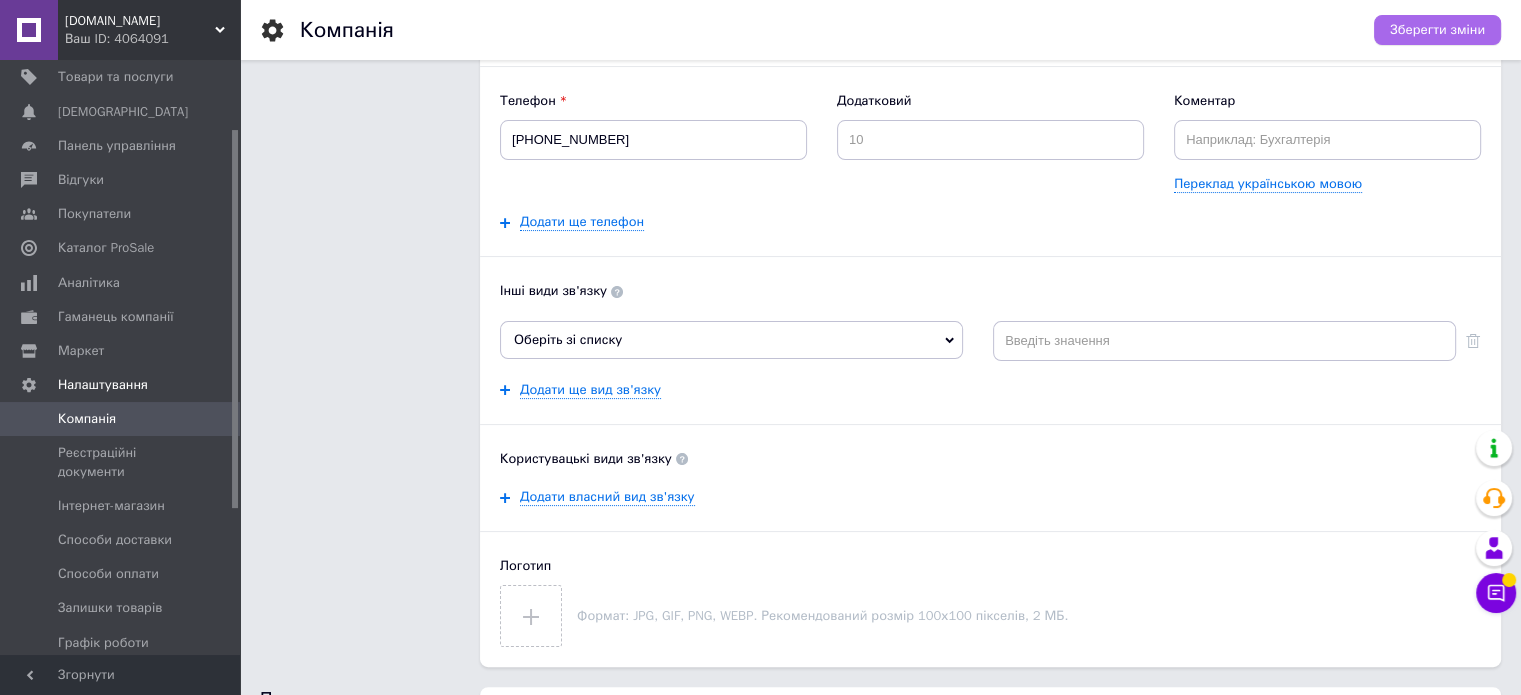 click on "Зберегти зміни" at bounding box center [1437, 30] 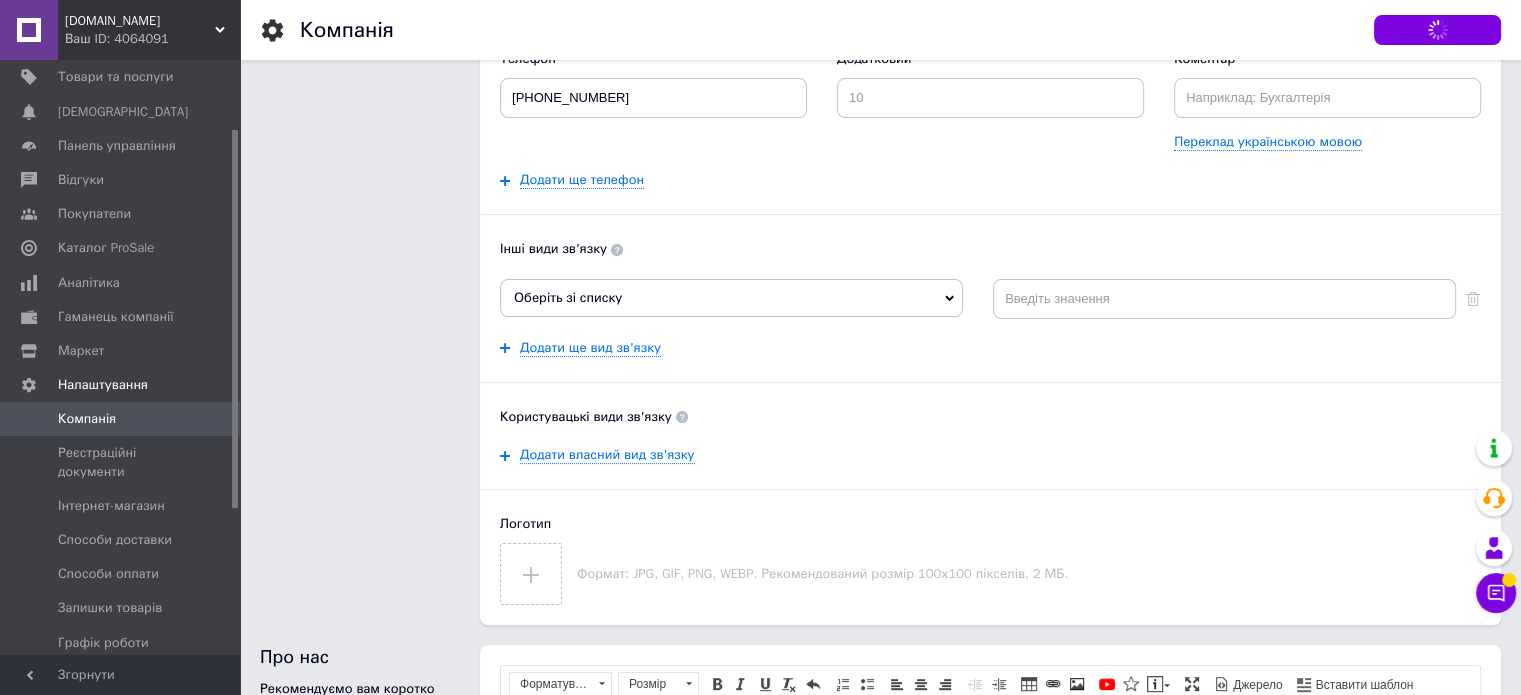 scroll, scrollTop: 500, scrollLeft: 0, axis: vertical 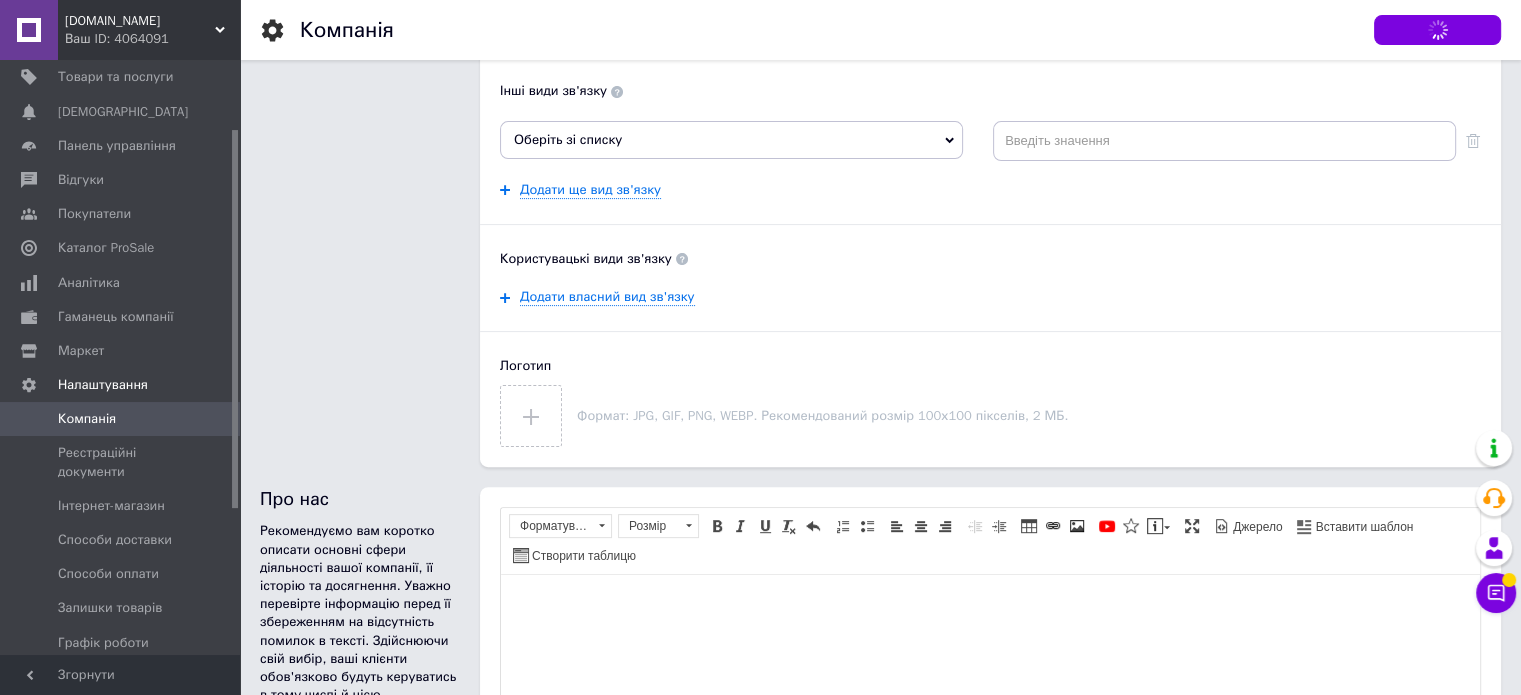 click on "Оберіть зі списку" at bounding box center (731, 140) 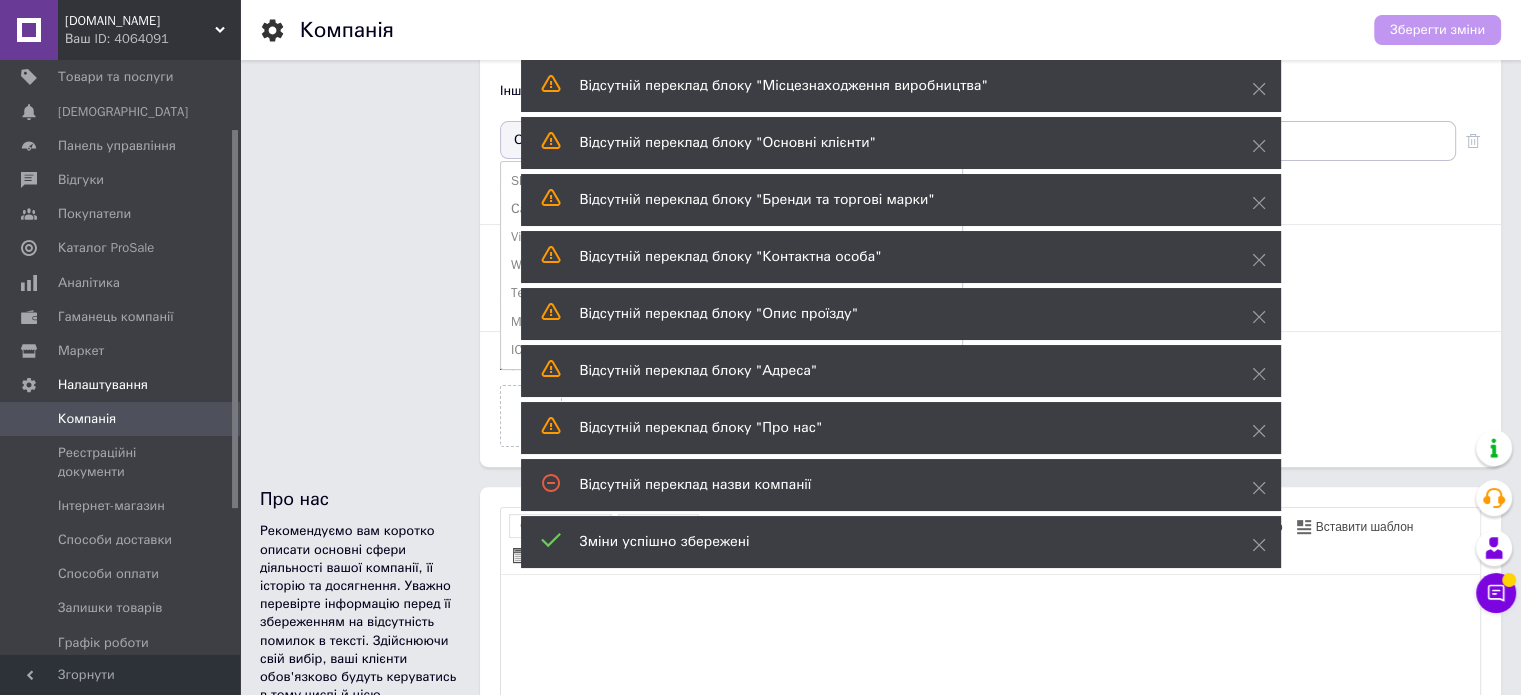click on "Інформація про компанію Інформація відображається покупцям. Це допоможе вам збільшити
рейтинг компанії на маркетплейсі [DOMAIN_NAME] і підвищити рівень довіри покупців." at bounding box center (360, 23) 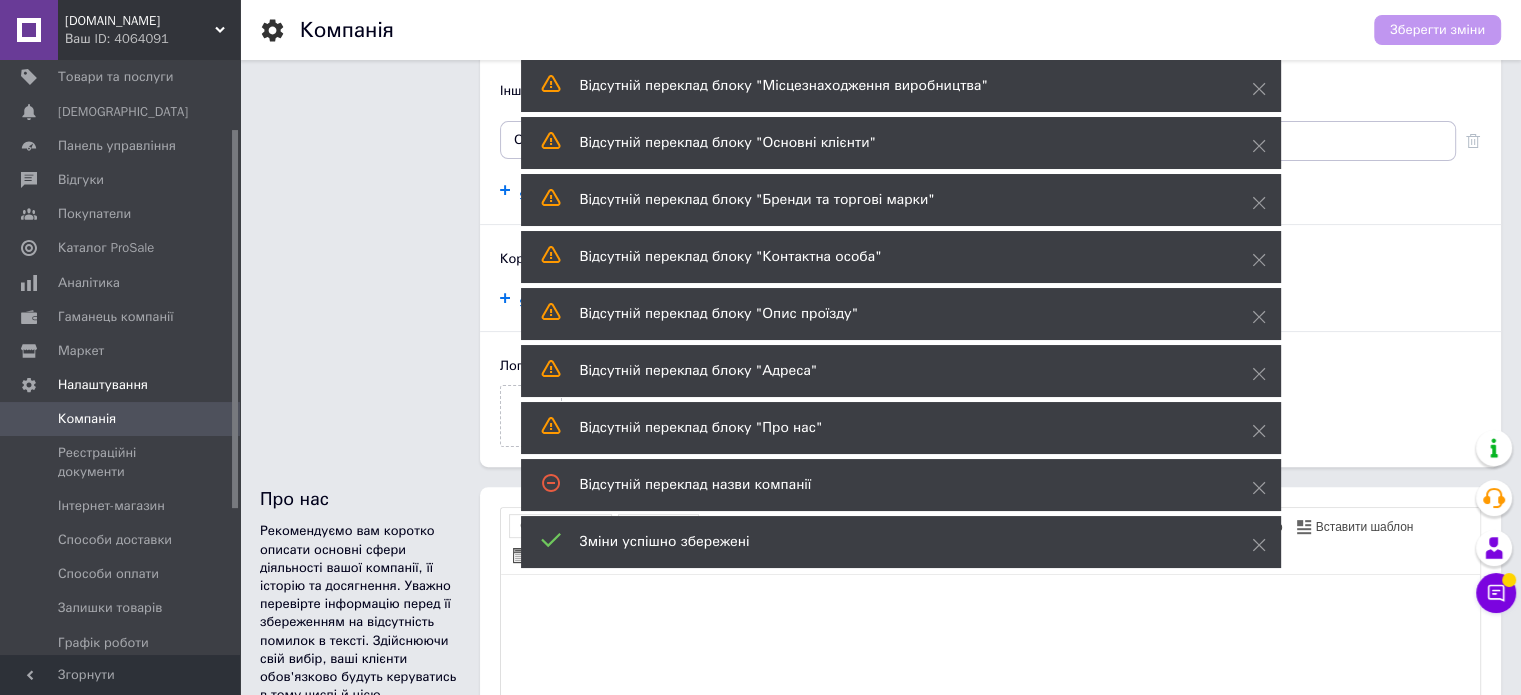 click on "Оберіть зі списку" at bounding box center [731, 140] 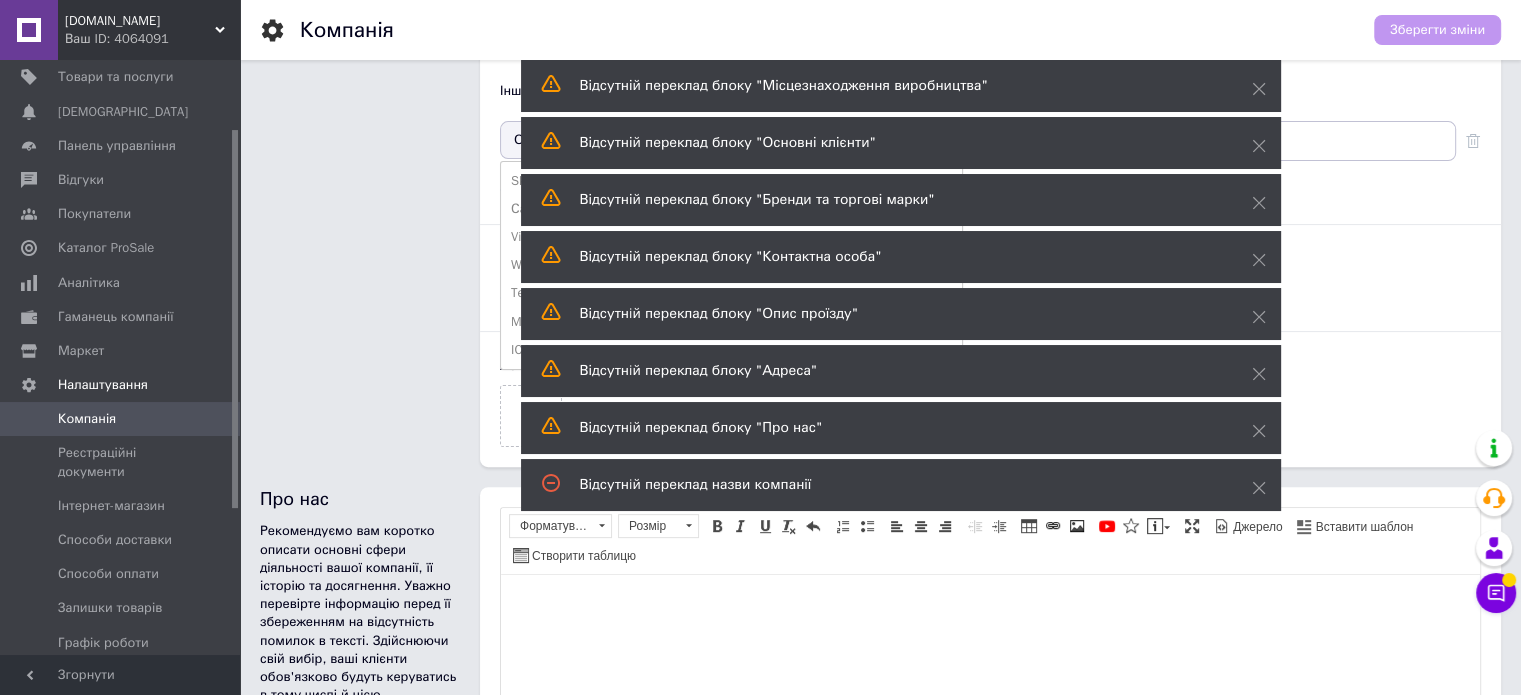 click on "Інформація про компанію Інформація відображається покупцям. Це допоможе вам збільшити
рейтинг компанії на маркетплейсі [DOMAIN_NAME] і підвищити рівень довіри покупців. Назва [DOMAIN_NAME] Переклад українською мовою Email [DOMAIN_NAME][EMAIL_ADDRESS][DOMAIN_NAME] Email в розділі «Контакти» Email буде відображатись в контактній інформації на сайті компанії. Контактна особа Переклад українською мовою Телефон [PHONE_NUMBER] Додатковий Коментар Переклад українською мовою Додати ще телефон Інші види зв'язку   Оберіть зі списку Skype Сайт компанії Viber WhatsApp Telegram Messenger ICQ Додати ще вид зв'язку   Логотип" at bounding box center (880, 23) 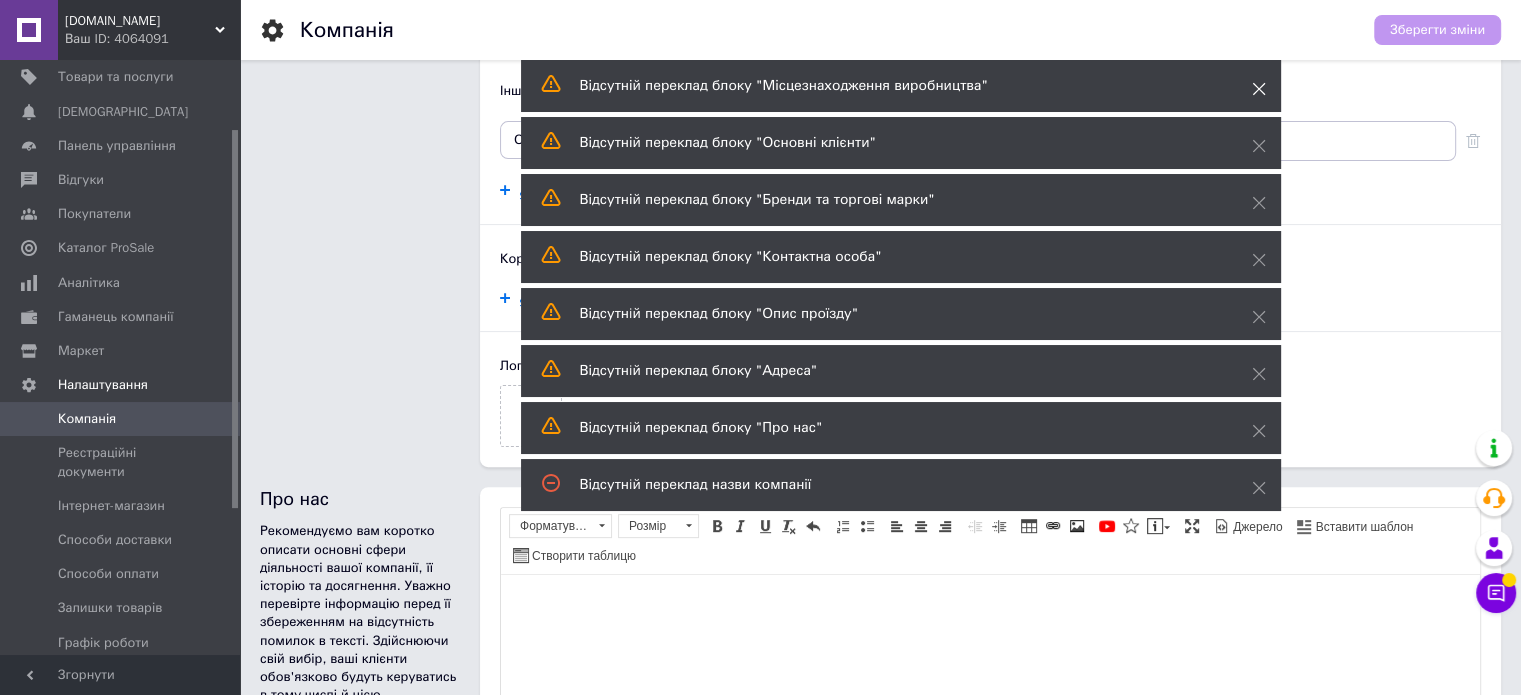 click 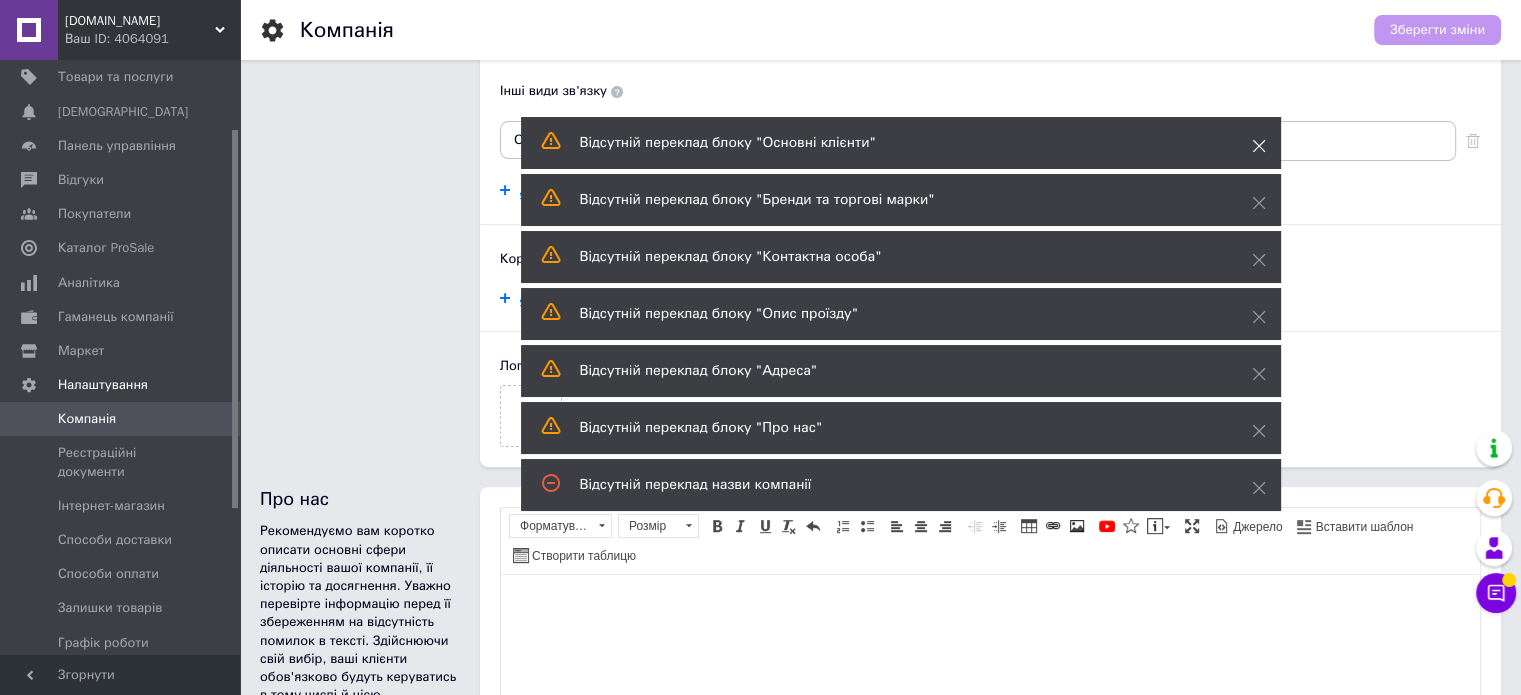 click 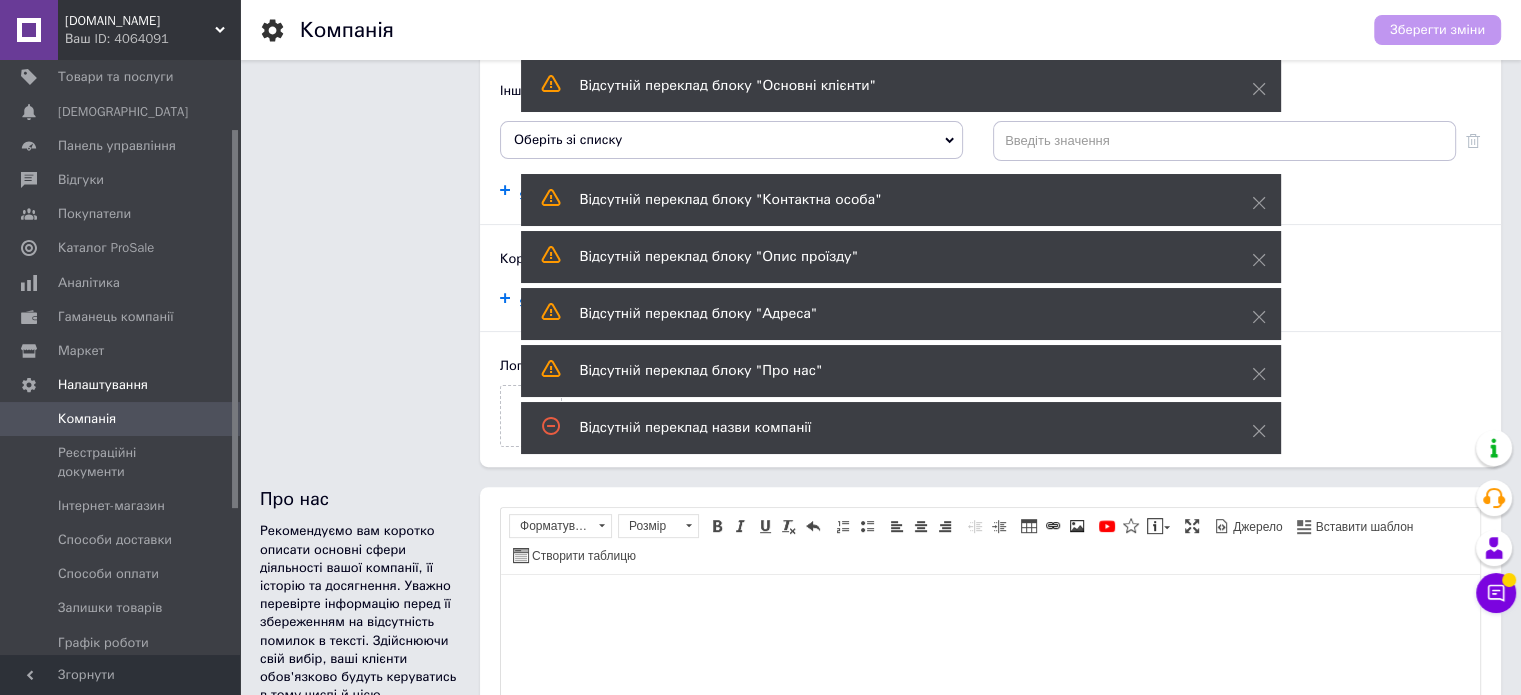 click on "Відсутній переклад блоку "Основні клієнти"" at bounding box center (901, 86) 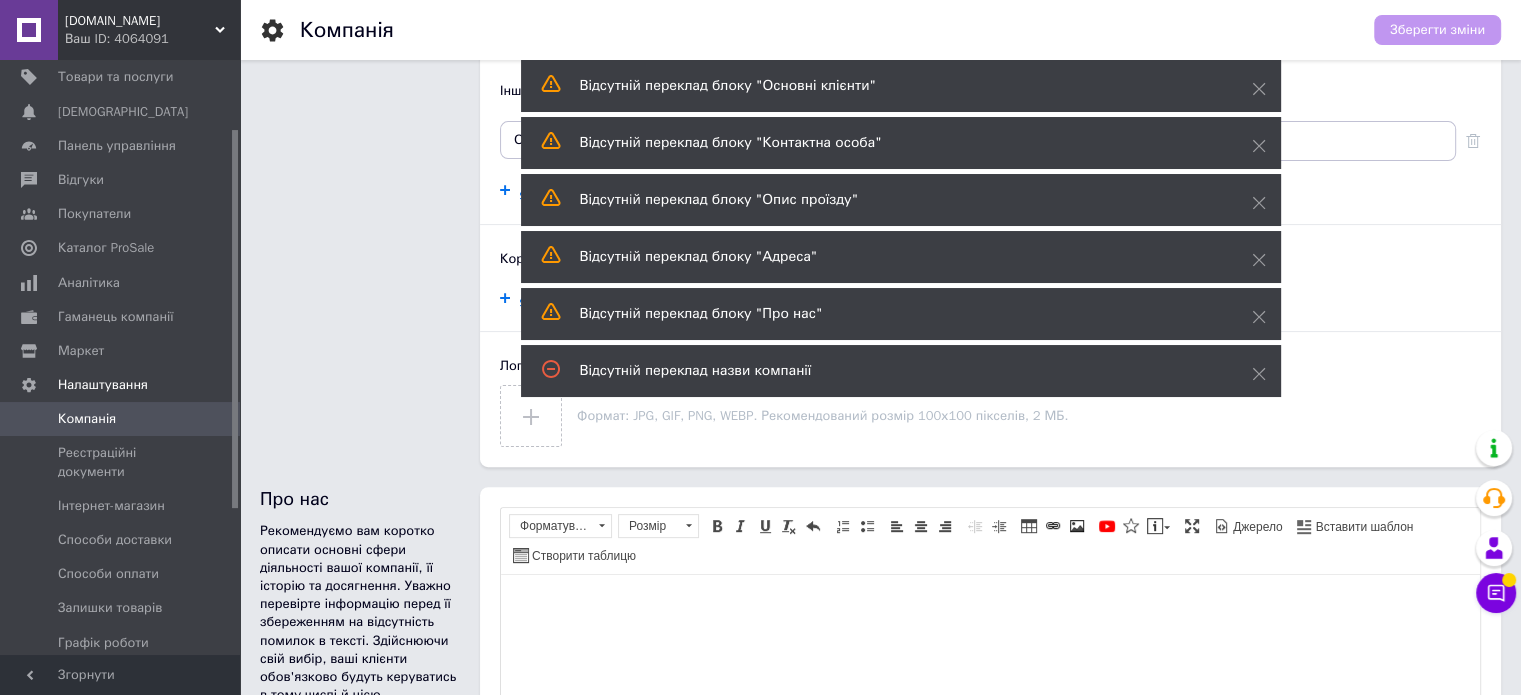 click on "Відсутній переклад блоку "Основні клієнти"" at bounding box center [901, 86] 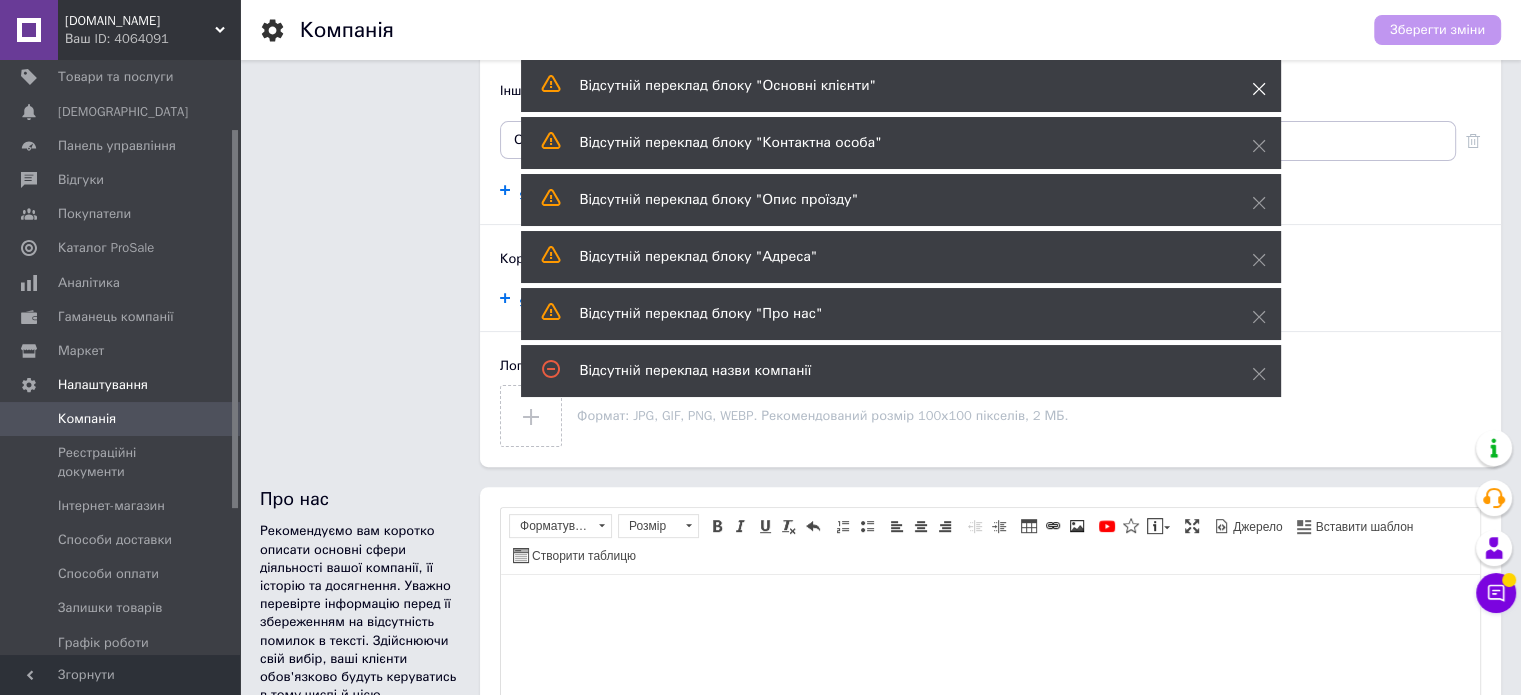 click 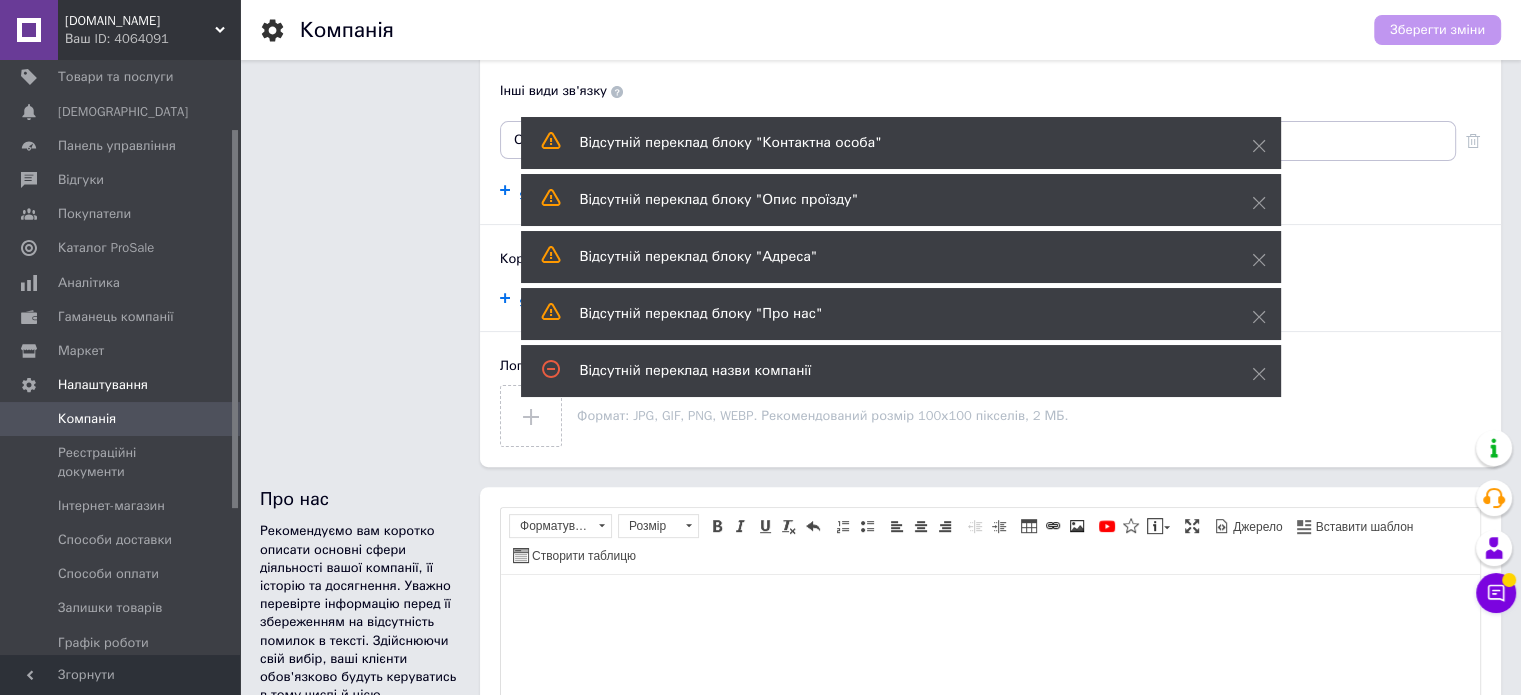 click 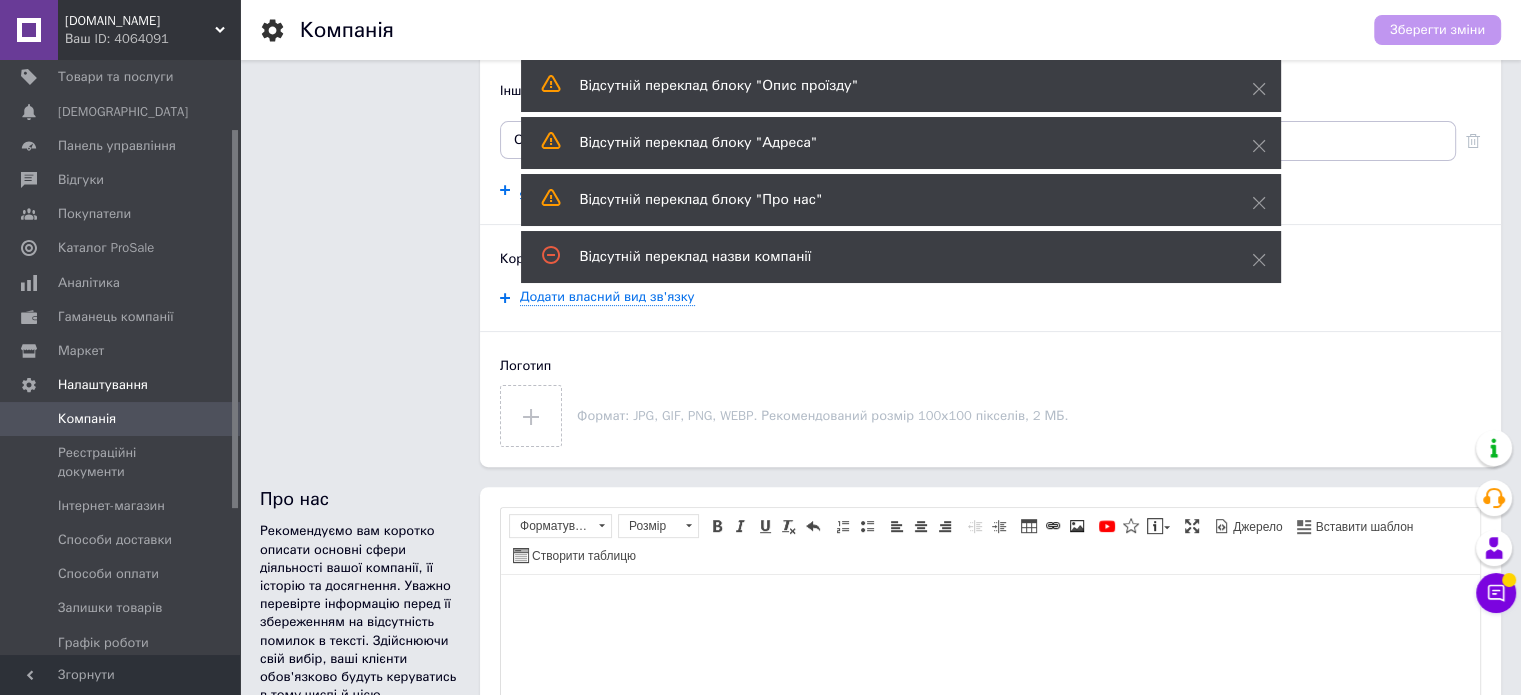 click 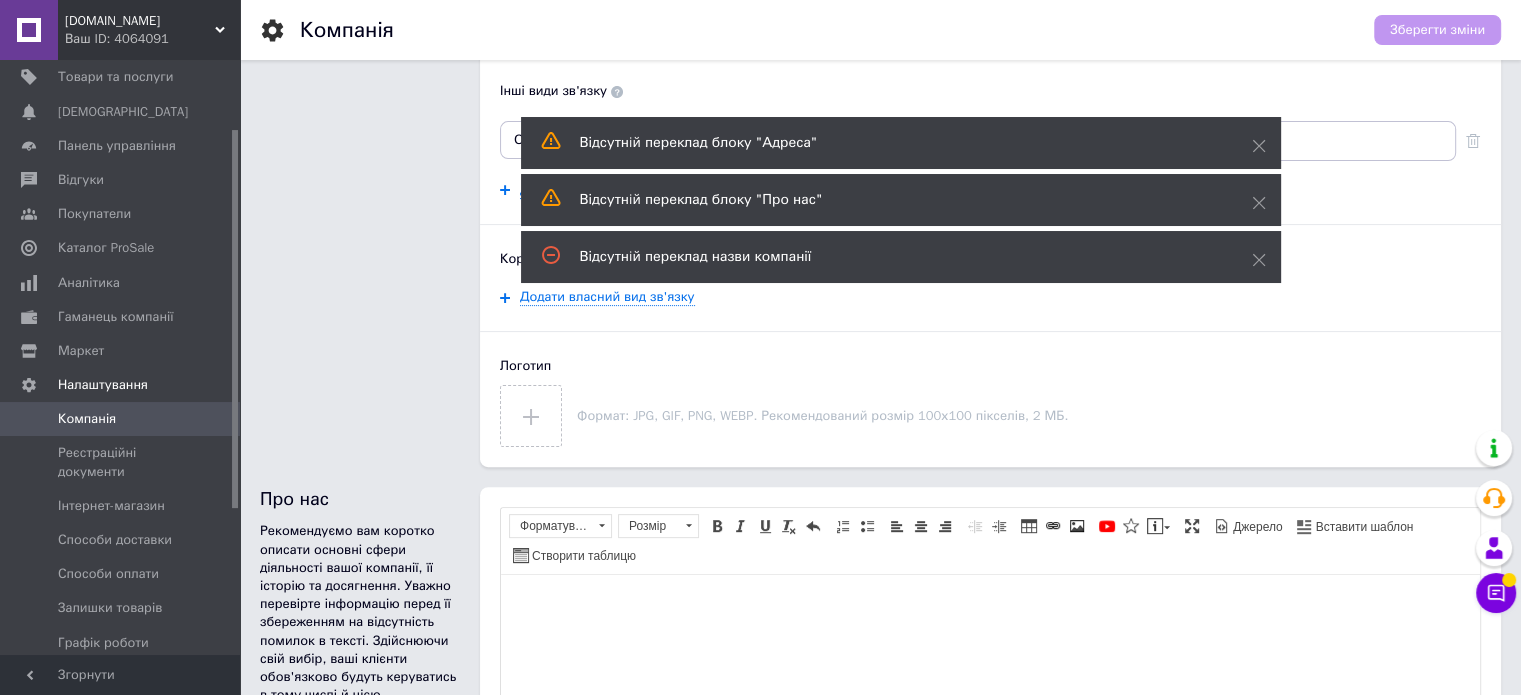 click 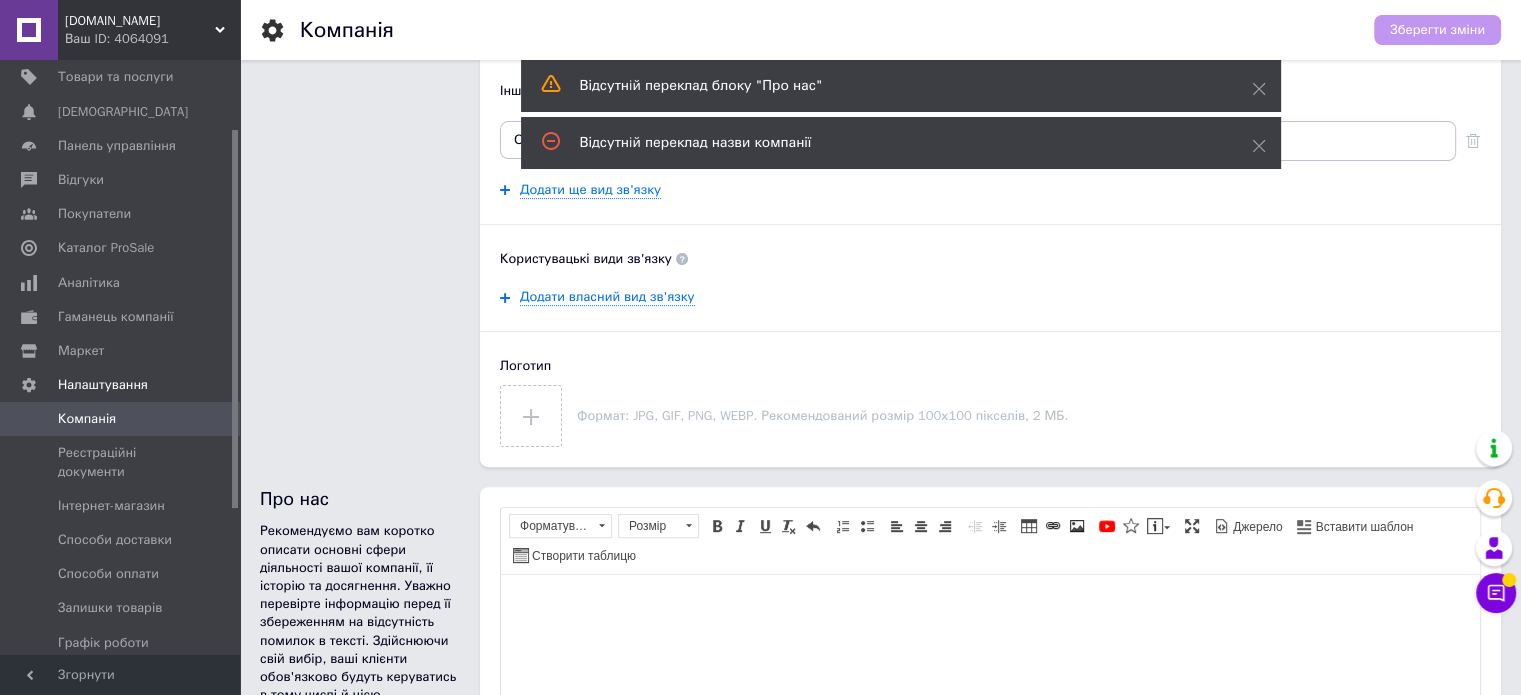 click 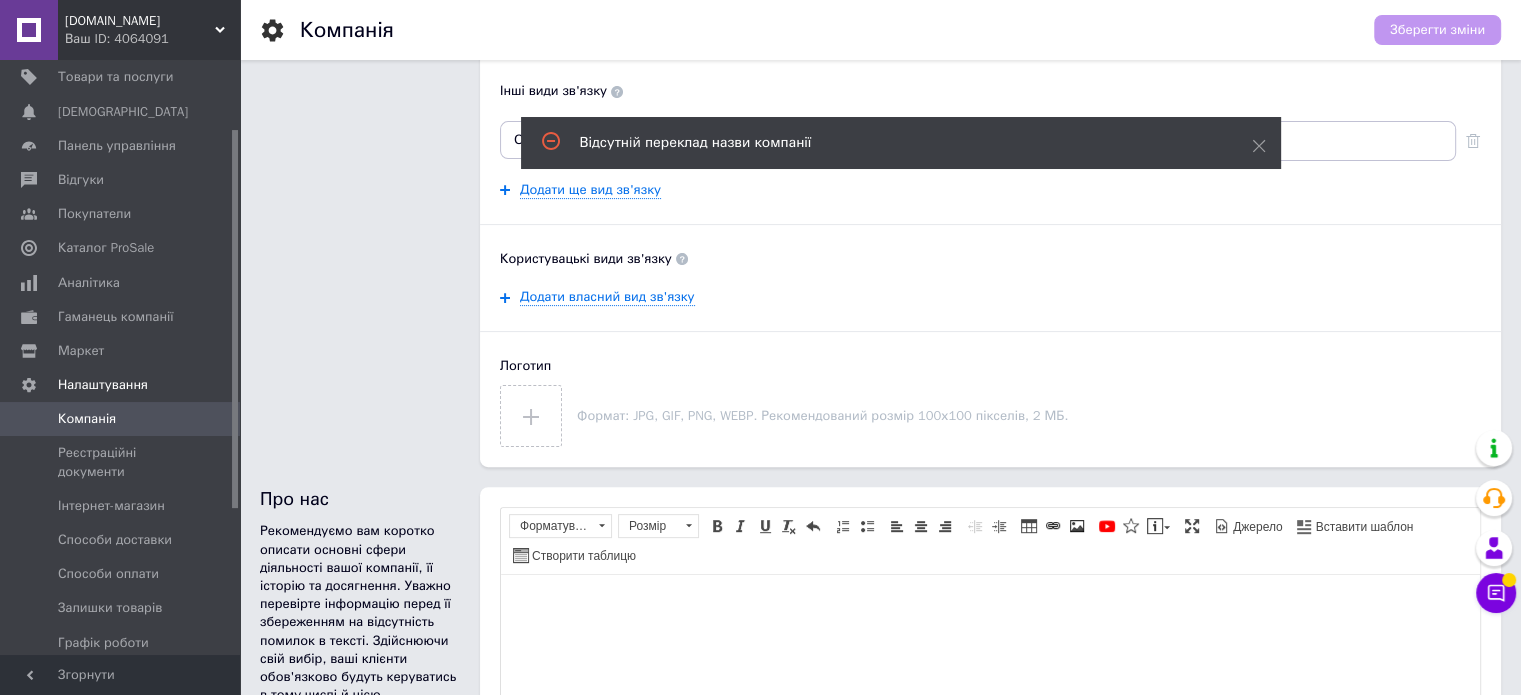 click 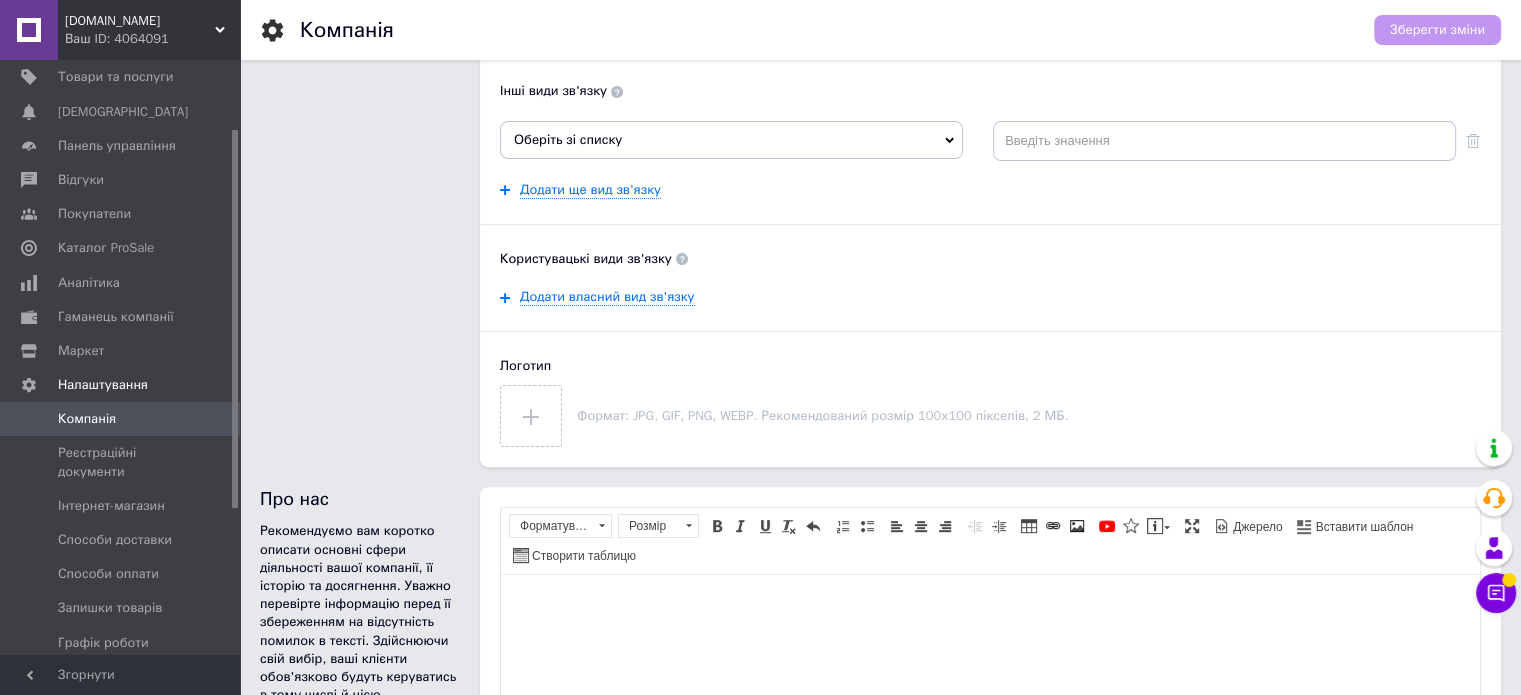 click on "Оберіть зі списку" at bounding box center (731, 140) 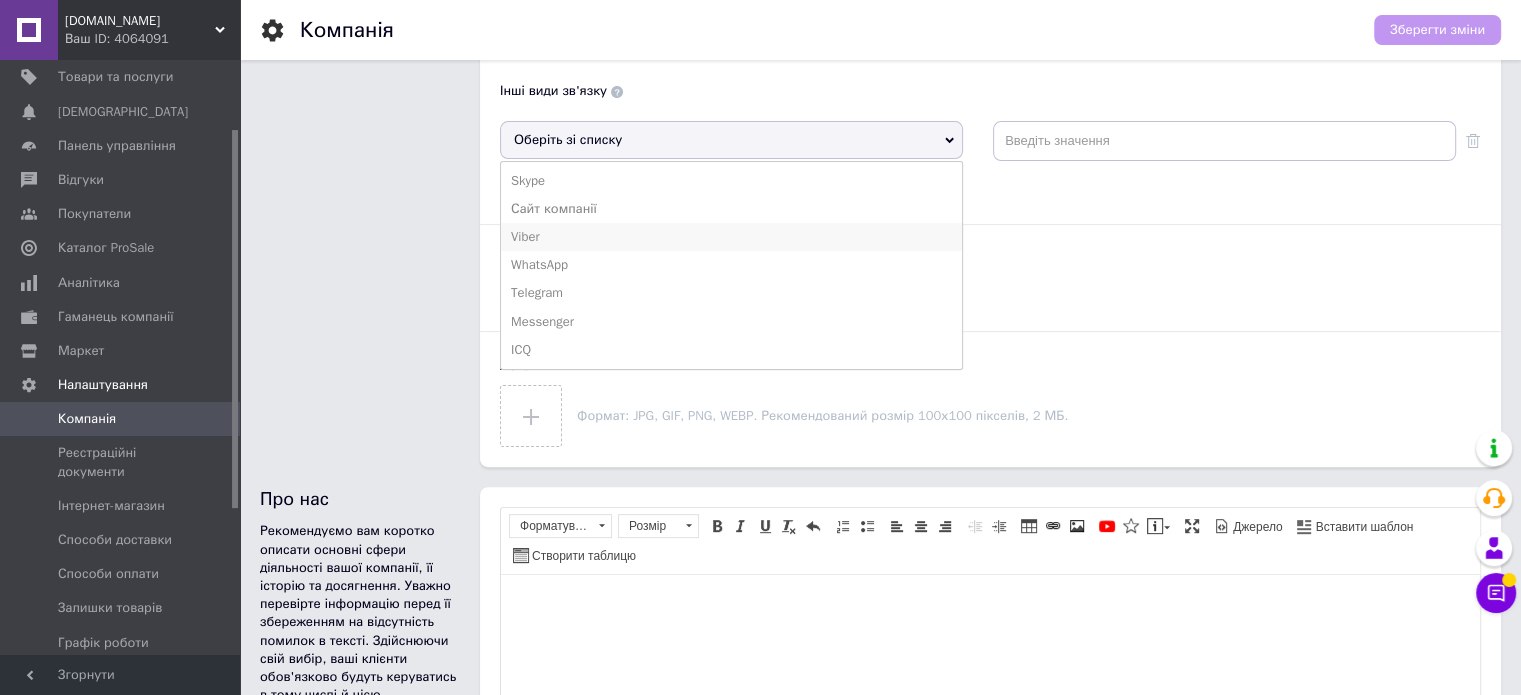 click on "Viber" at bounding box center (731, 237) 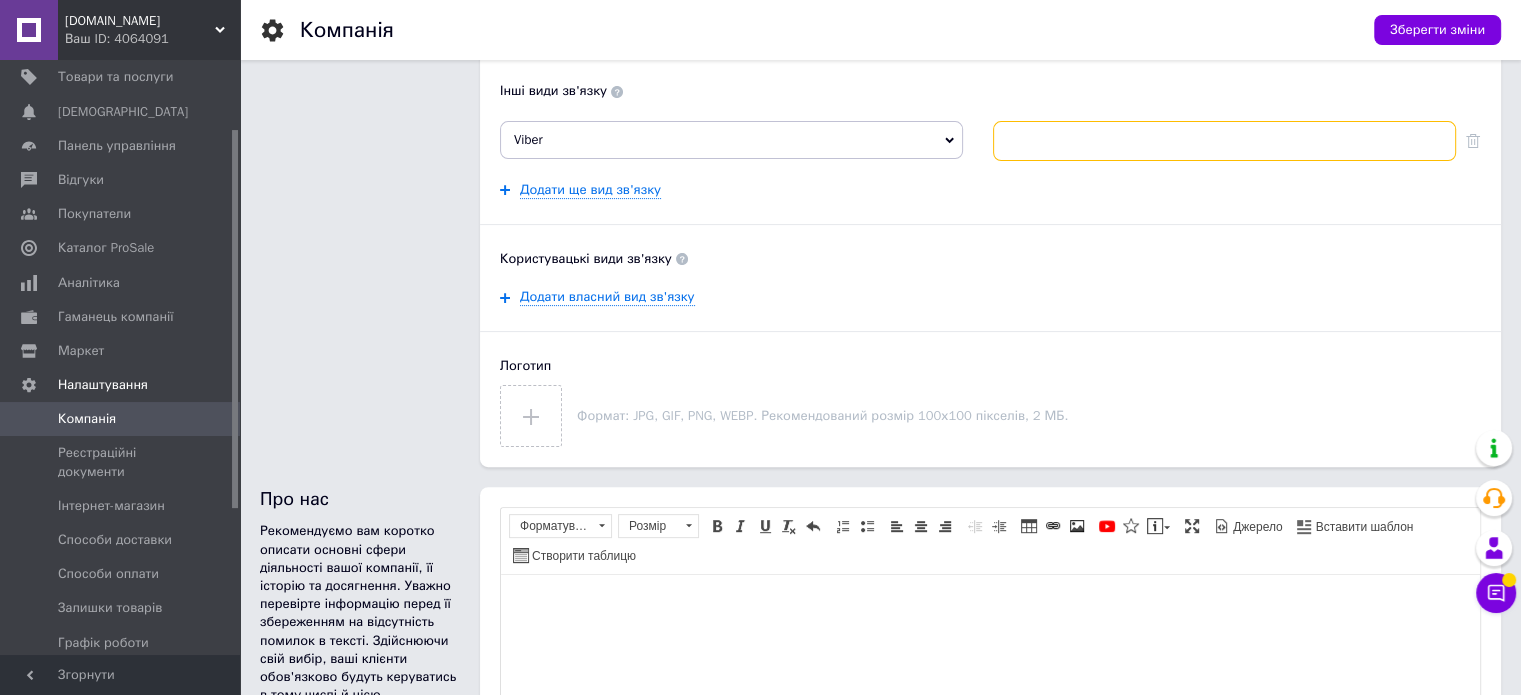 click at bounding box center [1224, 141] 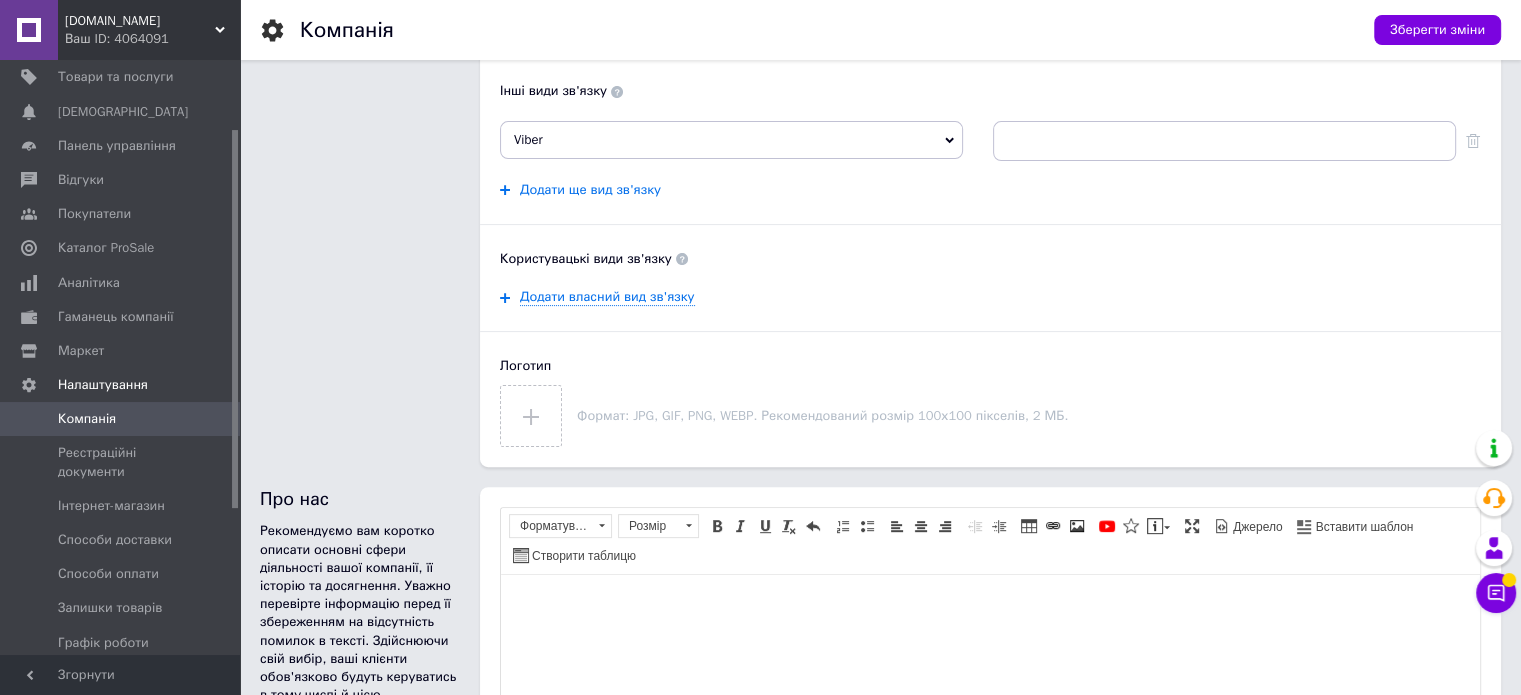 click on "Додати ще вид зв'язку" at bounding box center [590, 190] 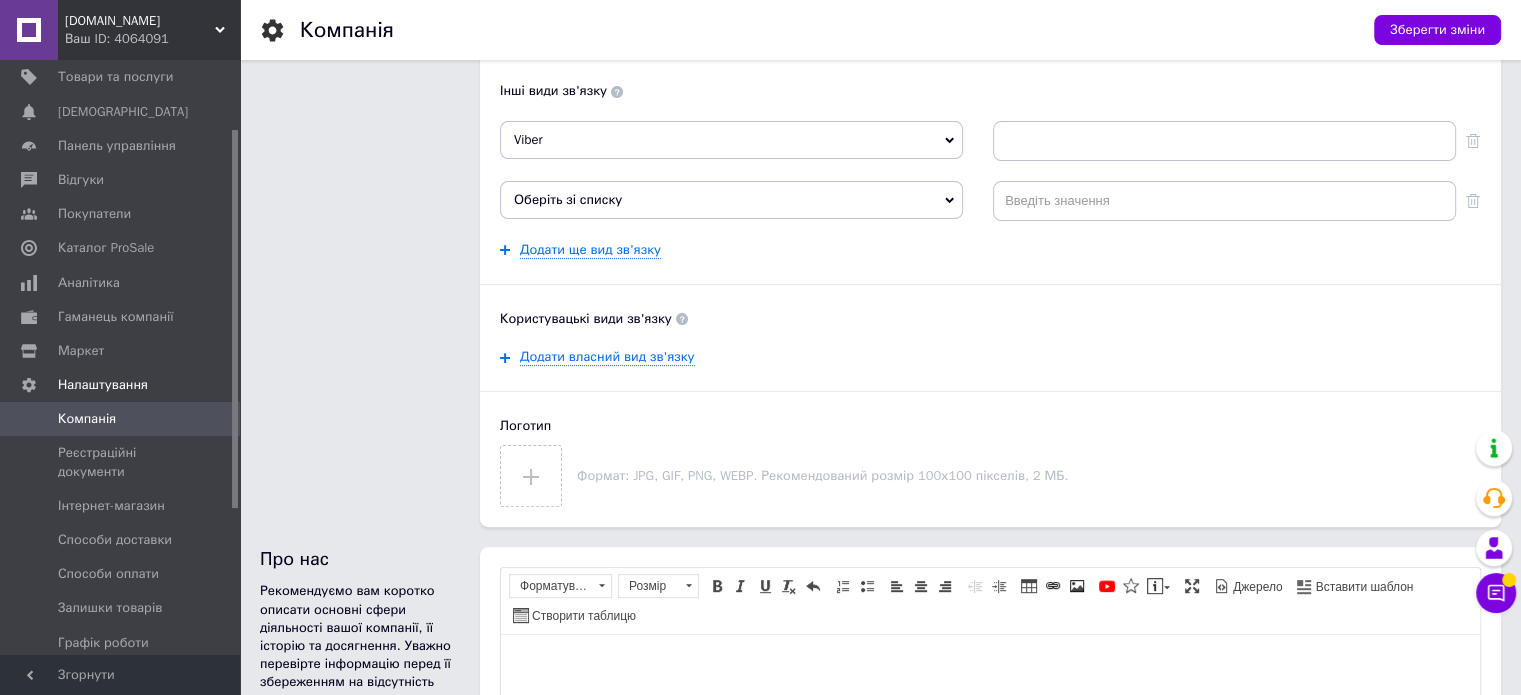 click on "Оберіть зі списку" at bounding box center [568, 199] 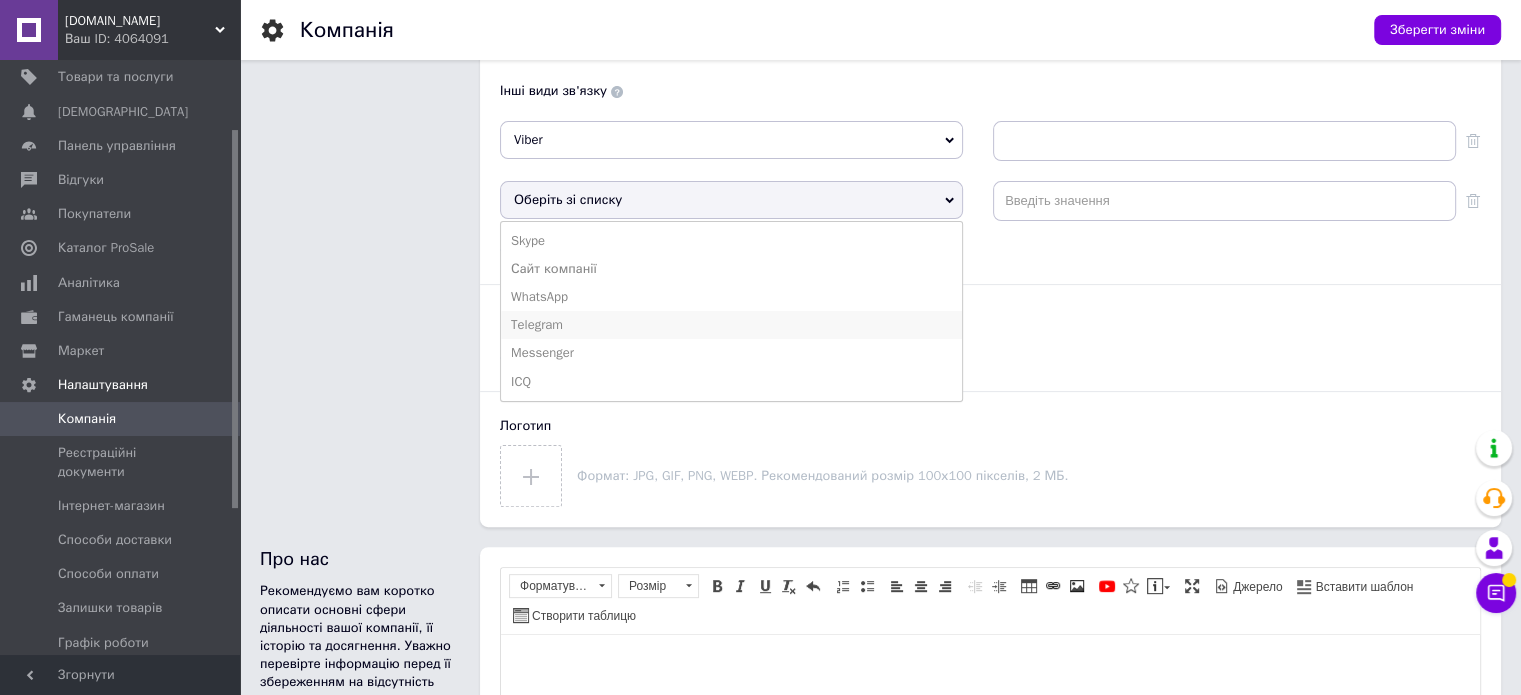 click on "Telegram" at bounding box center (731, 325) 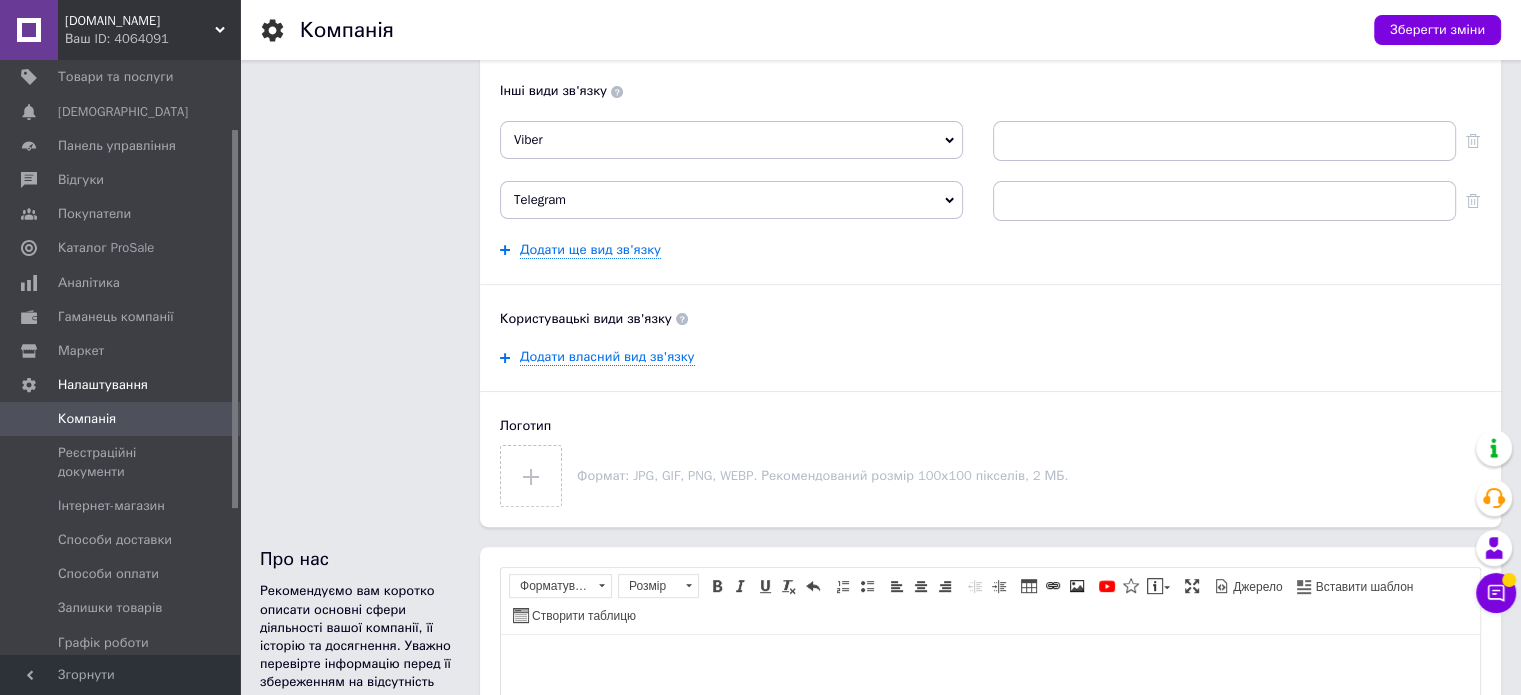 click on "Назва [DOMAIN_NAME] Переклад українською мовою Email [DOMAIN_NAME][EMAIL_ADDRESS][DOMAIN_NAME] Email в розділі «Контакти» Email буде відображатись в контактній інформації на сайті компанії. Контактна особа Переклад українською мовою Телефон [PHONE_NUMBER] Додатковий Коментар Переклад українською мовою Додати ще телефон Інші види зв'язку   Viber Skype Сайт компанії WhatsApp Messenger ICQ Telegram Skype Сайт компанії WhatsApp Messenger ICQ Додати ще вид зв'язку Користувацькі види зв'язку   Додати власний вид зв'язку Логотип Формат: JPG, GIF, PNG, WEBP. Рекомендований розмір 100х100 пікселів, 2 МБ." at bounding box center (990, 53) 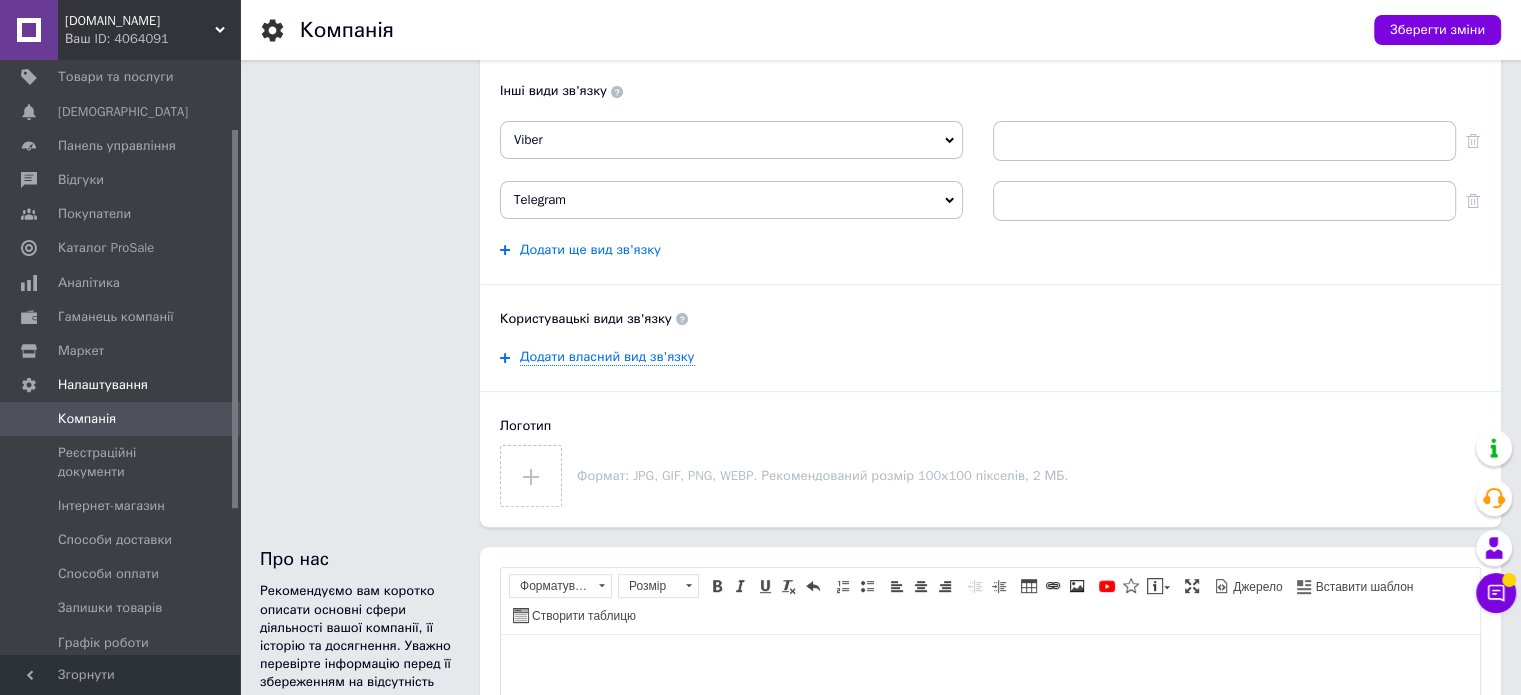 click on "Додати ще вид зв'язку" at bounding box center (590, 250) 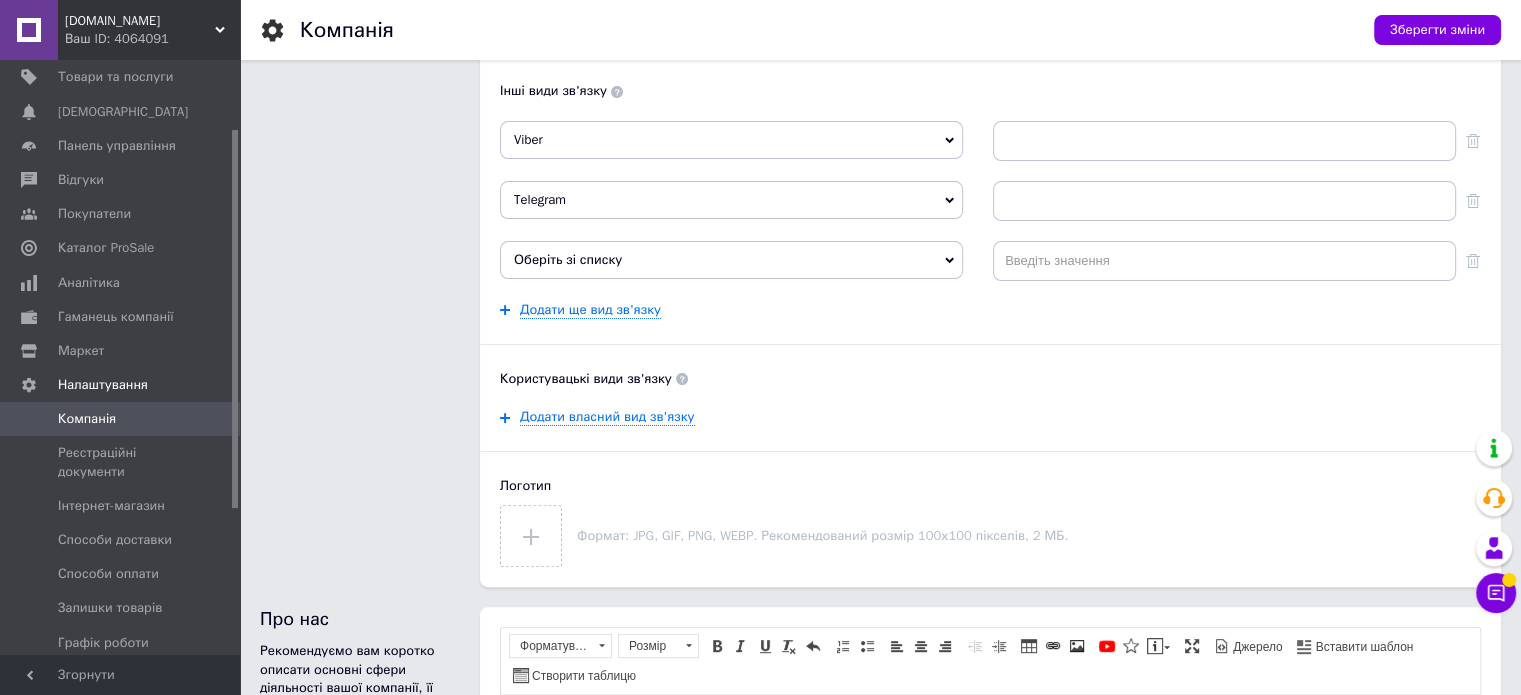 click on "Оберіть зі списку" at bounding box center (568, 259) 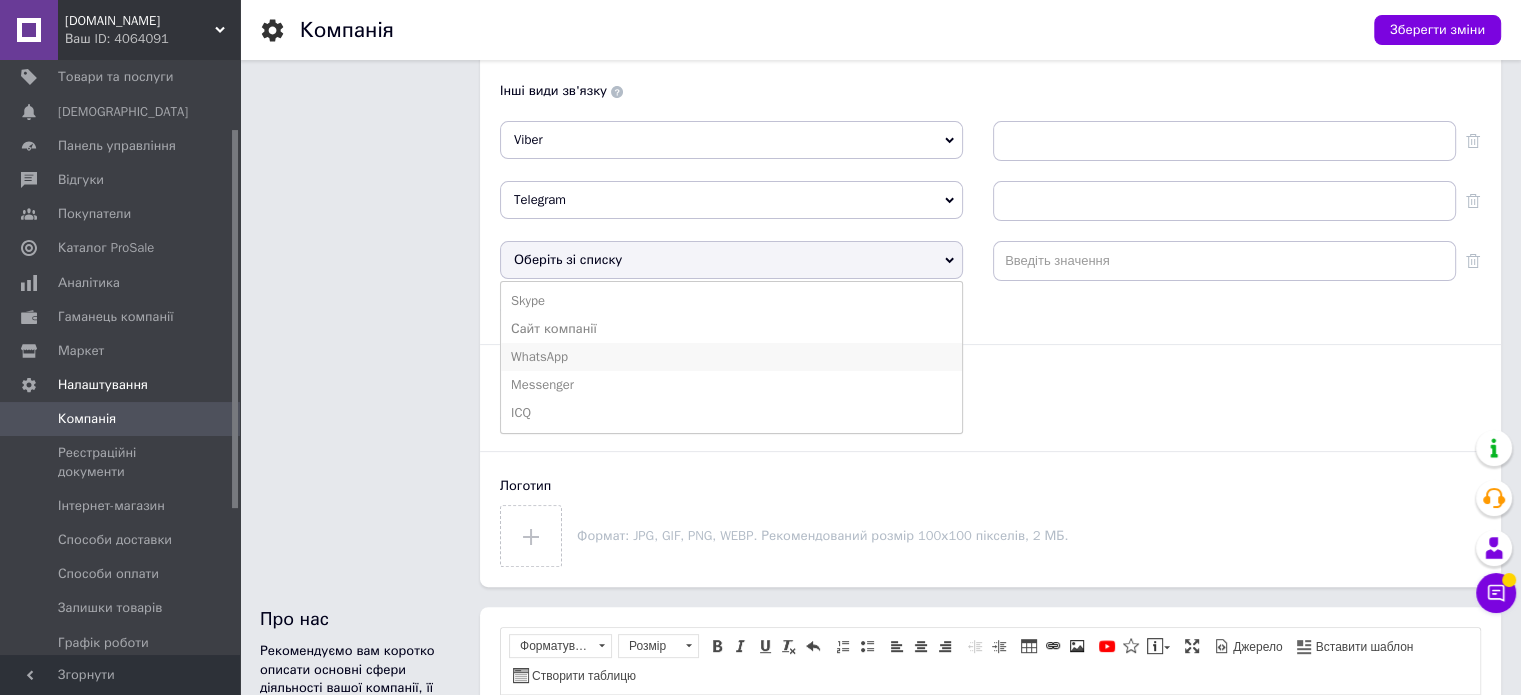 click on "WhatsApp" at bounding box center (731, 357) 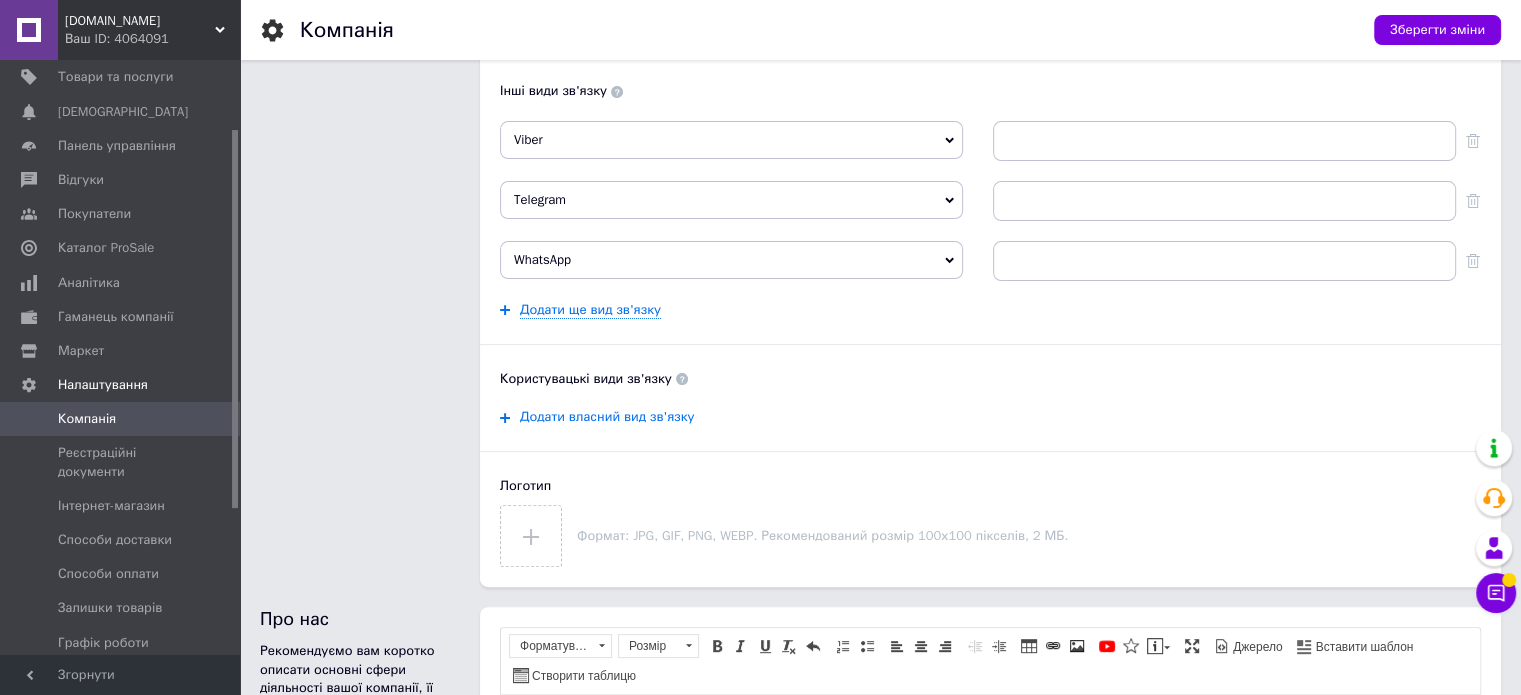 click on "Додати власний вид зв'язку" at bounding box center (607, 417) 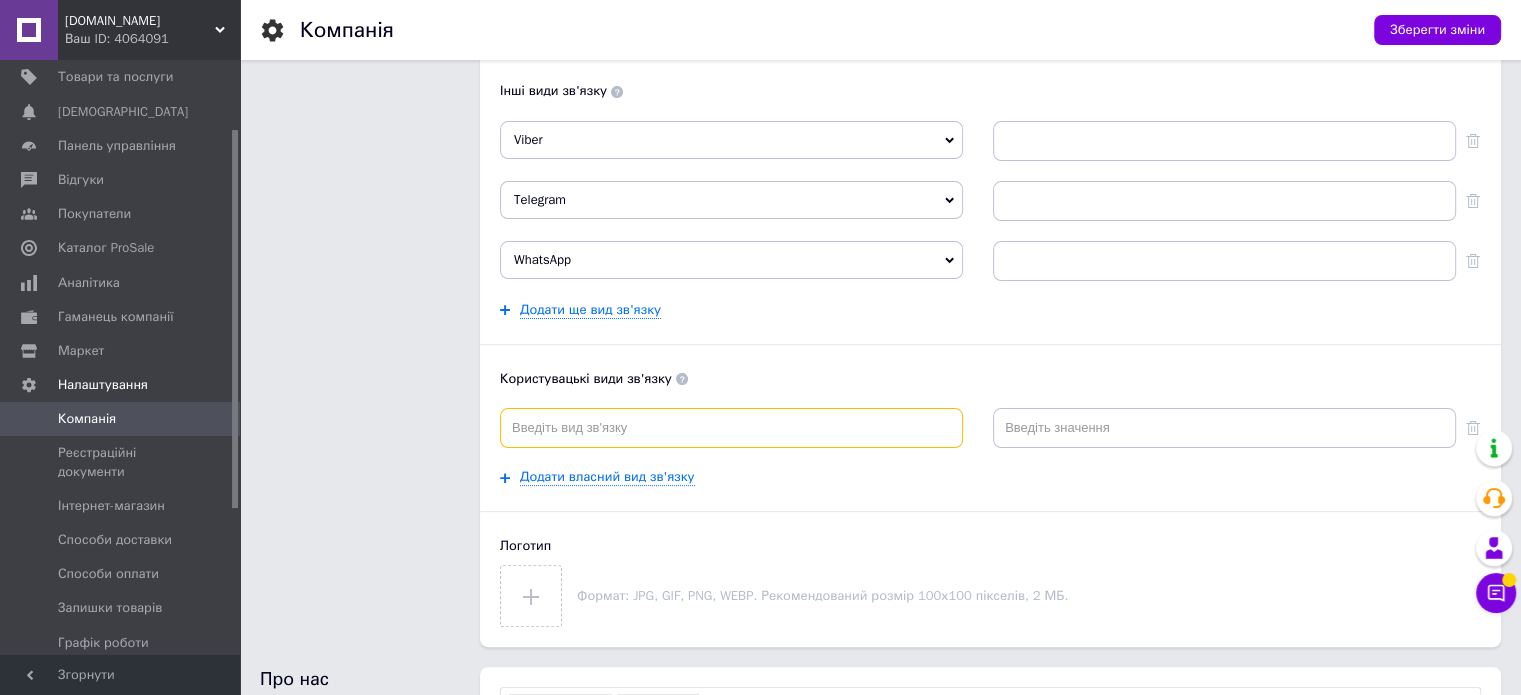 click at bounding box center (731, 428) 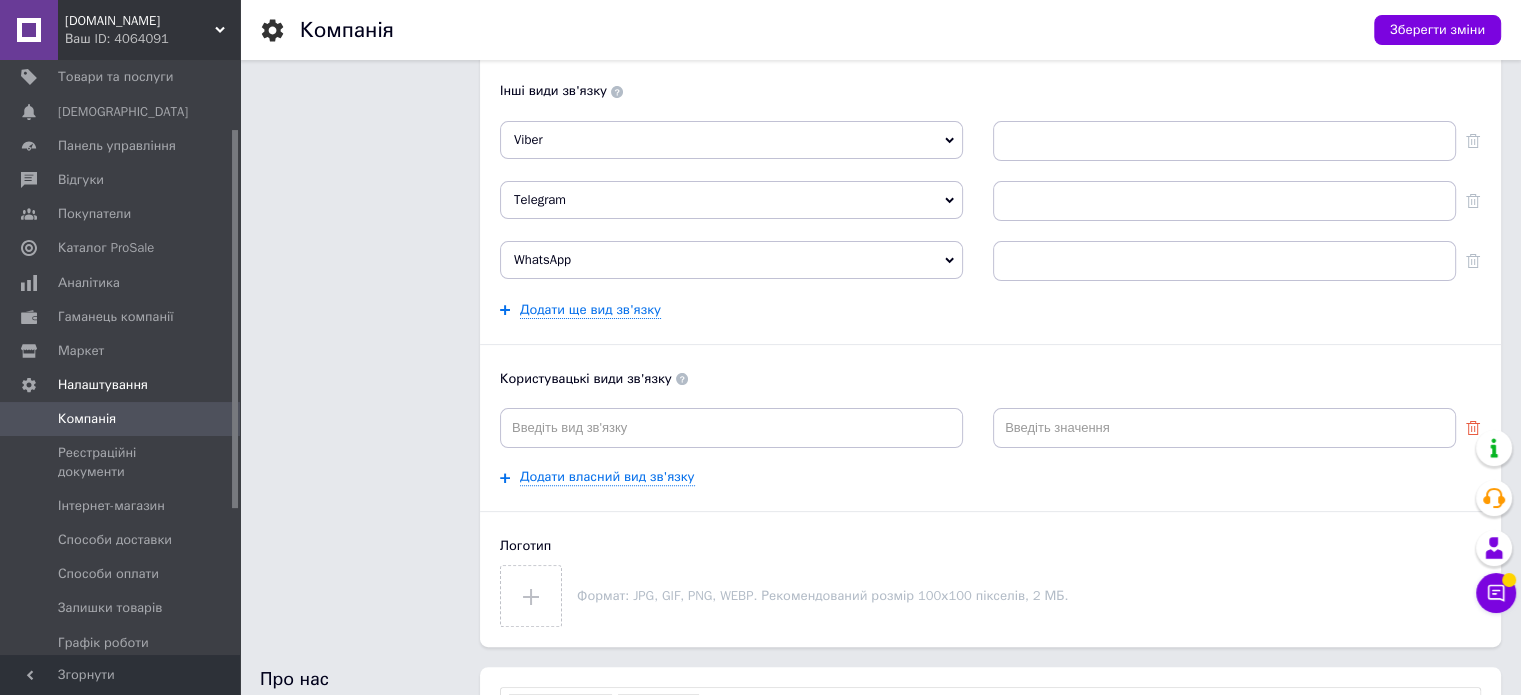 click 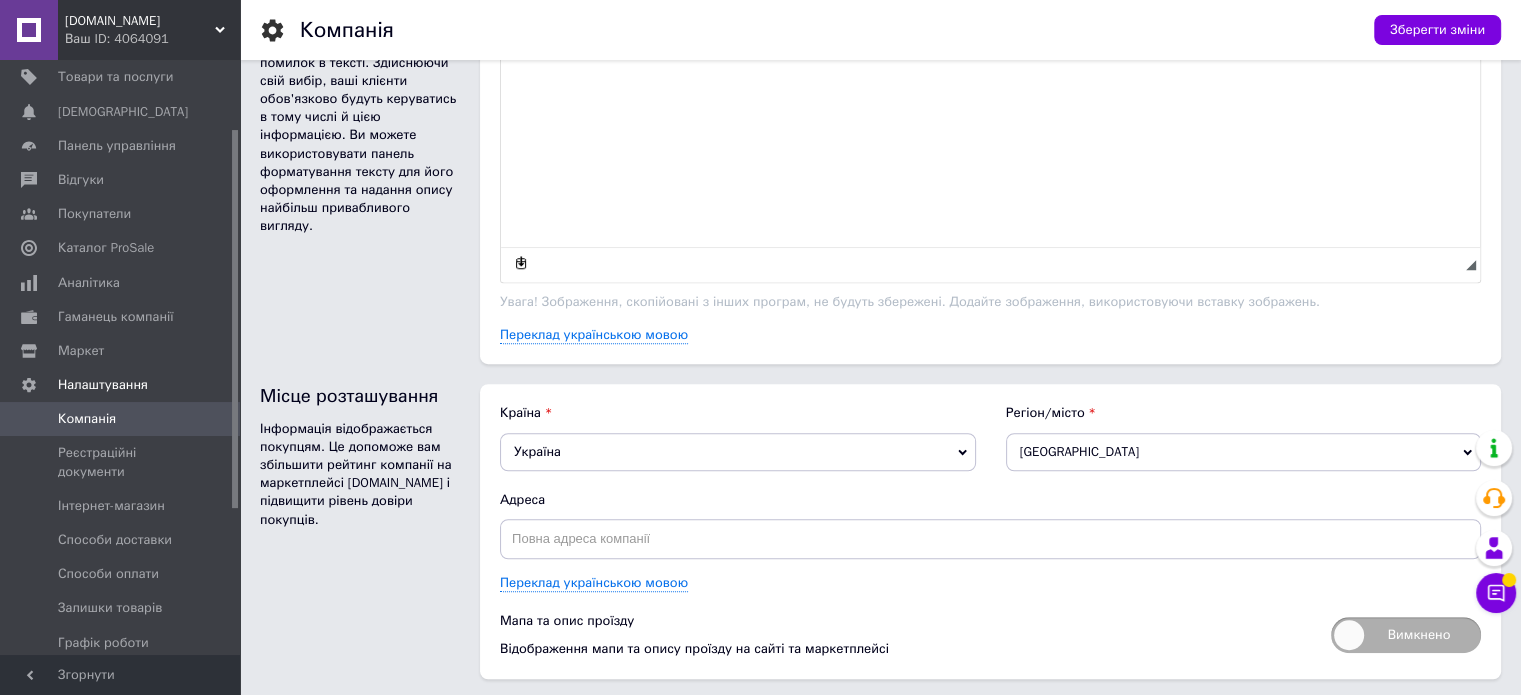 scroll, scrollTop: 1256, scrollLeft: 0, axis: vertical 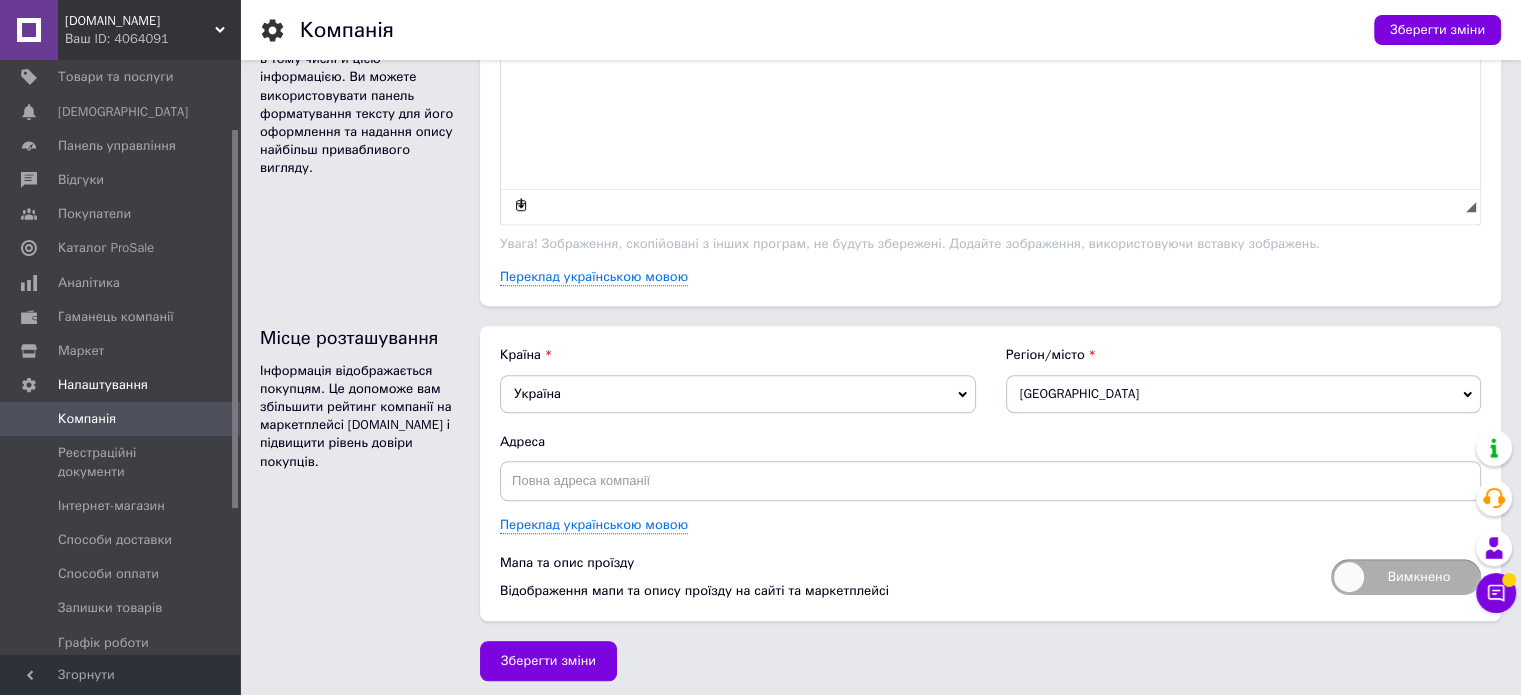 click on "[GEOGRAPHIC_DATA]" at bounding box center [1244, 394] 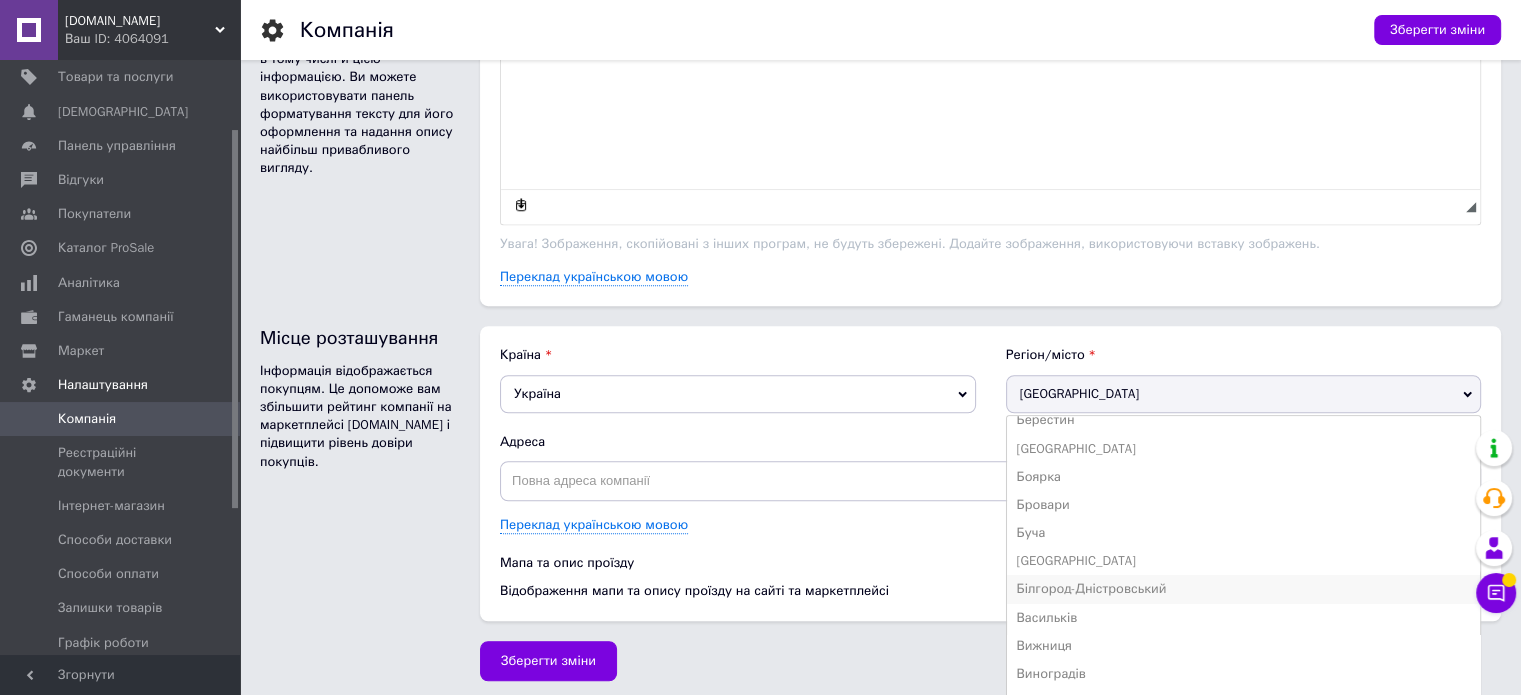scroll, scrollTop: 300, scrollLeft: 0, axis: vertical 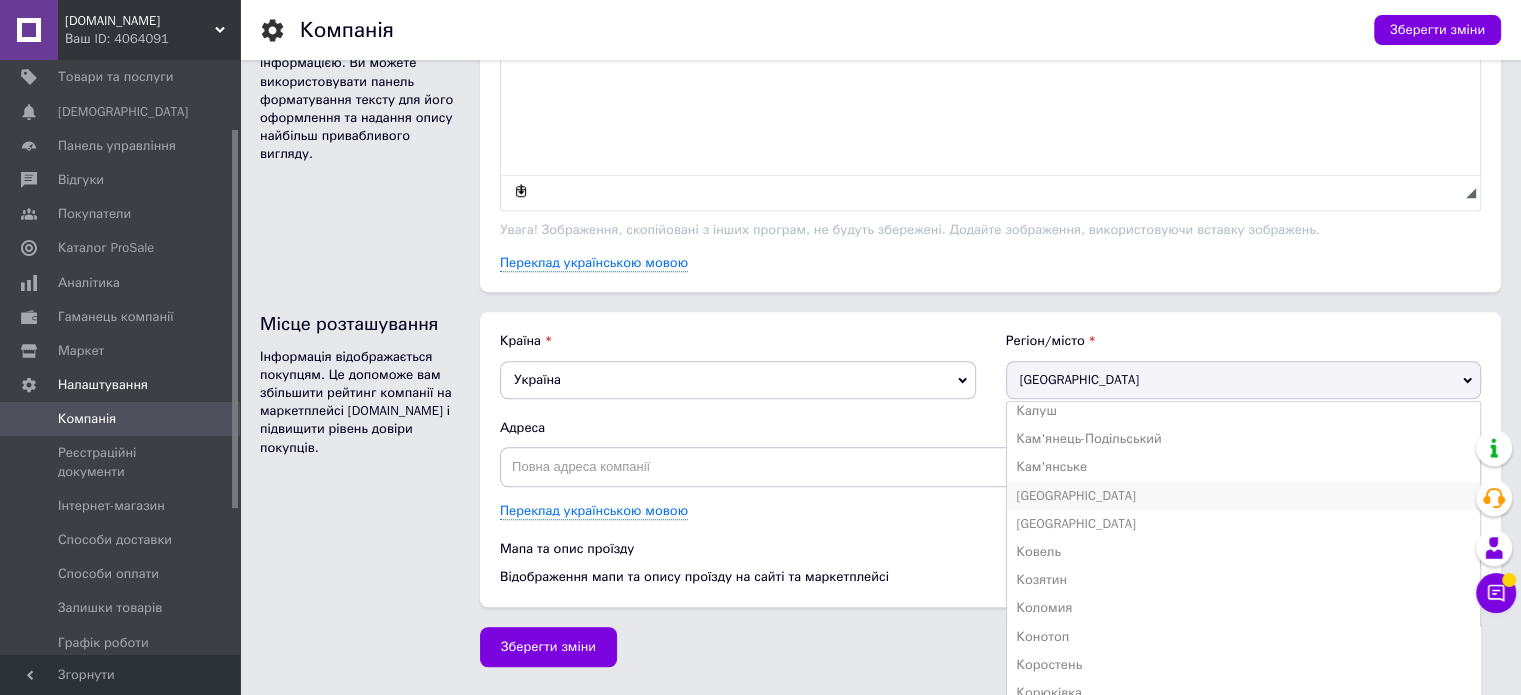 click on "[GEOGRAPHIC_DATA]" at bounding box center [1077, 495] 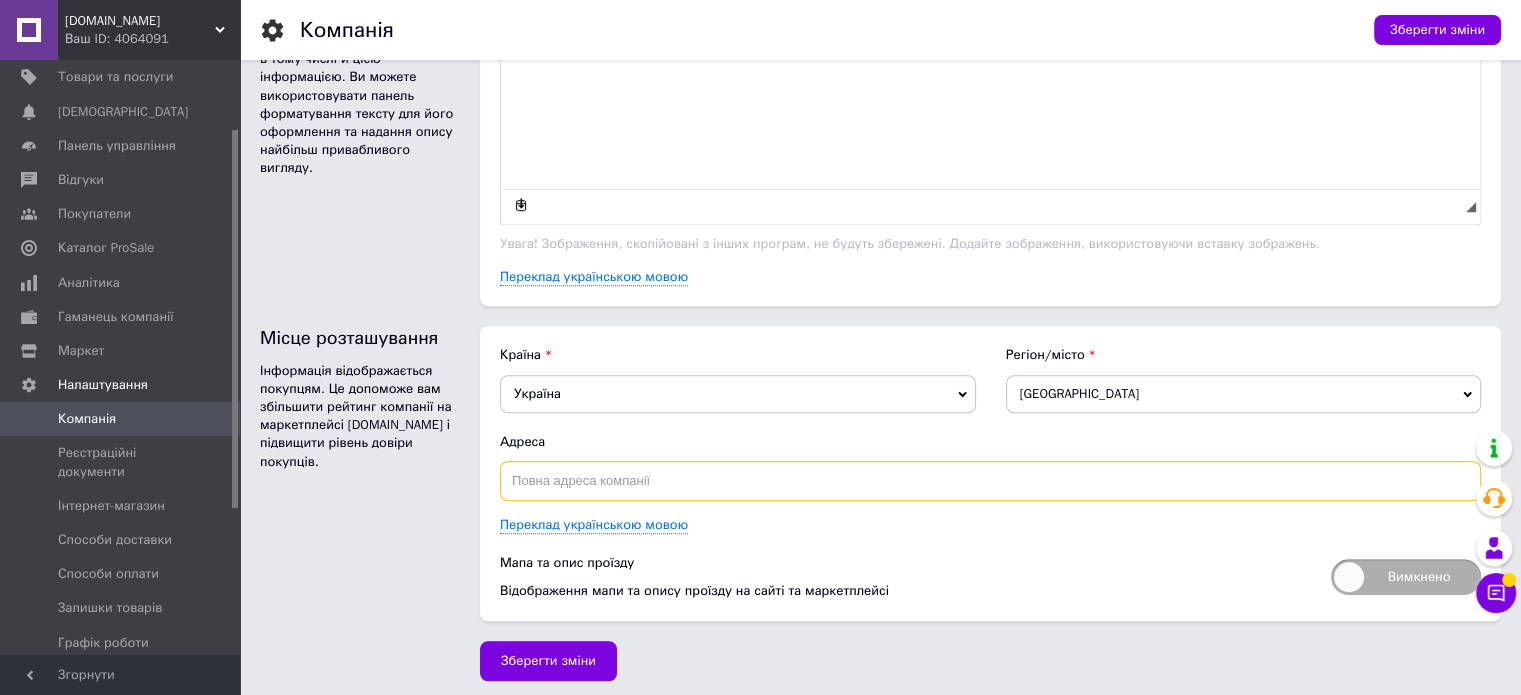 click at bounding box center (990, 481) 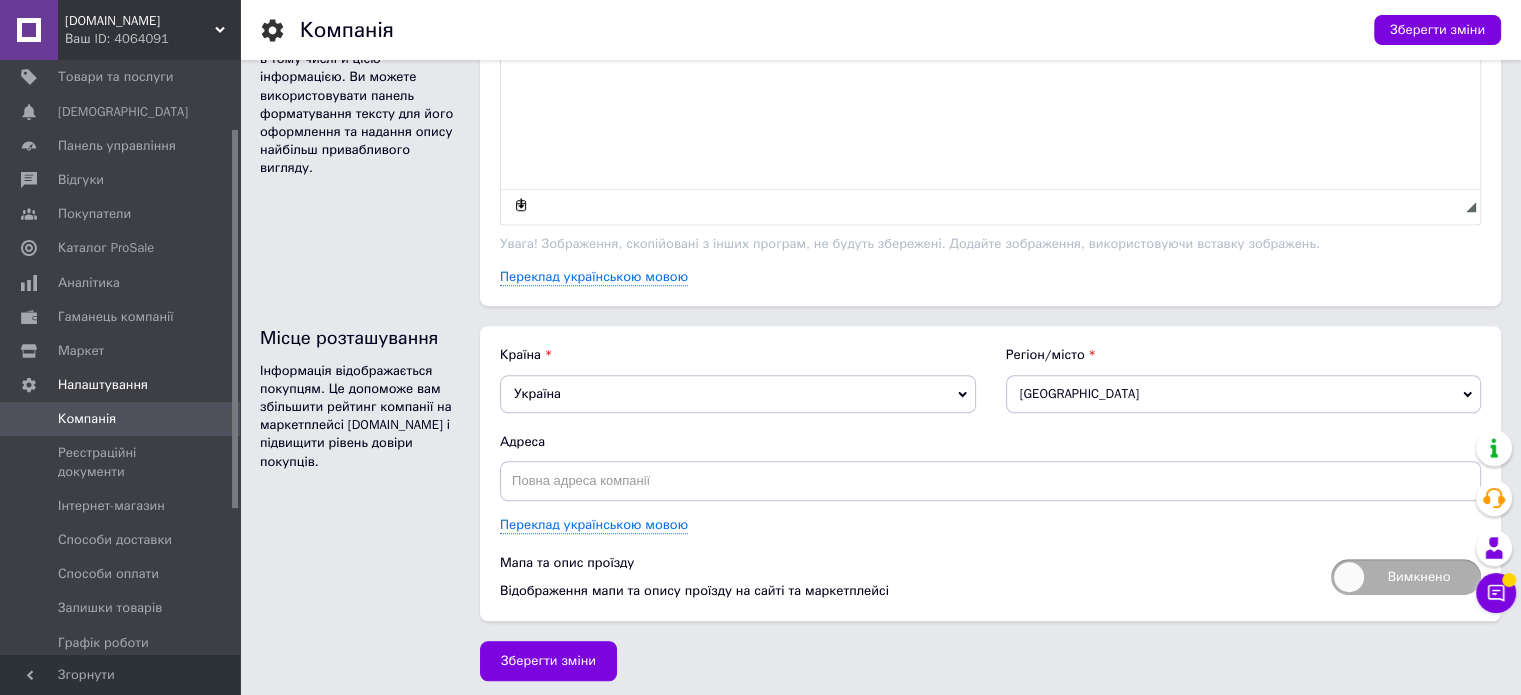 click on "Країна [GEOGRAPHIC_DATA] [GEOGRAPHIC_DATA] [PERSON_NAME][GEOGRAPHIC_DATA] [GEOGRAPHIC_DATA] [GEOGRAPHIC_DATA] [GEOGRAPHIC_DATA] [GEOGRAPHIC_DATA] [GEOGRAPHIC_DATA] [GEOGRAPHIC_DATA] [GEOGRAPHIC_DATA] [GEOGRAPHIC_DATA] [GEOGRAPHIC_DATA] [GEOGRAPHIC_DATA] [GEOGRAPHIC_DATA] [GEOGRAPHIC_DATA] [GEOGRAPHIC_DATA] [GEOGRAPHIC_DATA] [GEOGRAPHIC_DATA] [GEOGRAPHIC_DATA] Андорра [GEOGRAPHIC_DATA] [GEOGRAPHIC_DATA] і [GEOGRAPHIC_DATA] [GEOGRAPHIC_DATA] [GEOGRAPHIC_DATA] [GEOGRAPHIC_DATA] [GEOGRAPHIC_DATA] [GEOGRAPHIC_DATA] [GEOGRAPHIC_DATA] Беліз [GEOGRAPHIC_DATA] [GEOGRAPHIC_DATA] [GEOGRAPHIC_DATA] [GEOGRAPHIC_DATA] [GEOGRAPHIC_DATA] [GEOGRAPHIC_DATA] Британські [GEOGRAPHIC_DATA] [GEOGRAPHIC_DATA] Буркіна Фасо Бурунді Бутан [GEOGRAPHIC_DATA] В'єтнам Вануату Великобританія [GEOGRAPHIC_DATA] Вірменія [PERSON_NAME] [GEOGRAPHIC_DATA]" at bounding box center [990, 473] 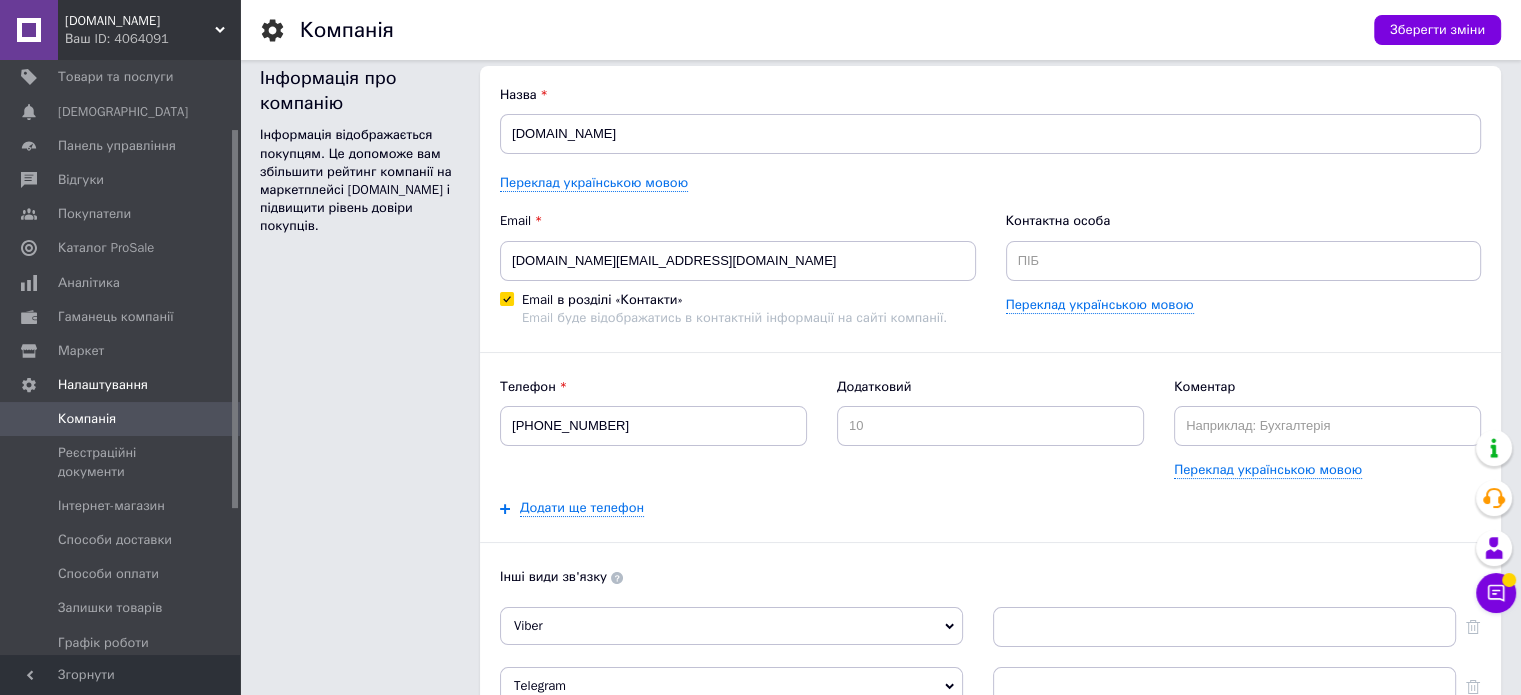 scroll, scrollTop: 0, scrollLeft: 0, axis: both 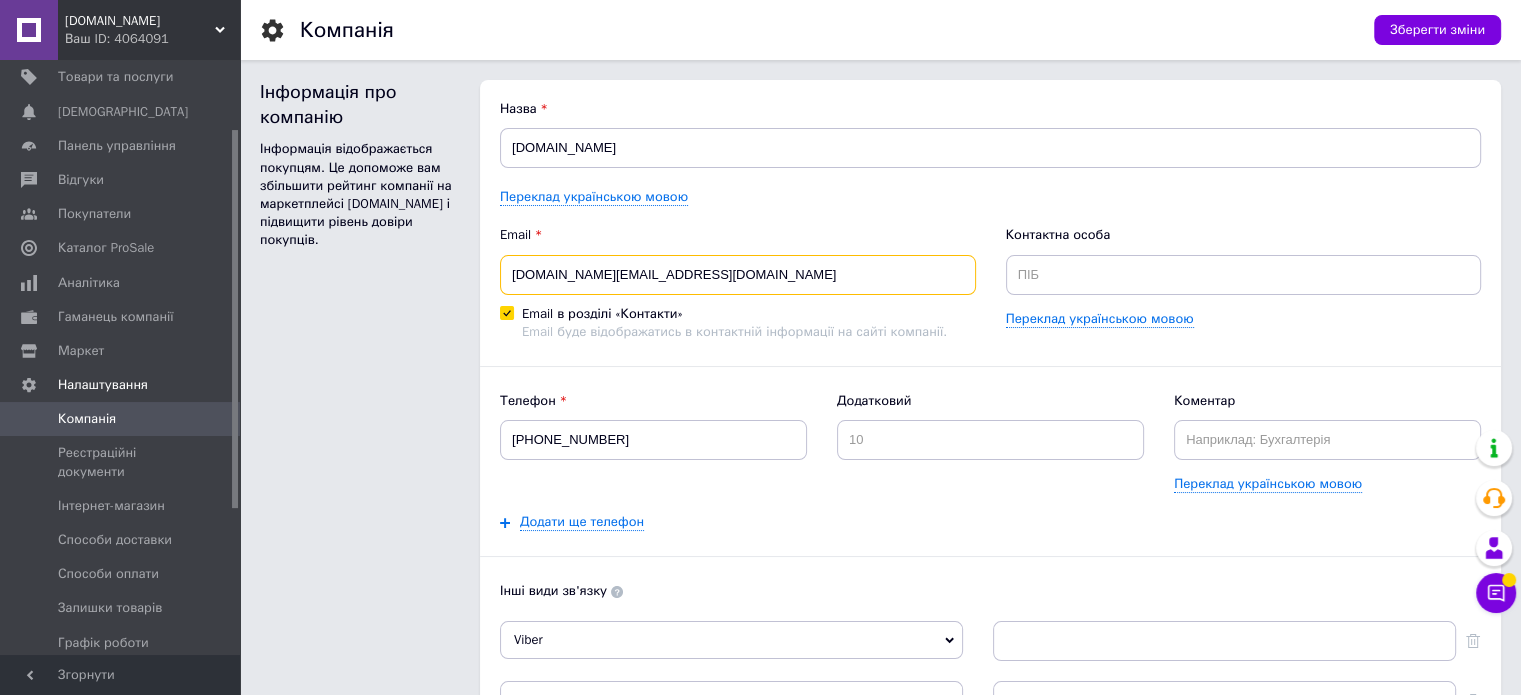 drag, startPoint x: 705, startPoint y: 269, endPoint x: 498, endPoint y: 286, distance: 207.6969 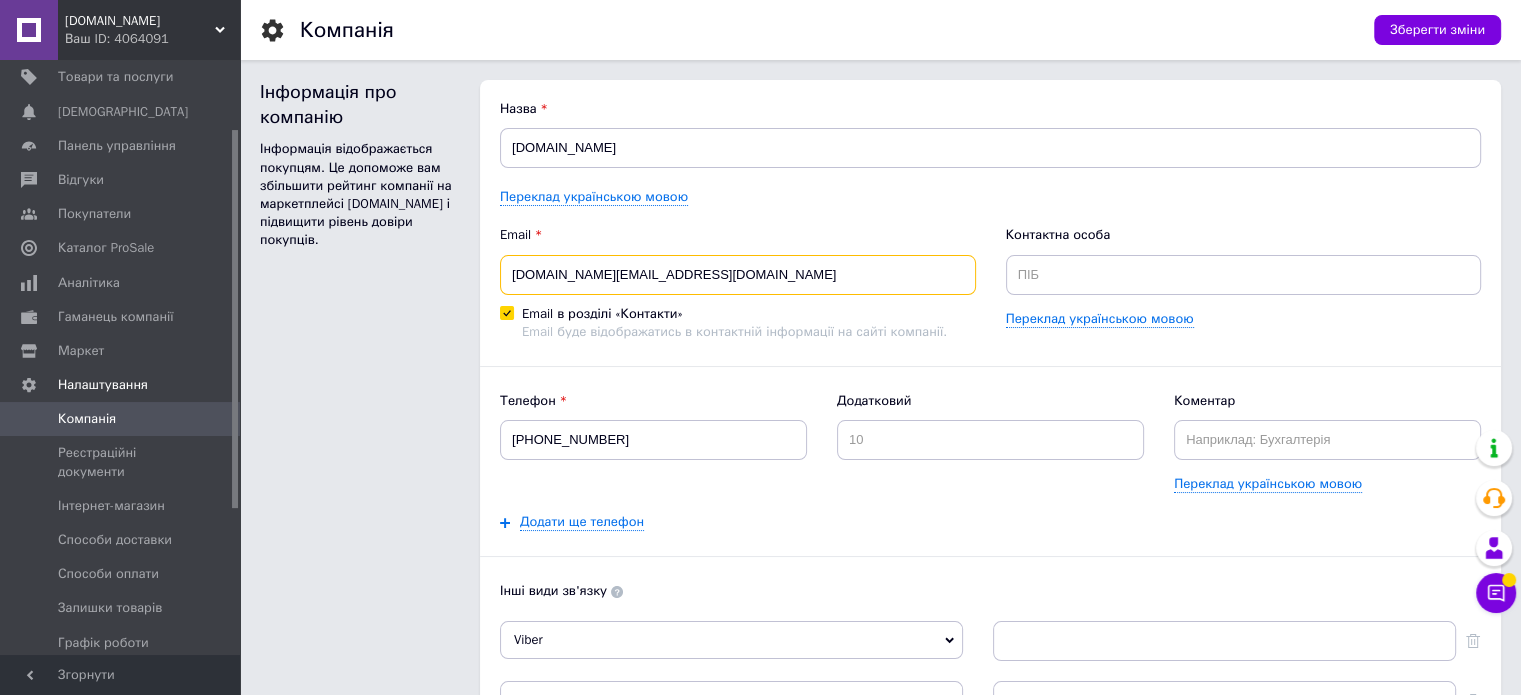 click on "Назва [DOMAIN_NAME] Переклад українською мовою Email [DOMAIN_NAME][EMAIL_ADDRESS][DOMAIN_NAME] Email в розділі «Контакти» Email буде відображатись в контактній інформації на сайті компанії. Контактна особа Переклад українською мовою Телефон [PHONE_NUMBER] Додатковий Коментар Переклад українською мовою Додати ще телефон Інші види зв'язку   Viber Skype Сайт компанії Messenger ICQ Telegram Skype Сайт компанії Messenger ICQ WhatsApp Skype Сайт компанії Messenger ICQ Додати ще вид зв'язку Користувацькі види зв'язку   Додати власний вид зв'язку Логотип Формат: JPG, GIF, PNG, WEBP. Рекомендований розмір 100х100 пікселів, 2 МБ." at bounding box center [990, 583] 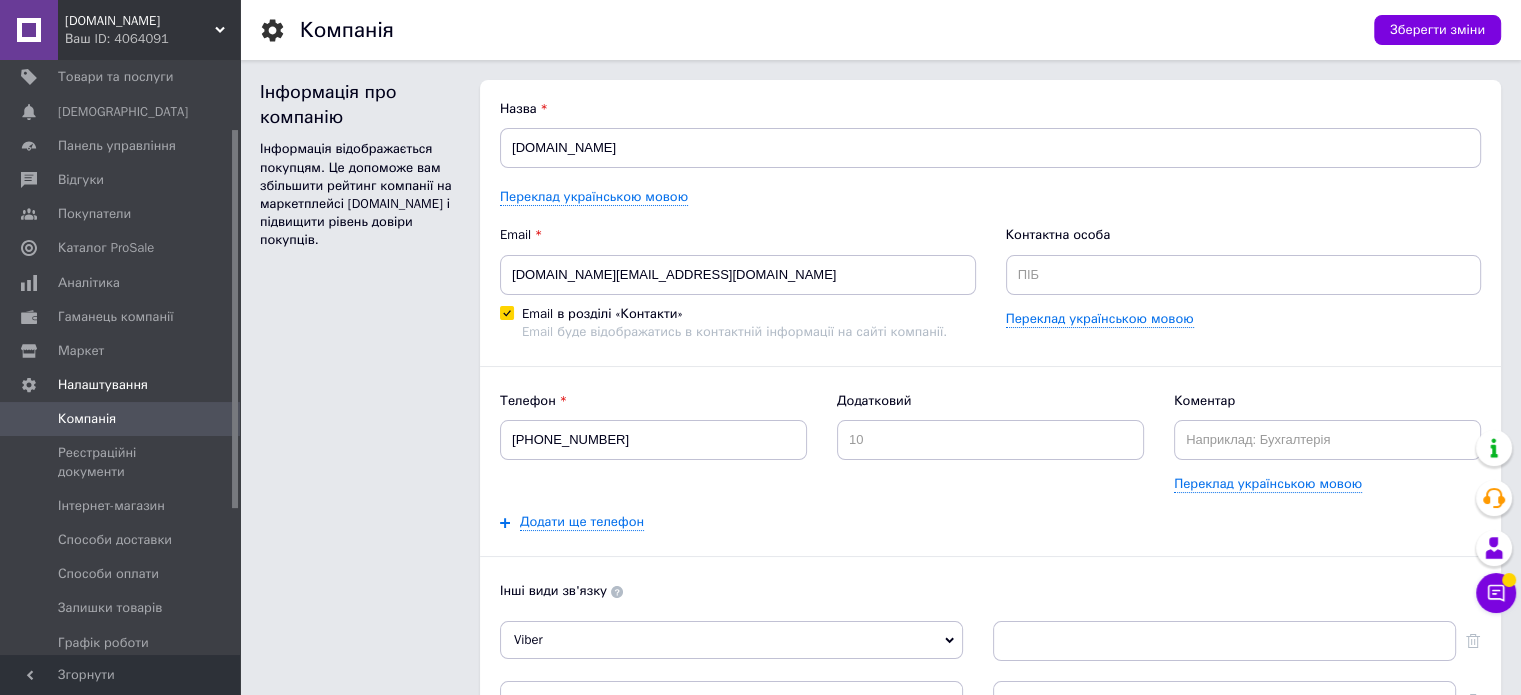 click on "Назва [DOMAIN_NAME] Переклад українською мовою Email [DOMAIN_NAME][EMAIL_ADDRESS][DOMAIN_NAME] Email в розділі «Контакти» Email буде відображатись в контактній інформації на сайті компанії. Контактна особа Переклад українською мовою Телефон [PHONE_NUMBER] Додатковий Коментар Переклад українською мовою Додати ще телефон Інші види зв'язку   Viber Skype Сайт компанії Messenger ICQ Telegram Skype Сайт компанії Messenger ICQ WhatsApp Skype Сайт компанії Messenger ICQ Додати ще вид зв'язку Користувацькі види зв'язку   Додати власний вид зв'язку Логотип Формат: JPG, GIF, PNG, WEBP. Рекомендований розмір 100х100 пікселів, 2 МБ." at bounding box center (990, 583) 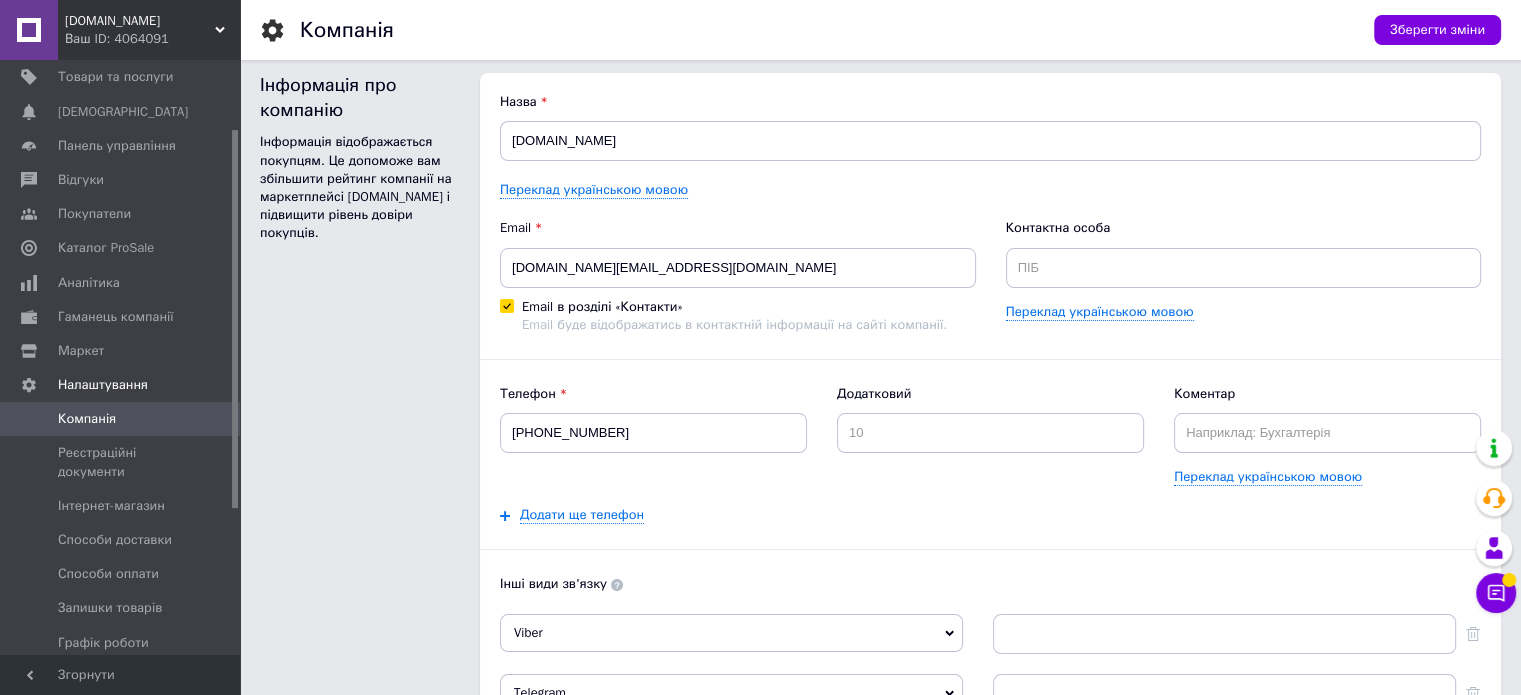 scroll, scrollTop: 0, scrollLeft: 0, axis: both 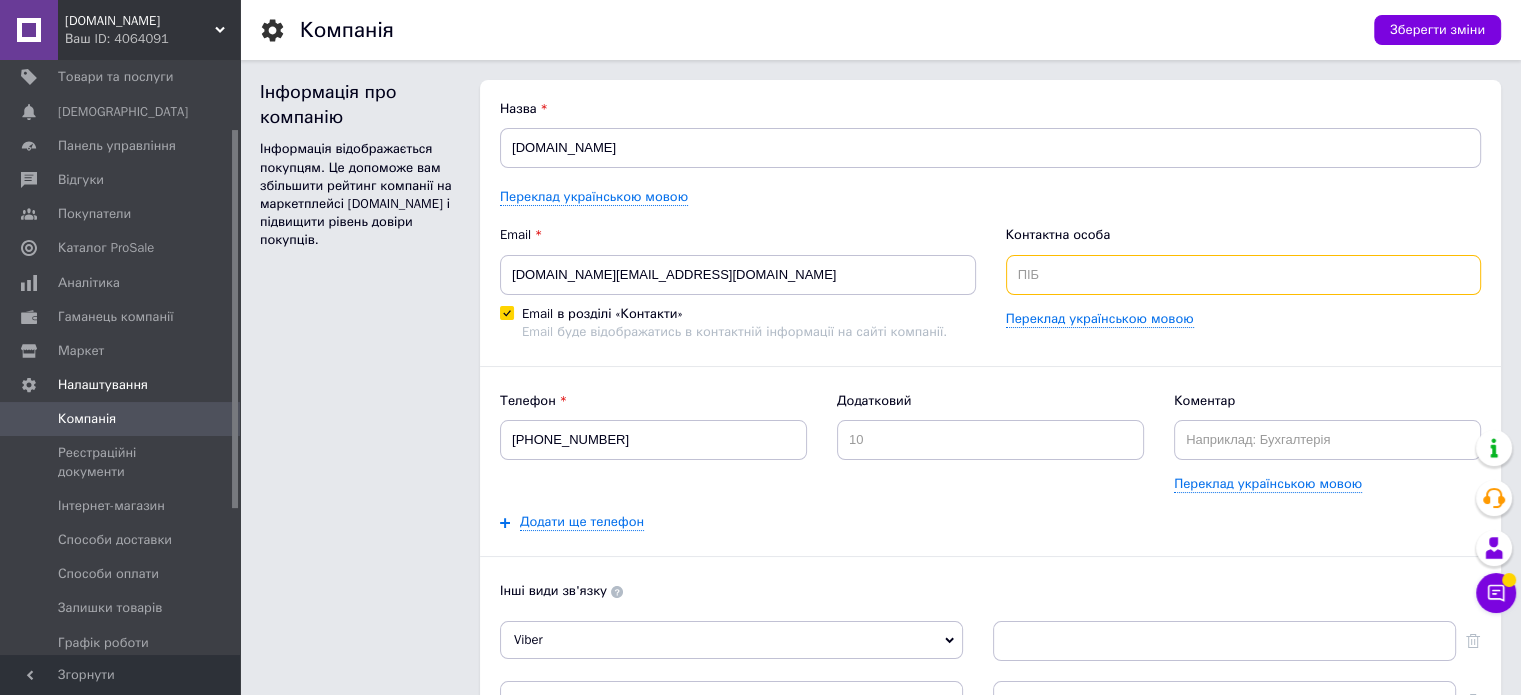 click at bounding box center (1244, 275) 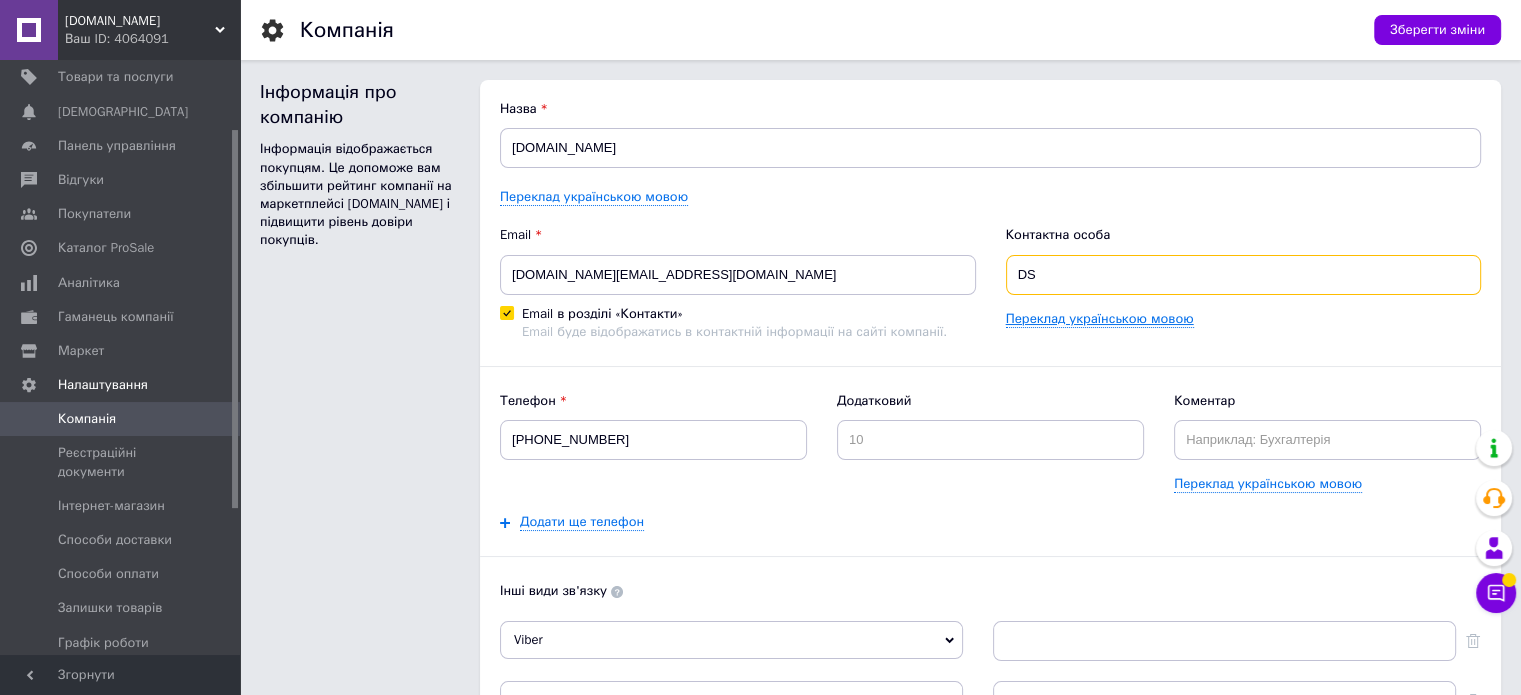 type on "D" 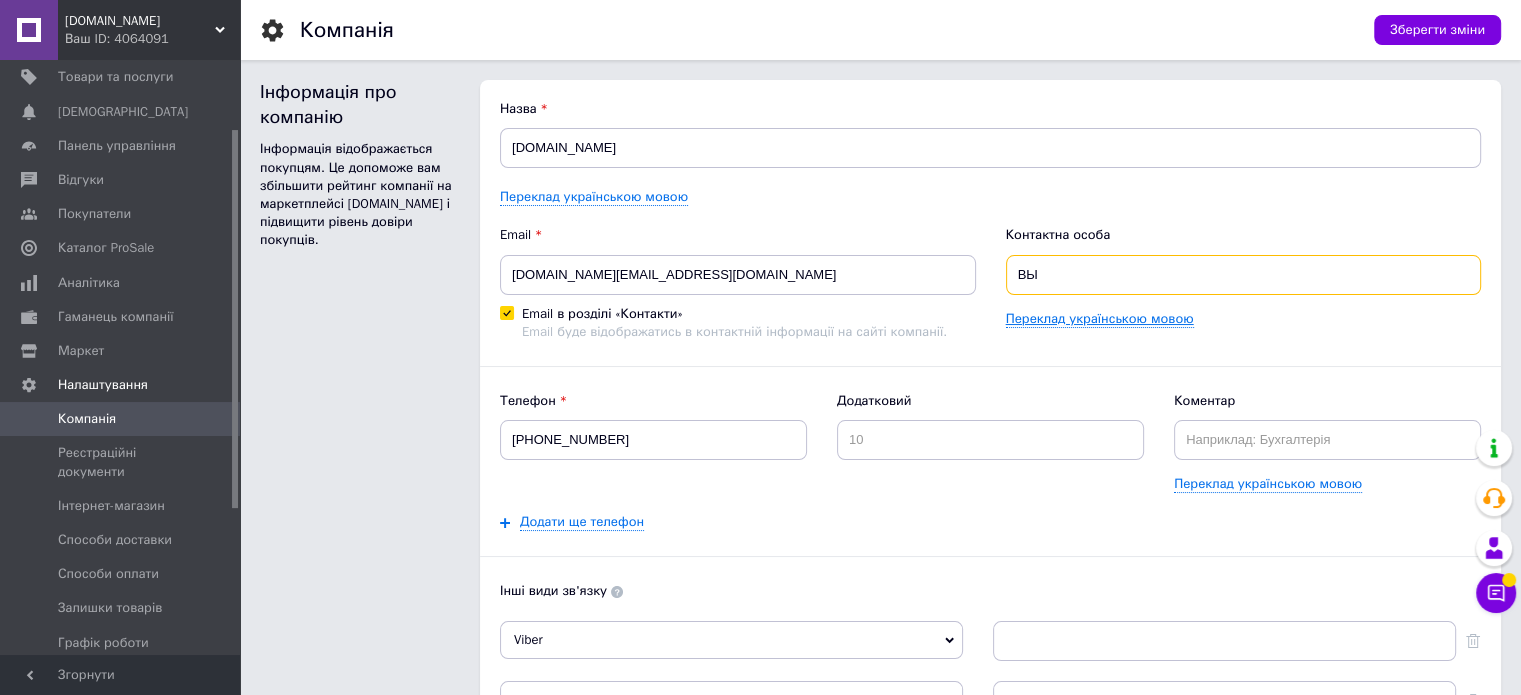 type on "В" 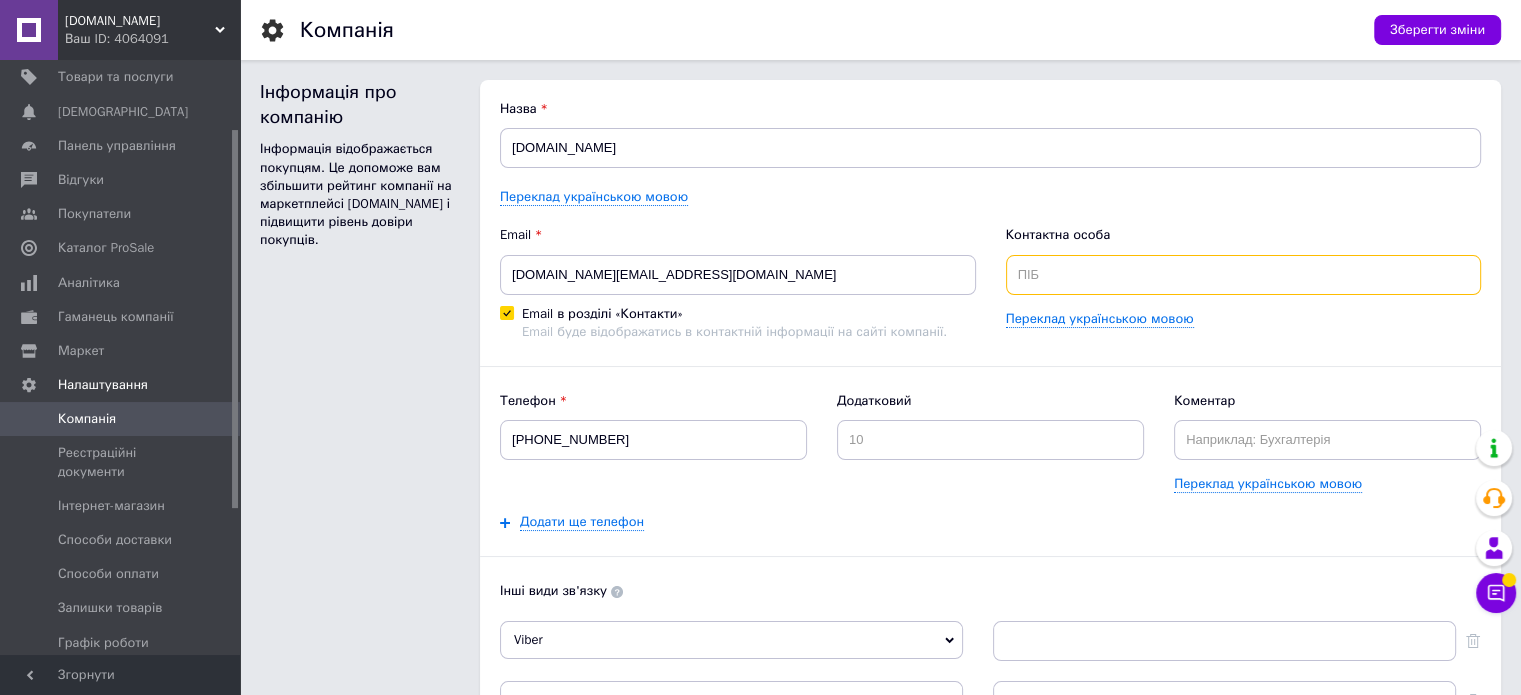 click at bounding box center [1244, 275] 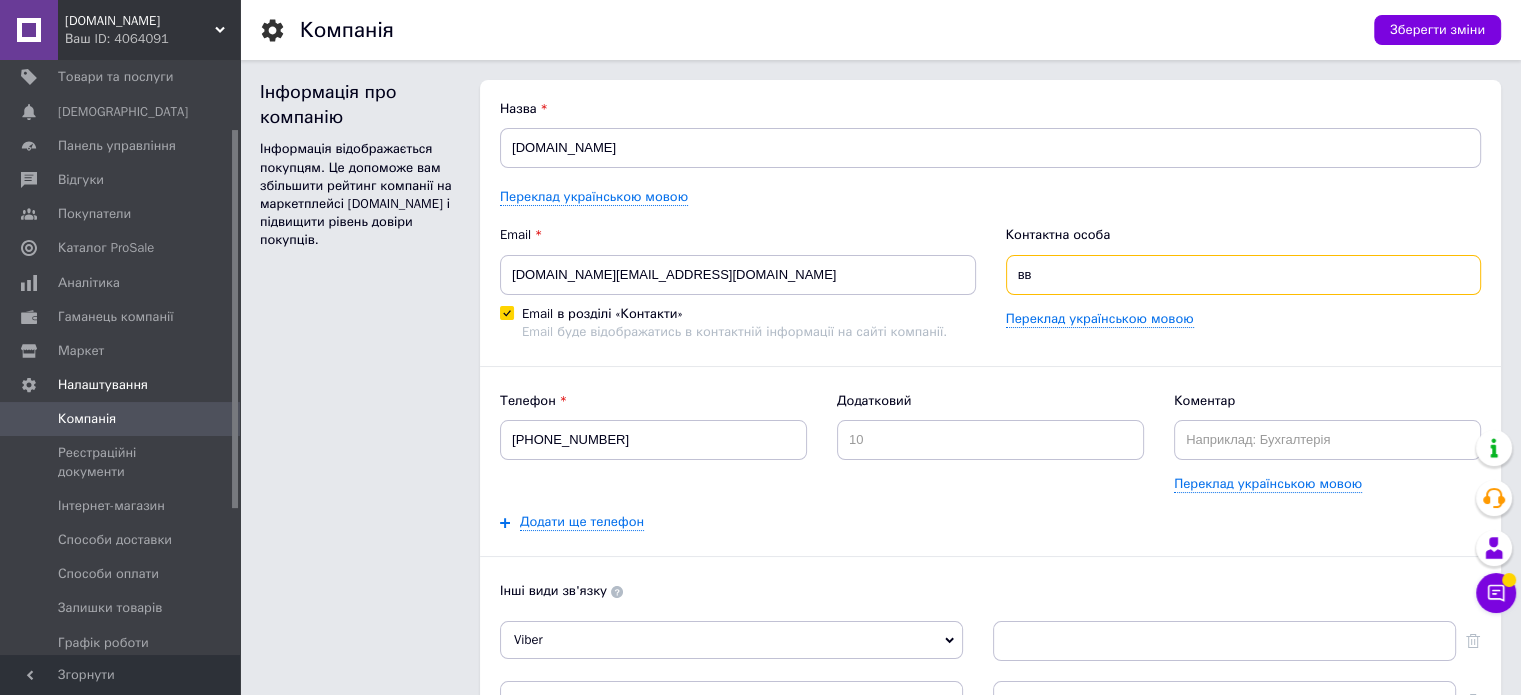 type on "в" 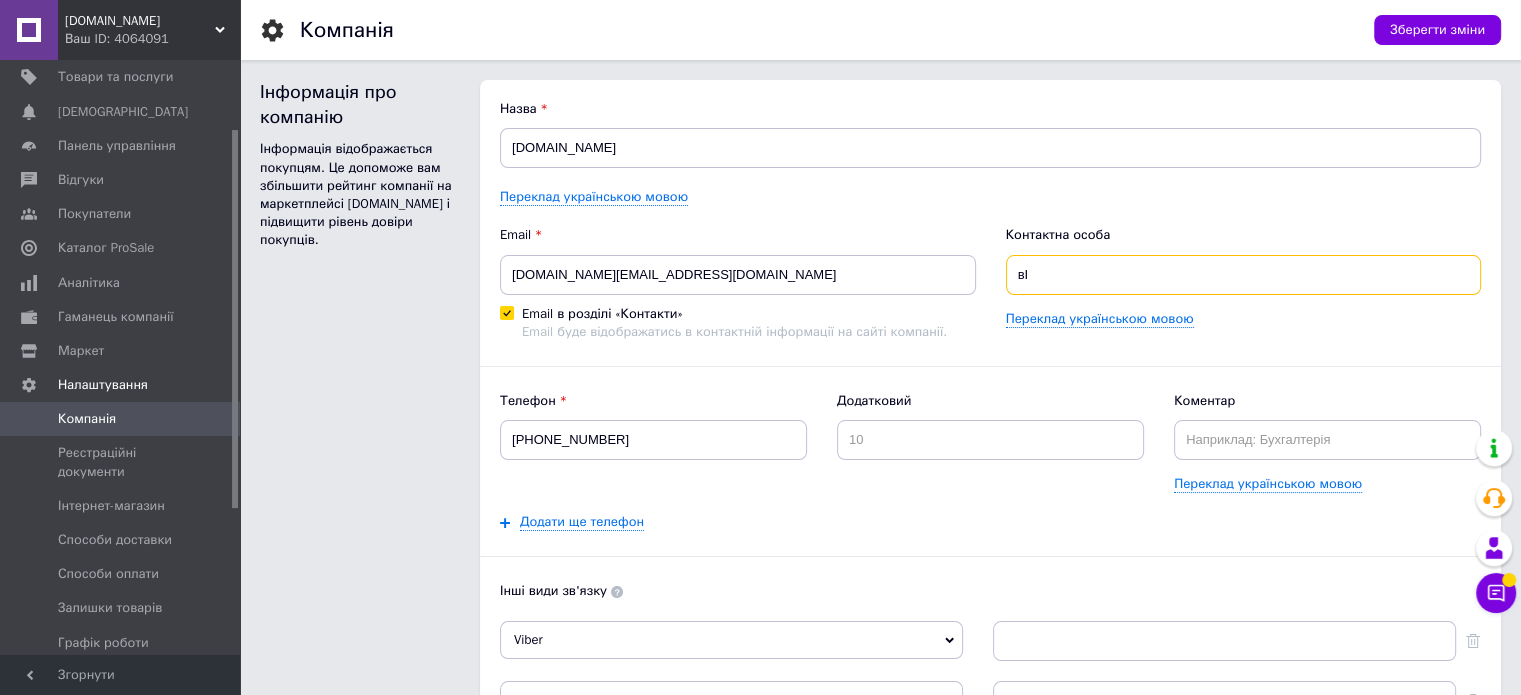 type on "в" 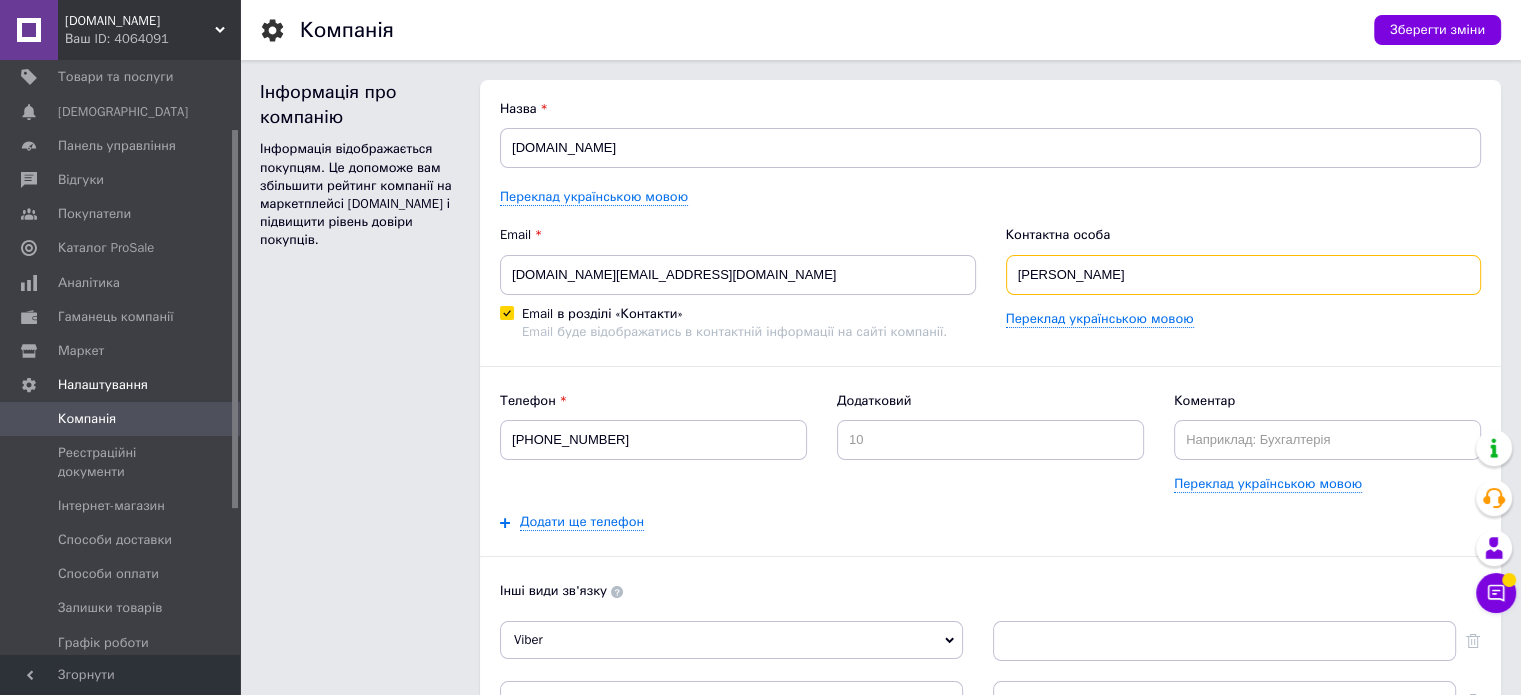 type on "[PERSON_NAME]" 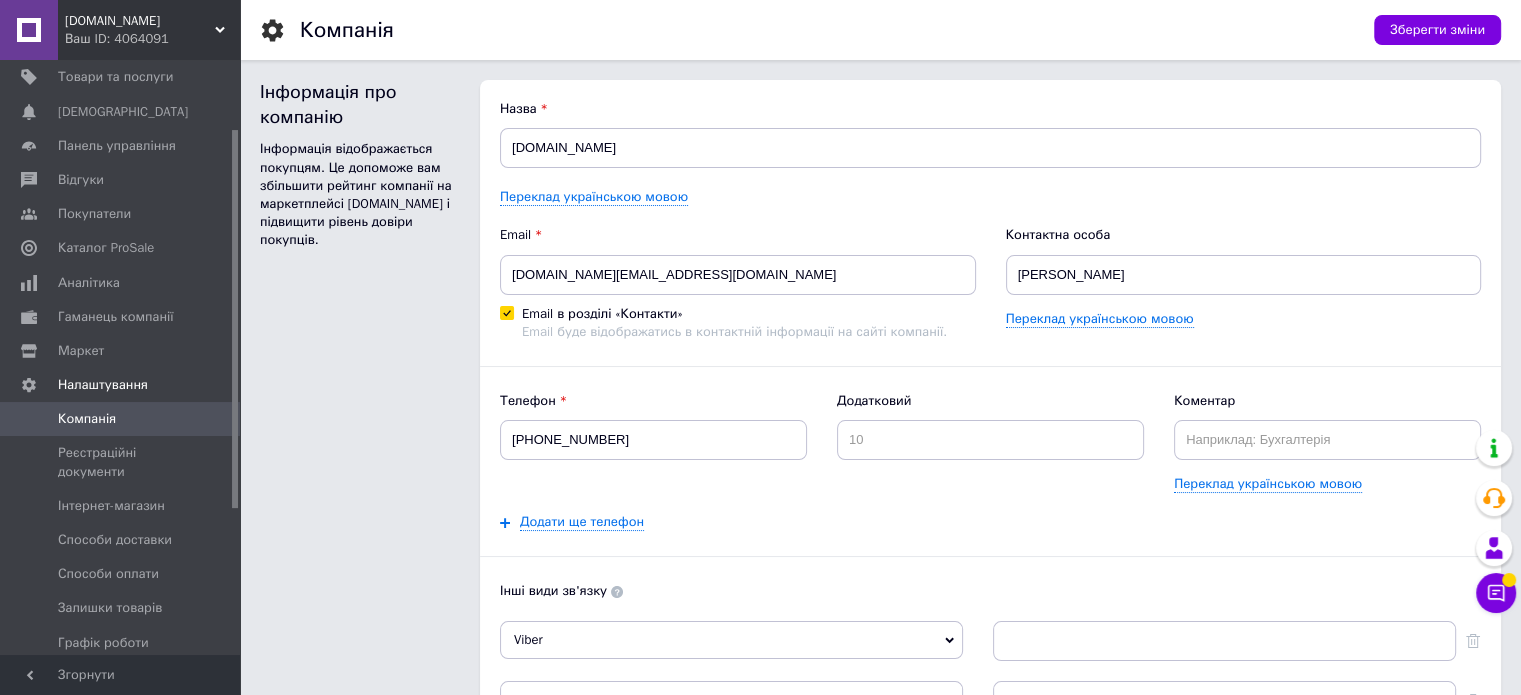 click on "Коментар" at bounding box center [1327, 401] 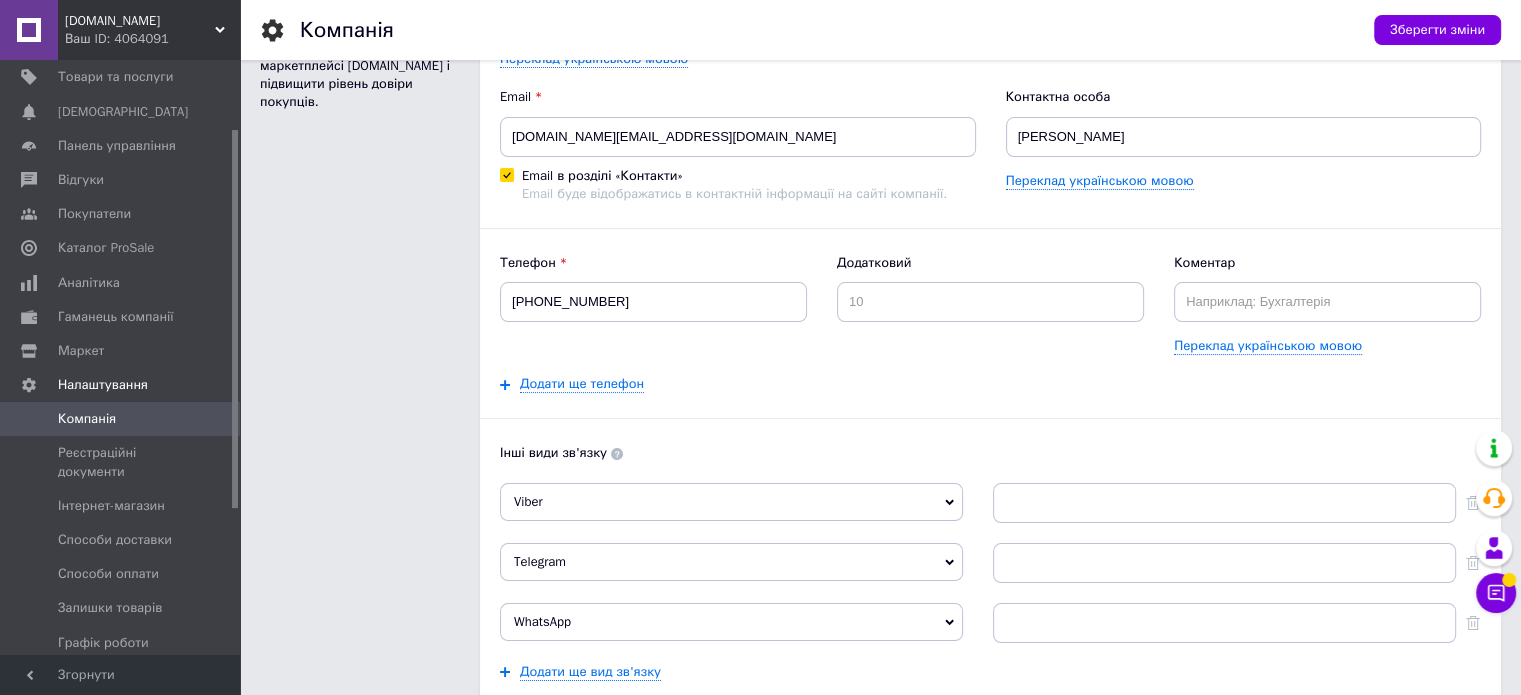 scroll, scrollTop: 200, scrollLeft: 0, axis: vertical 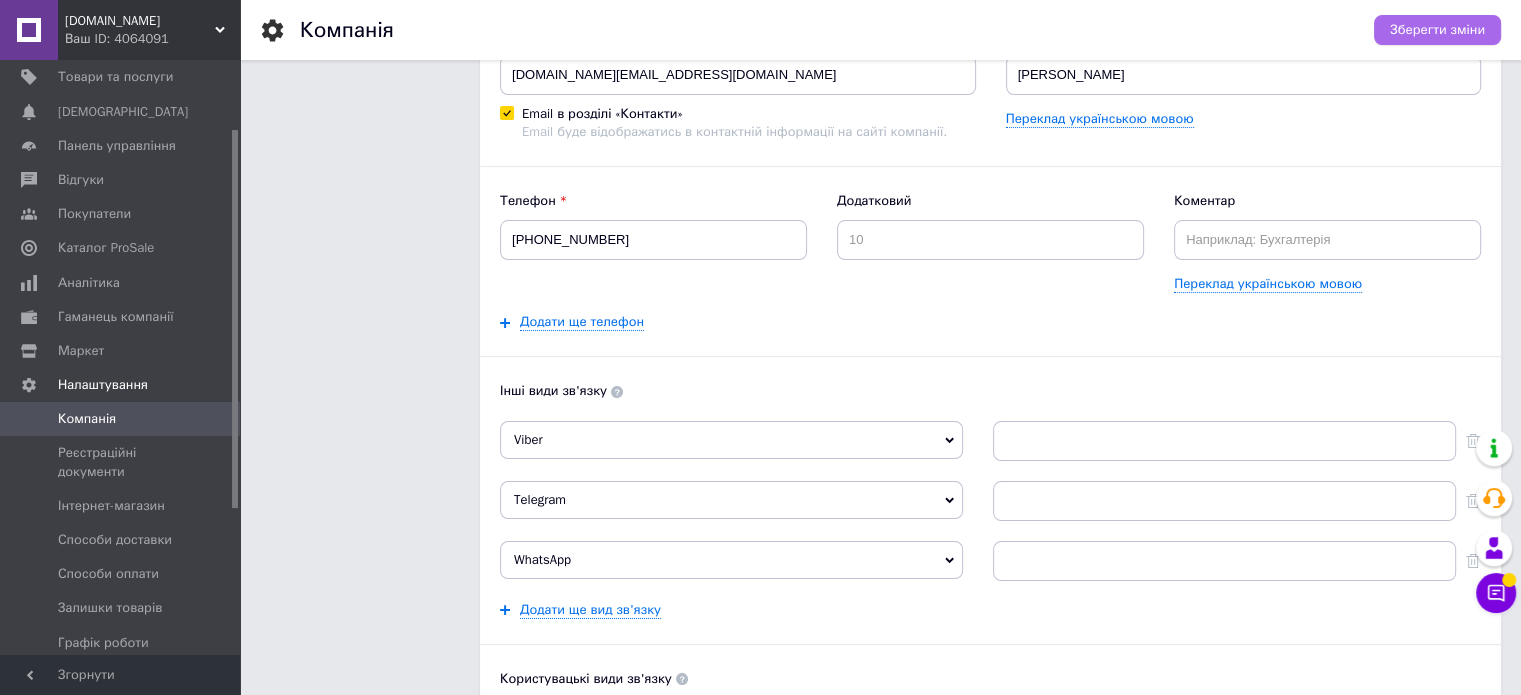 click on "Зберегти зміни" at bounding box center [1437, 30] 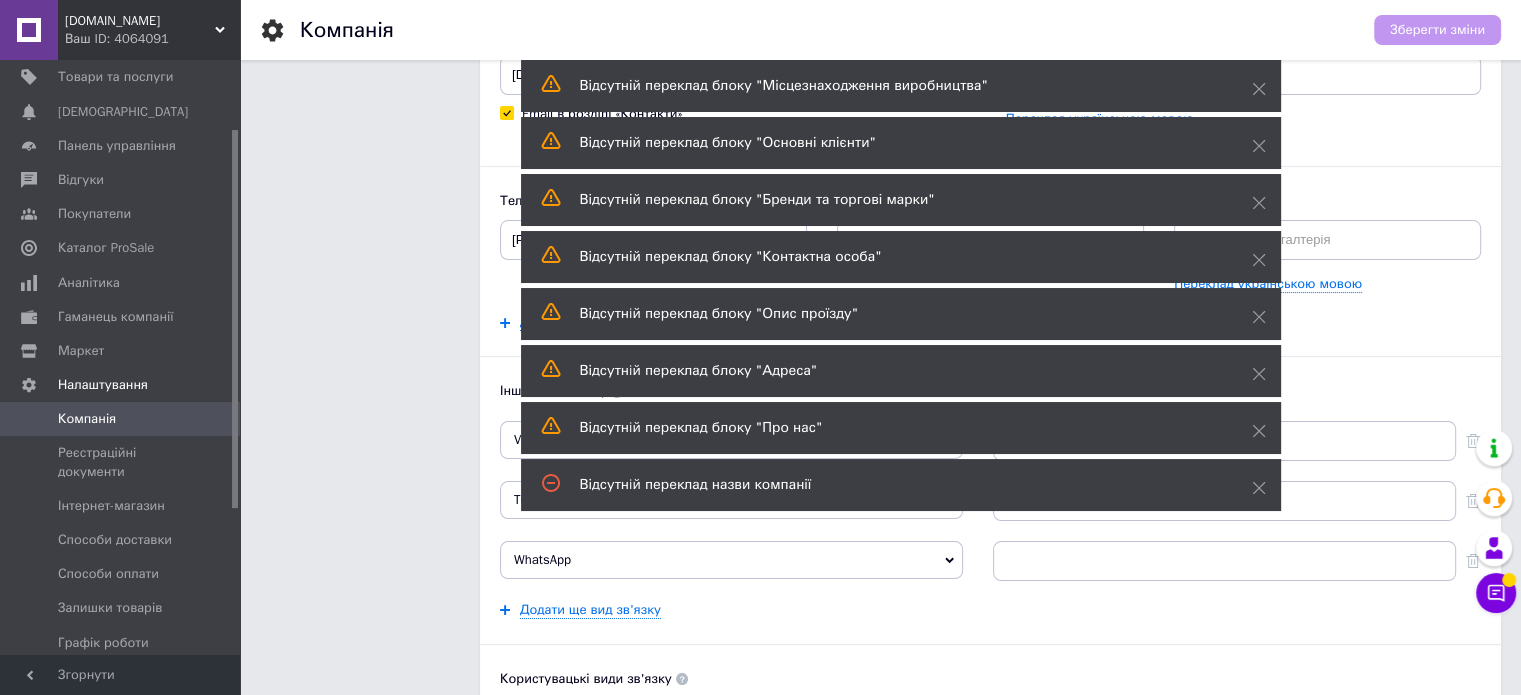click on "Інформація про компанію Інформація відображається покупцям. Це допоможе вам збільшити
рейтинг компанії на маркетплейсі [DOMAIN_NAME] і підвищити рівень довіри покупців." at bounding box center (360, 383) 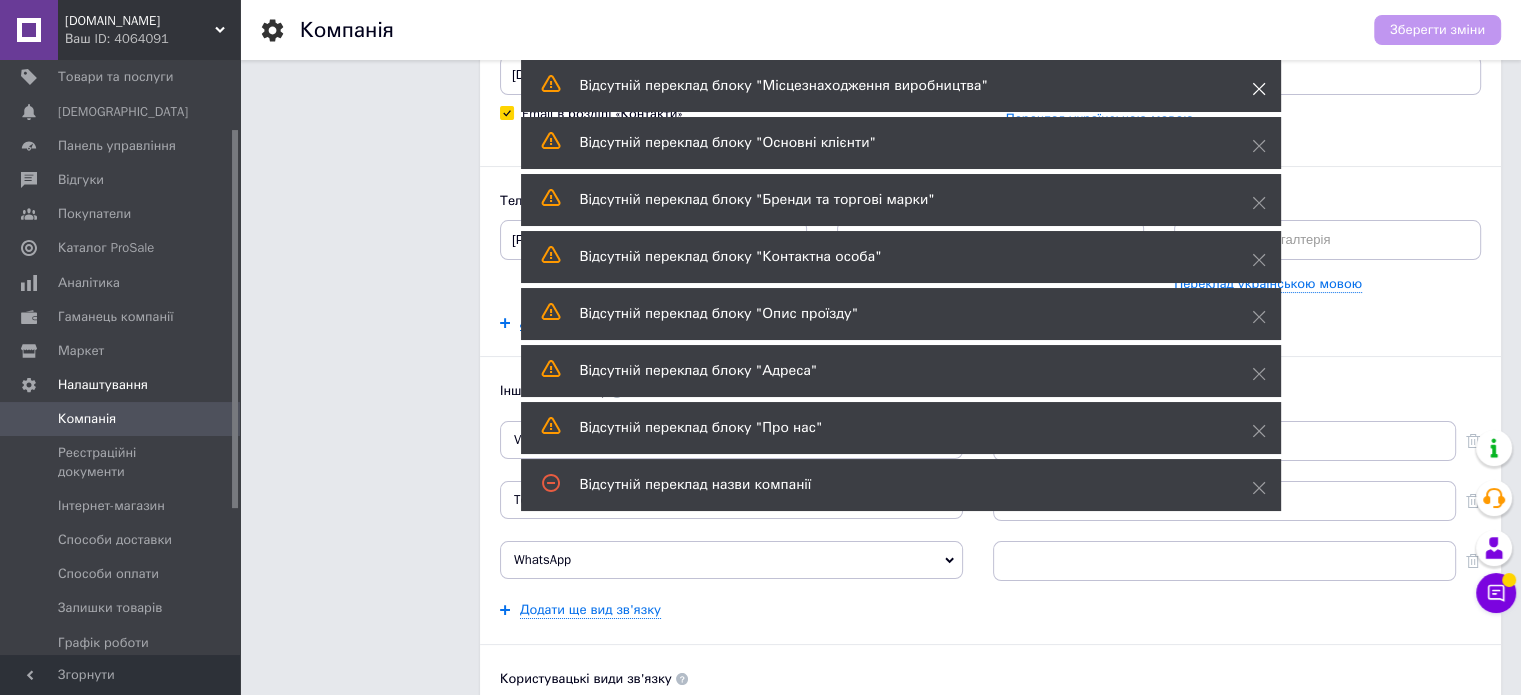 click 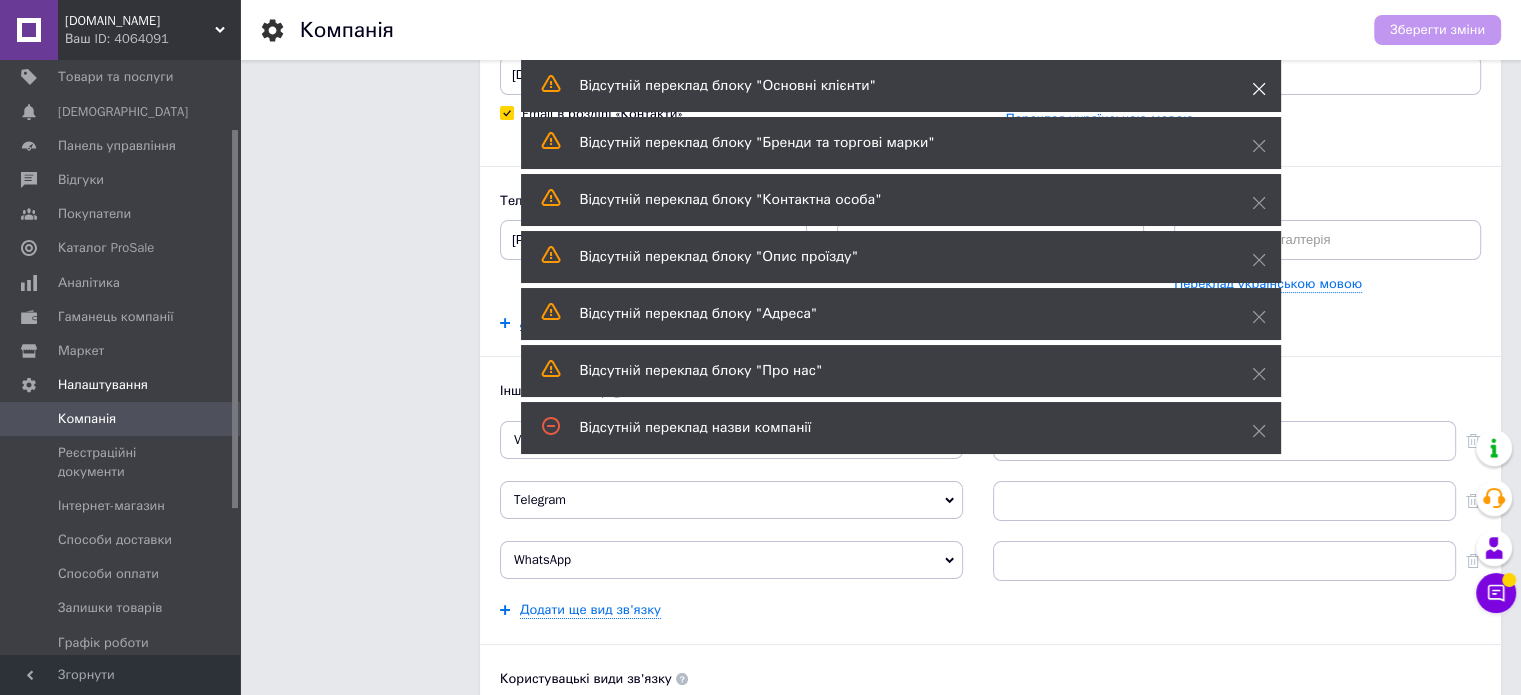 click 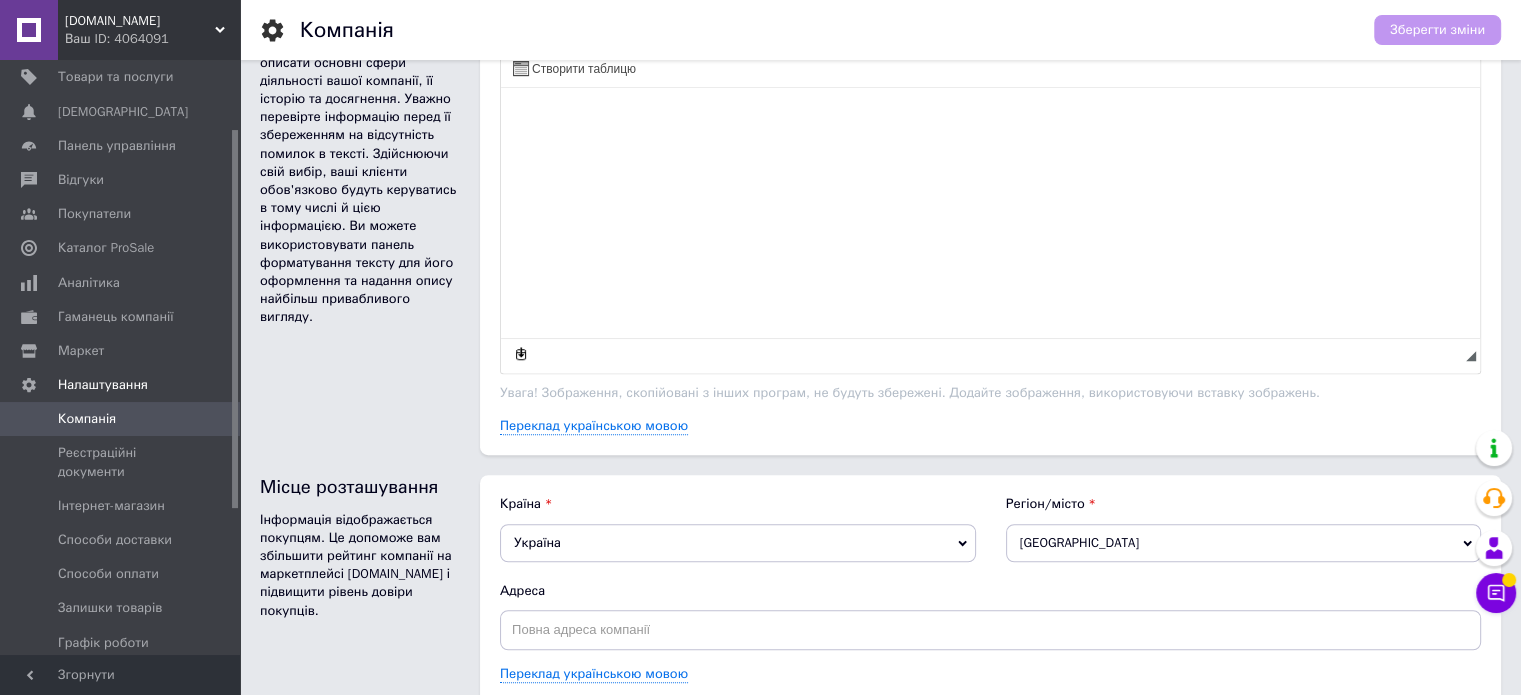 scroll, scrollTop: 1256, scrollLeft: 0, axis: vertical 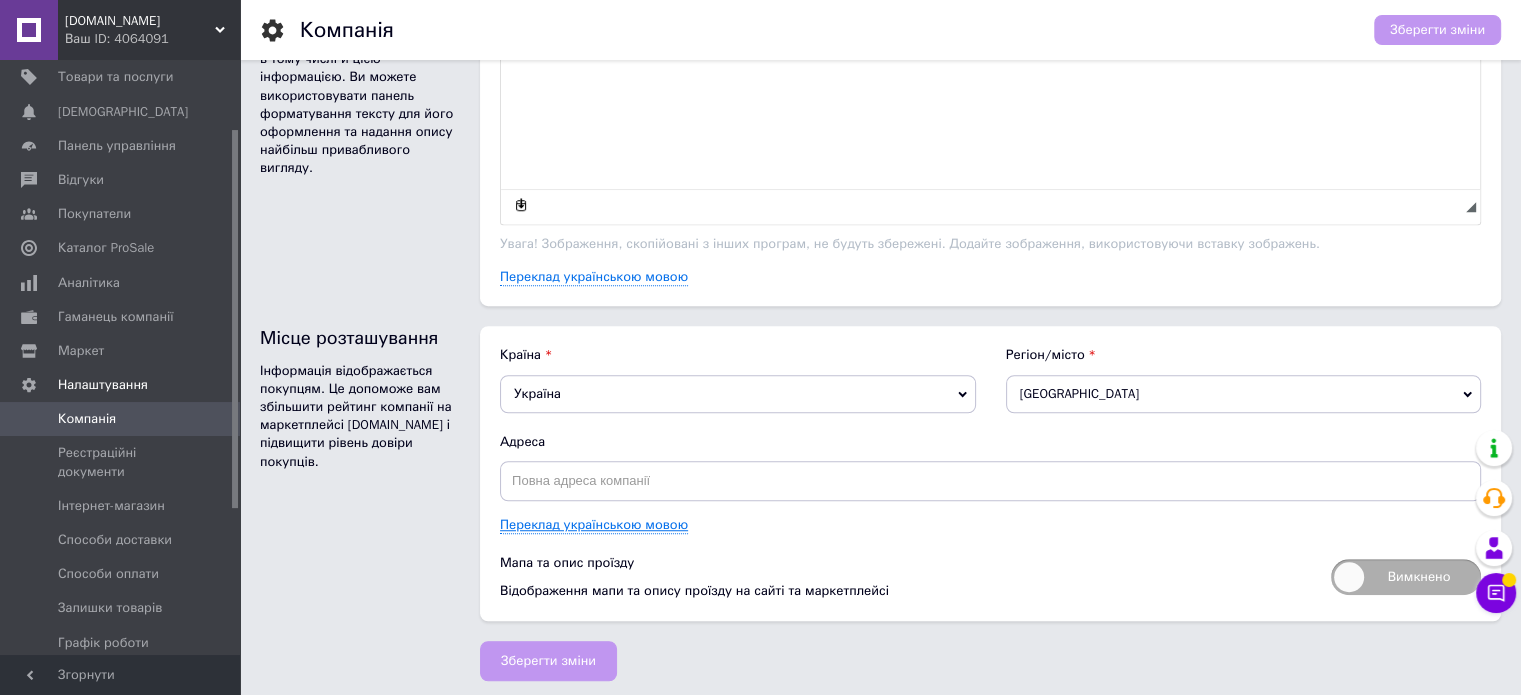 click on "Переклад українською мовою" at bounding box center [594, 525] 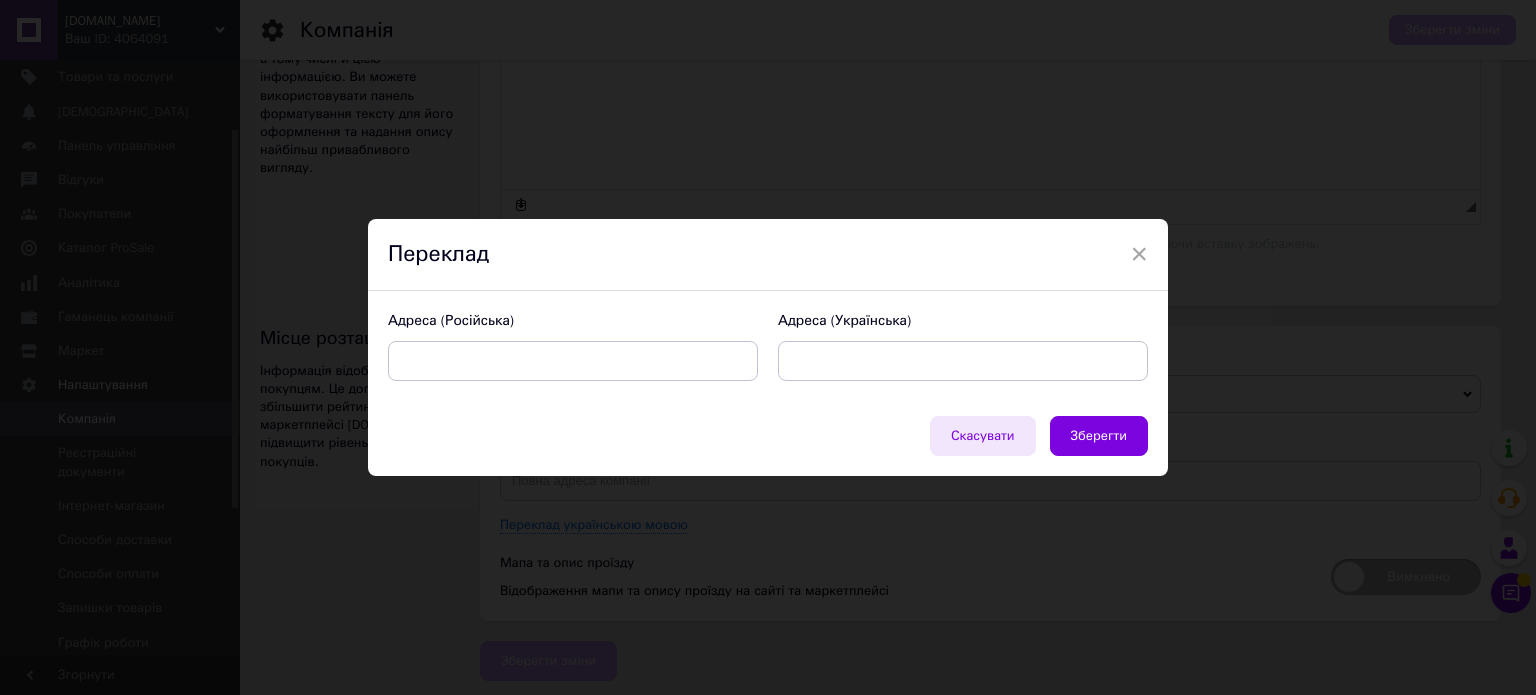 click on "Скасувати" at bounding box center [983, 436] 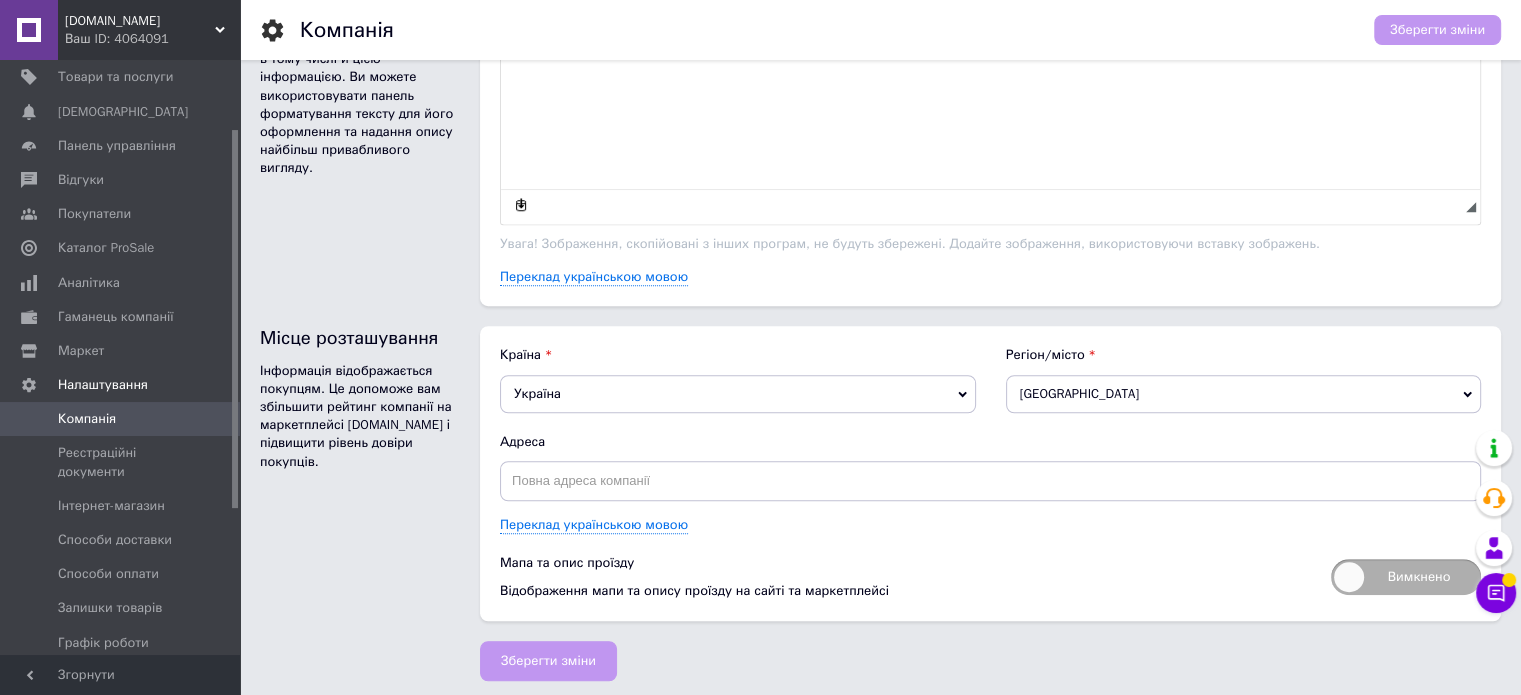 click on "Вимкнено" at bounding box center [1406, 577] 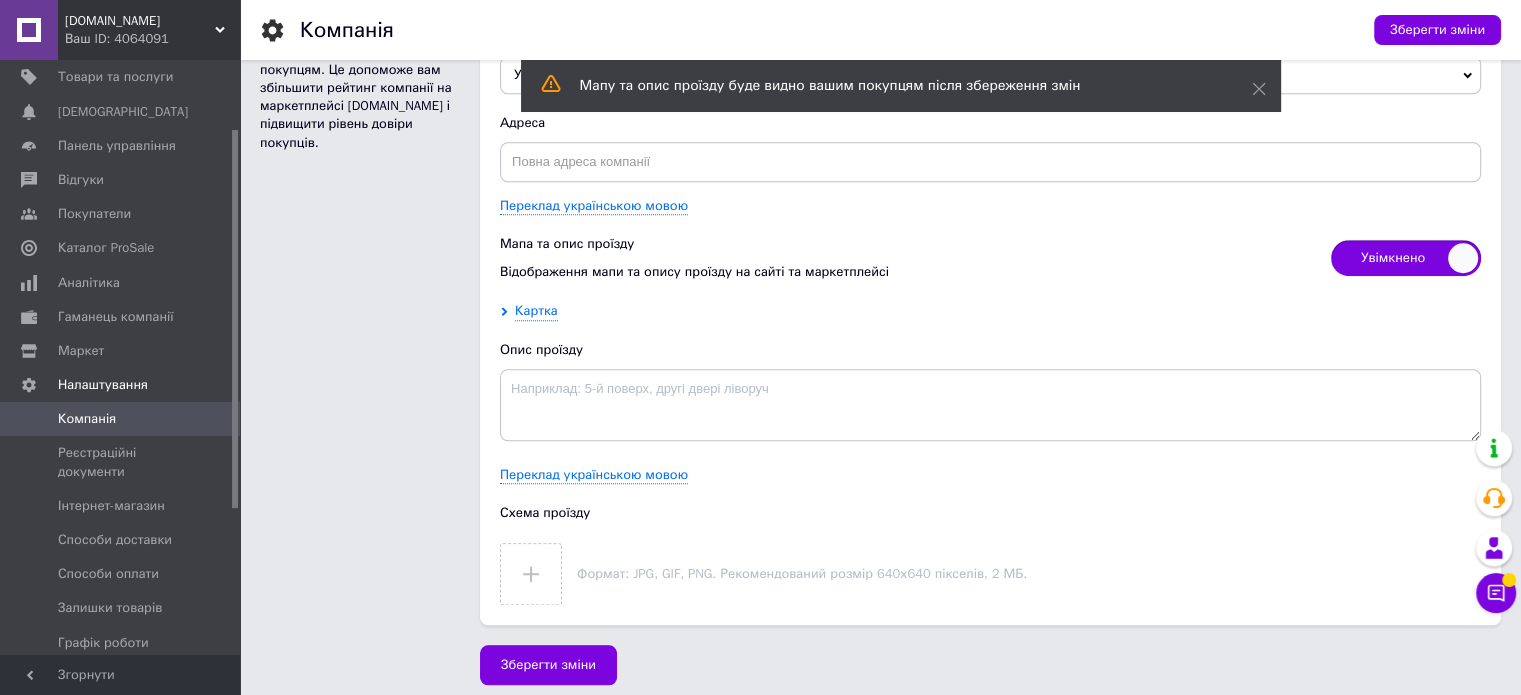 scroll, scrollTop: 1576, scrollLeft: 0, axis: vertical 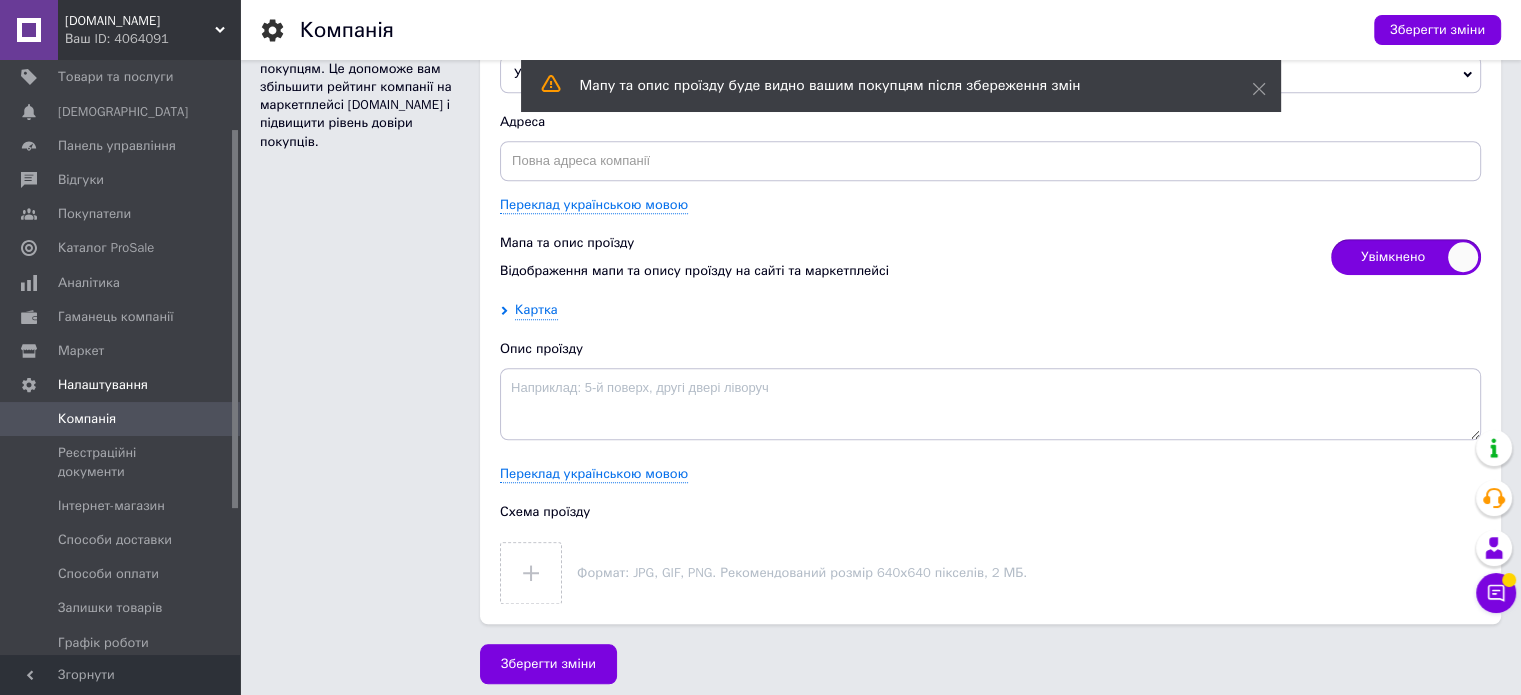 click on "Увімкнено" at bounding box center [1406, 257] 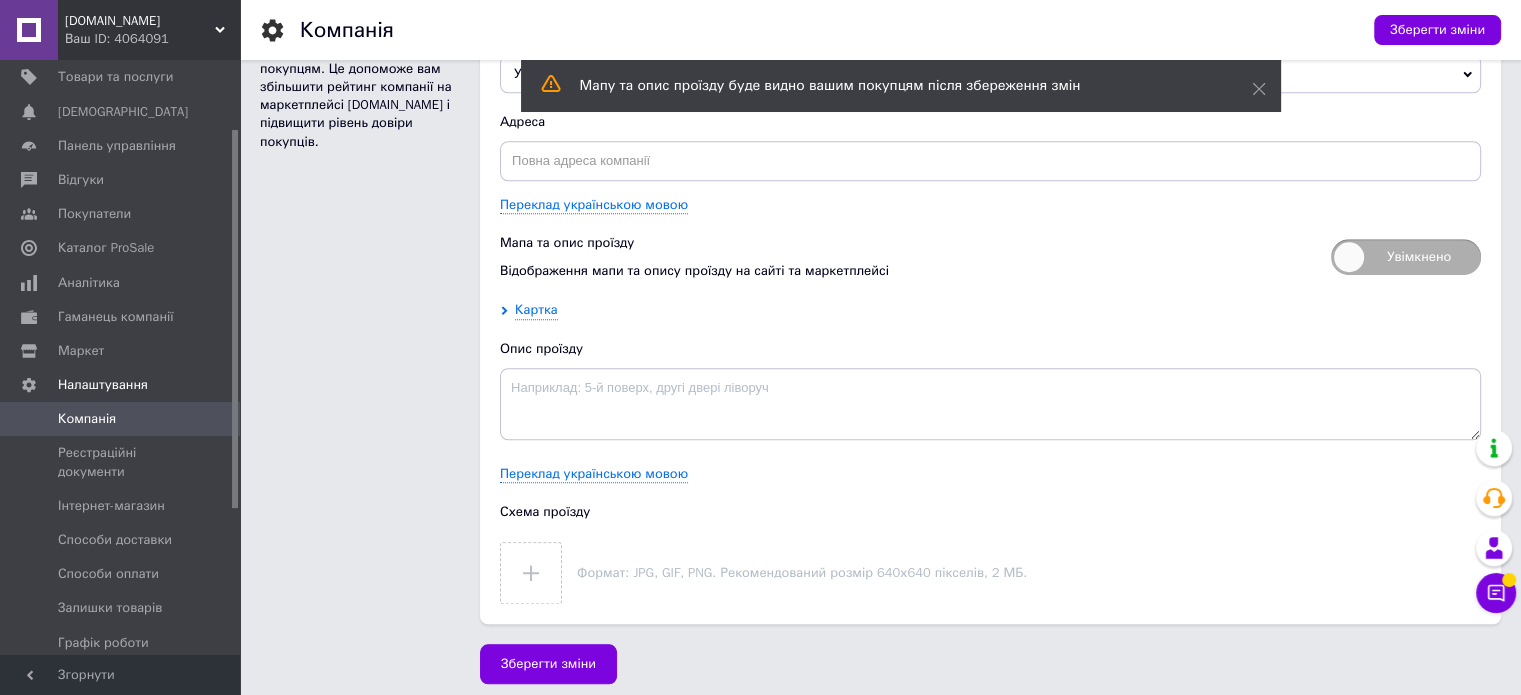 checkbox on "false" 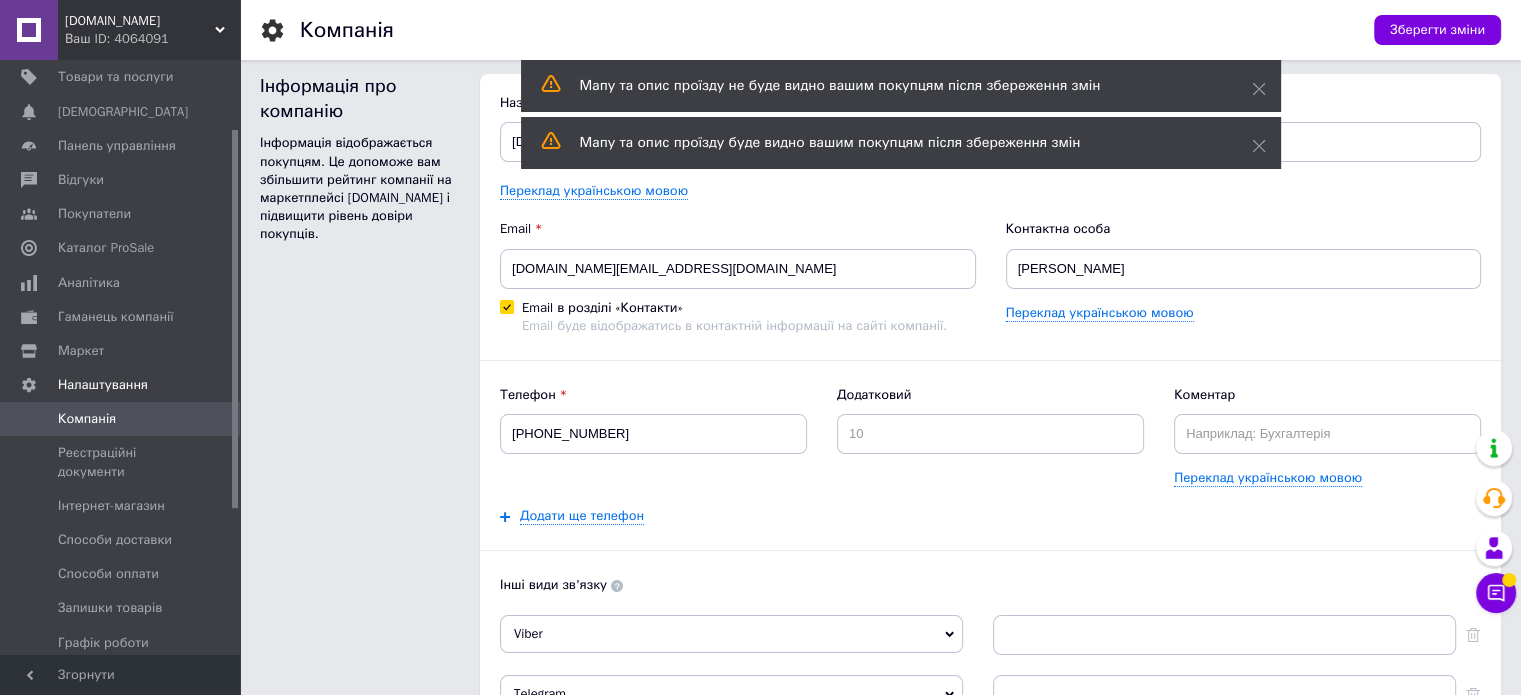 scroll, scrollTop: 0, scrollLeft: 0, axis: both 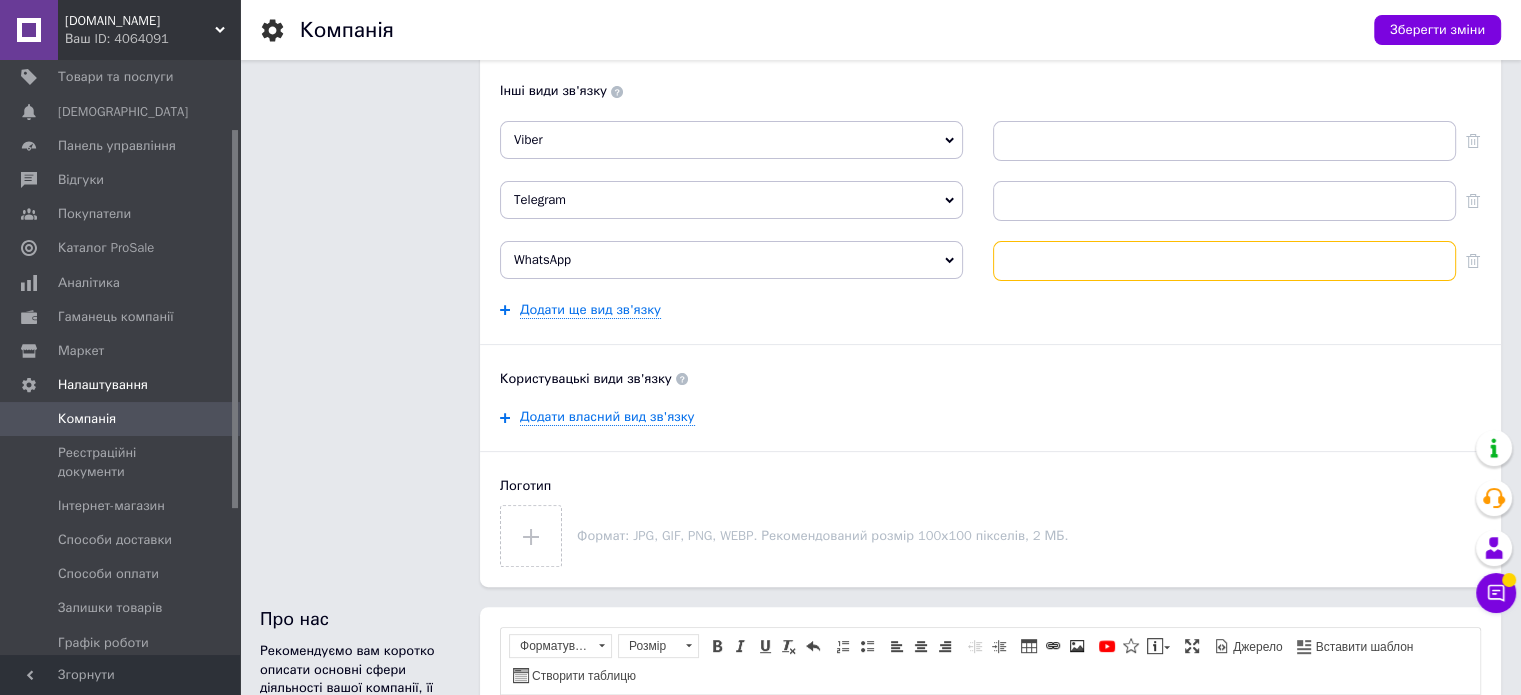 click at bounding box center [1224, 261] 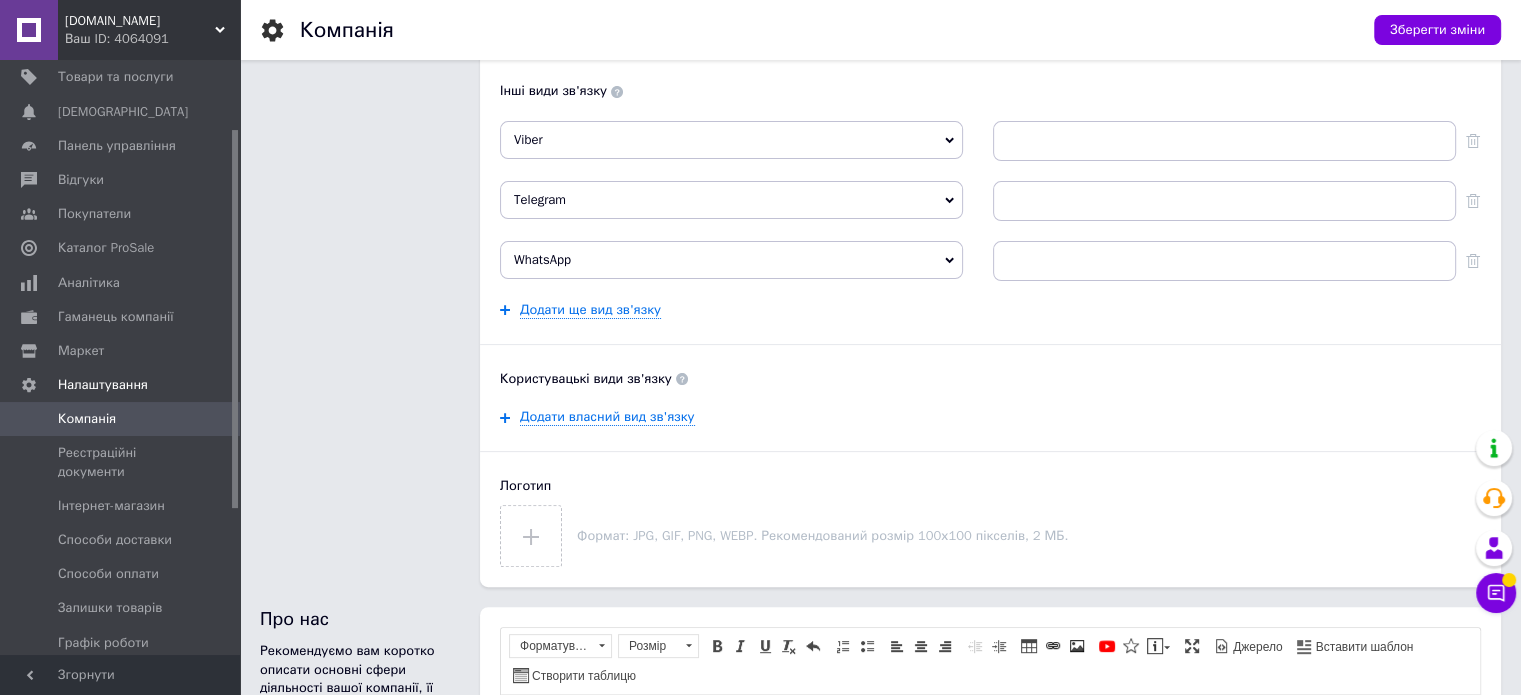 click on "Назва [DOMAIN_NAME] Переклад українською мовою Email [DOMAIN_NAME][EMAIL_ADDRESS][DOMAIN_NAME] Email в розділі «Контакти» Email буде відображатись в контактній інформації на сайті компанії. Контактна особа [PERSON_NAME] українською мовою Телефон [PHONE_NUMBER] Додатковий Коментар Переклад українською мовою Додати ще телефон Інші види зв'язку   Viber Skype Сайт компанії Messenger ICQ Telegram Skype Сайт компанії Messenger ICQ WhatsApp Skype Сайт компанії Messenger ICQ Додати ще вид зв'язку Користувацькі види зв'язку   Додати власний вид зв'язку Логотип Формат: JPG, GIF, PNG, WEBP. Рекомендований розмір 100х100 пікселів, 2 МБ." at bounding box center (990, 83) 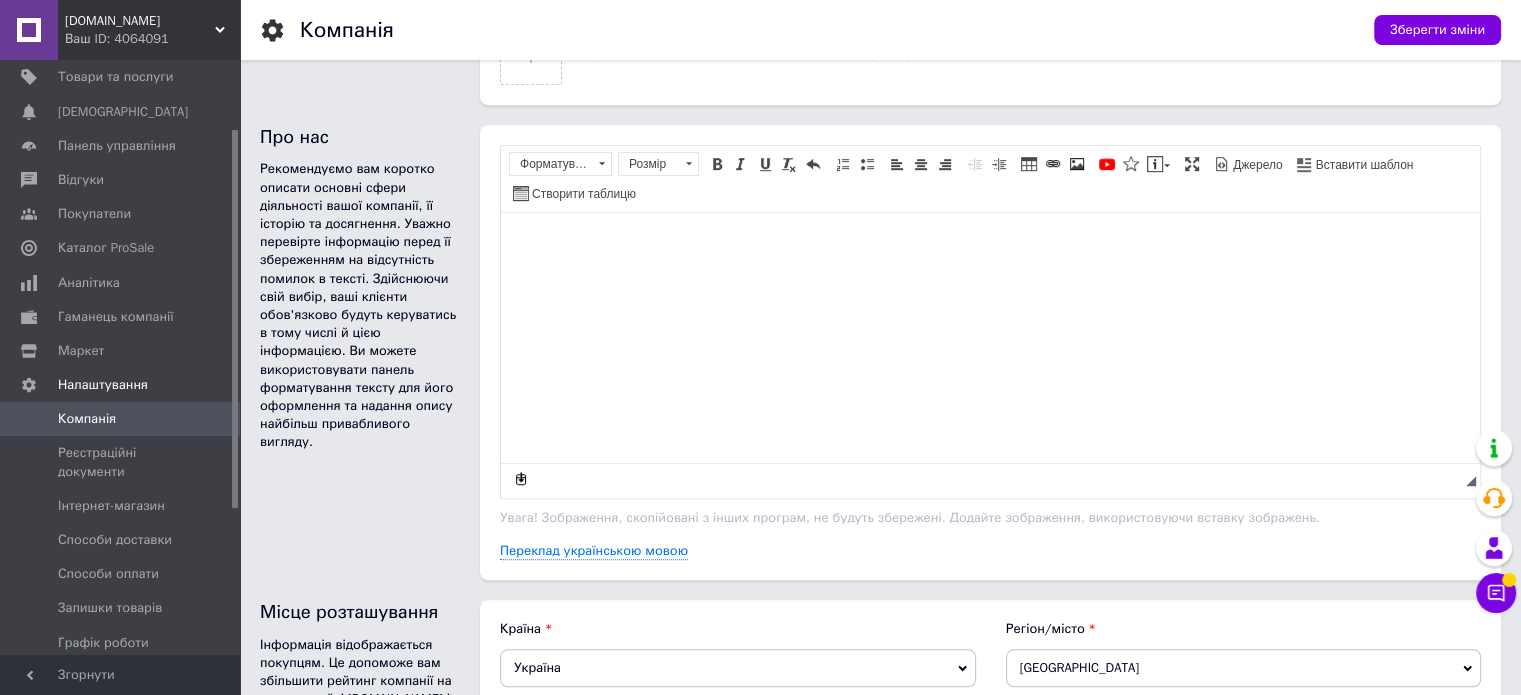 scroll, scrollTop: 1000, scrollLeft: 0, axis: vertical 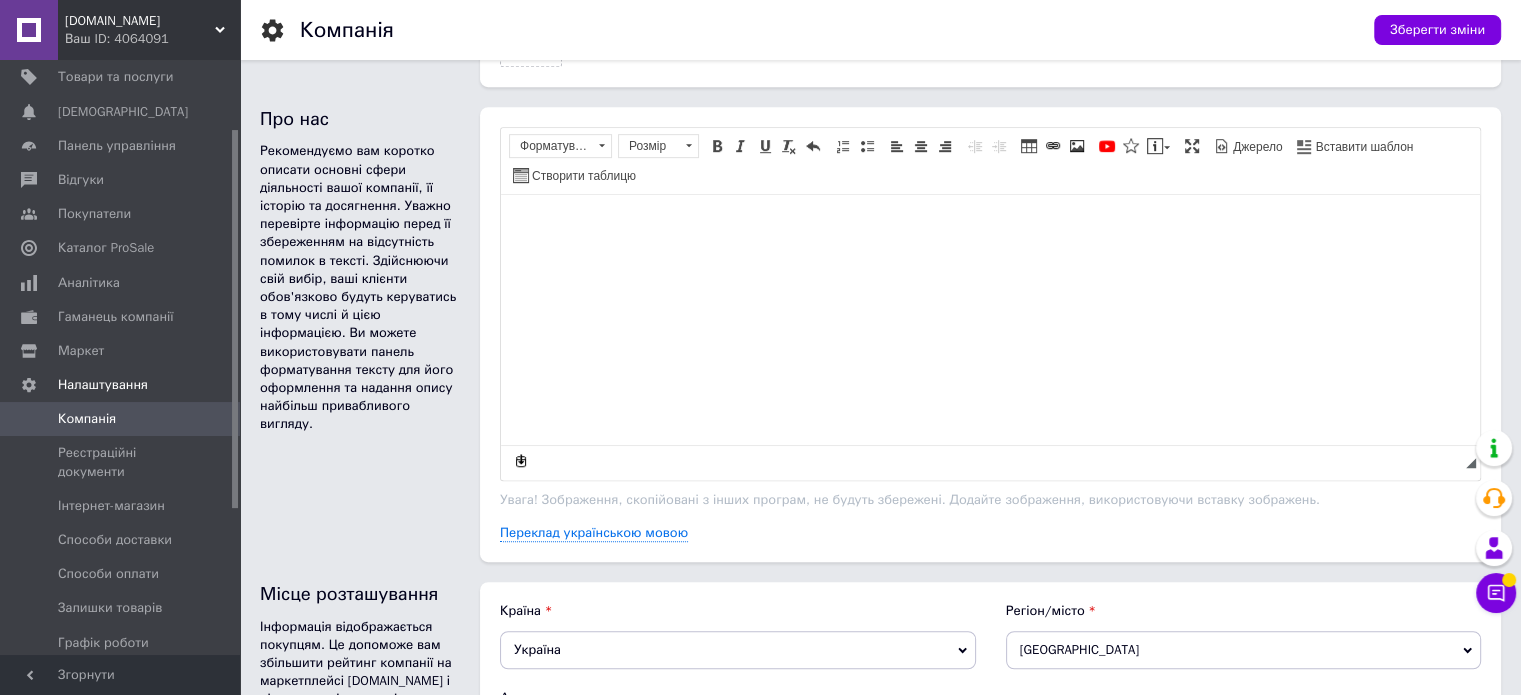 click at bounding box center [990, 225] 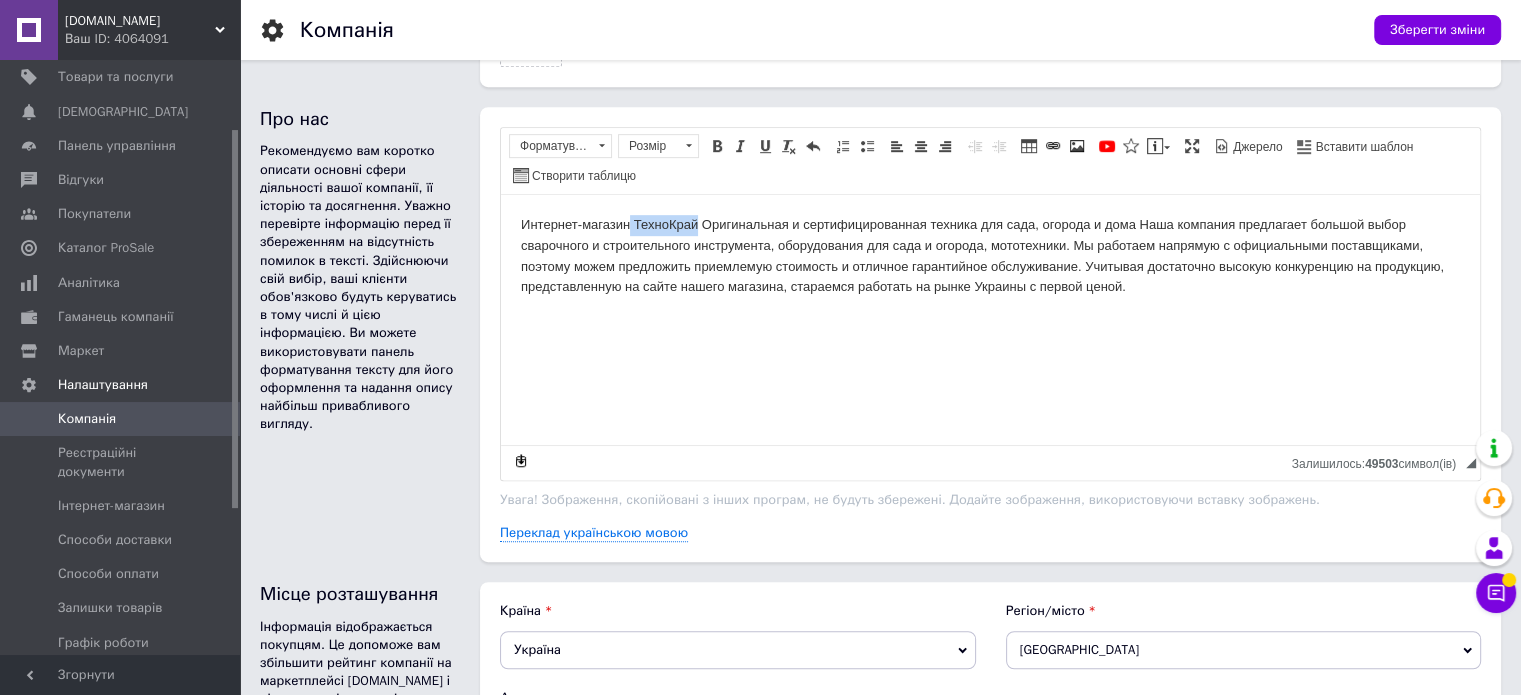 drag, startPoint x: 699, startPoint y: 229, endPoint x: 629, endPoint y: 233, distance: 70.11419 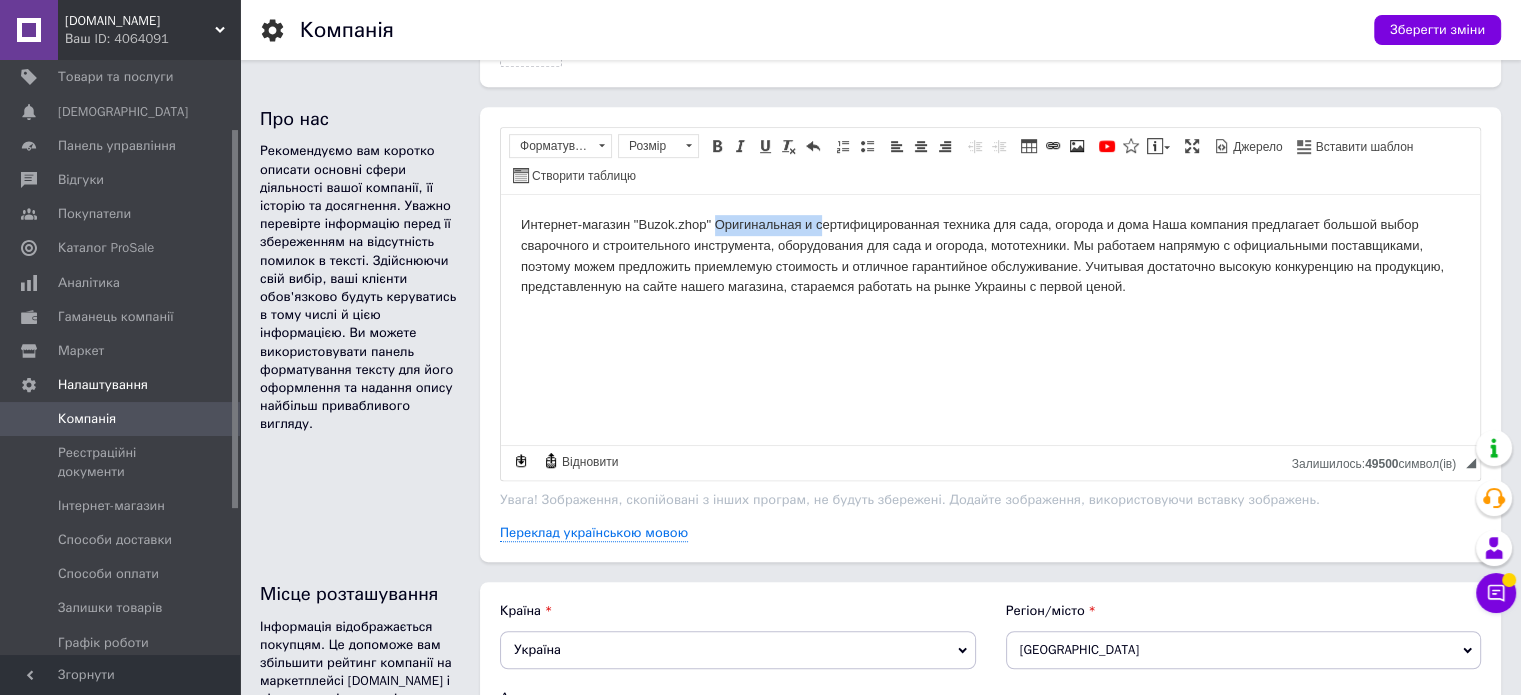 drag, startPoint x: 717, startPoint y: 222, endPoint x: 823, endPoint y: 224, distance: 106.01887 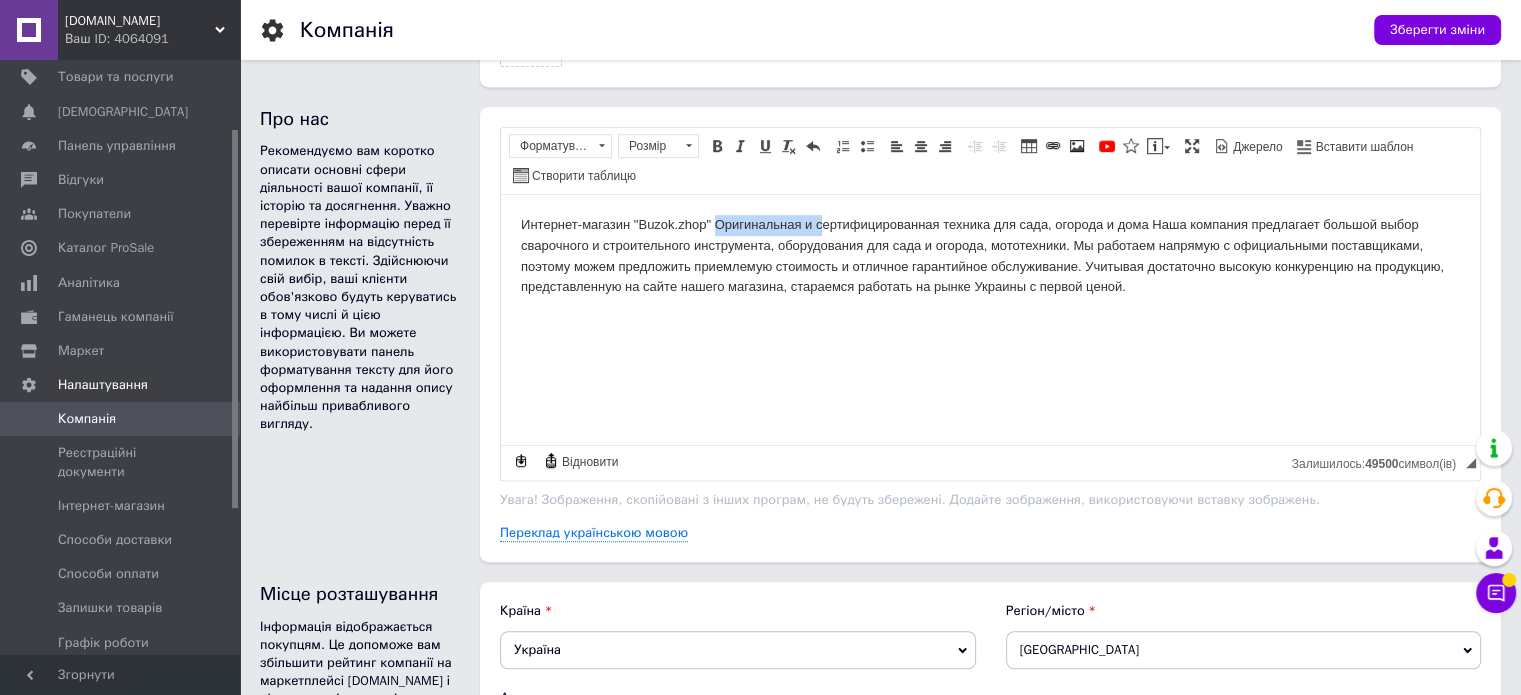 click on "Интернет-магазин "Buzok.zhop" Оригинальная и сертифицированная техника для сада, огорода и дома Наша компания предлагает большой выбор сварочного и строительного инструмента, оборудования для сада и огорода, мототехники. Мы работаем напрямую с официальными поставщиками, поэтому можем предложить приемлемую стоимость и отличное гарантийное обслуживание. Учитывая достаточно высокую конкуренцию на продукцию, представленную на сайте нашего магазина, стараемся работать на рынке Украины с первой ценой." at bounding box center (990, 256) 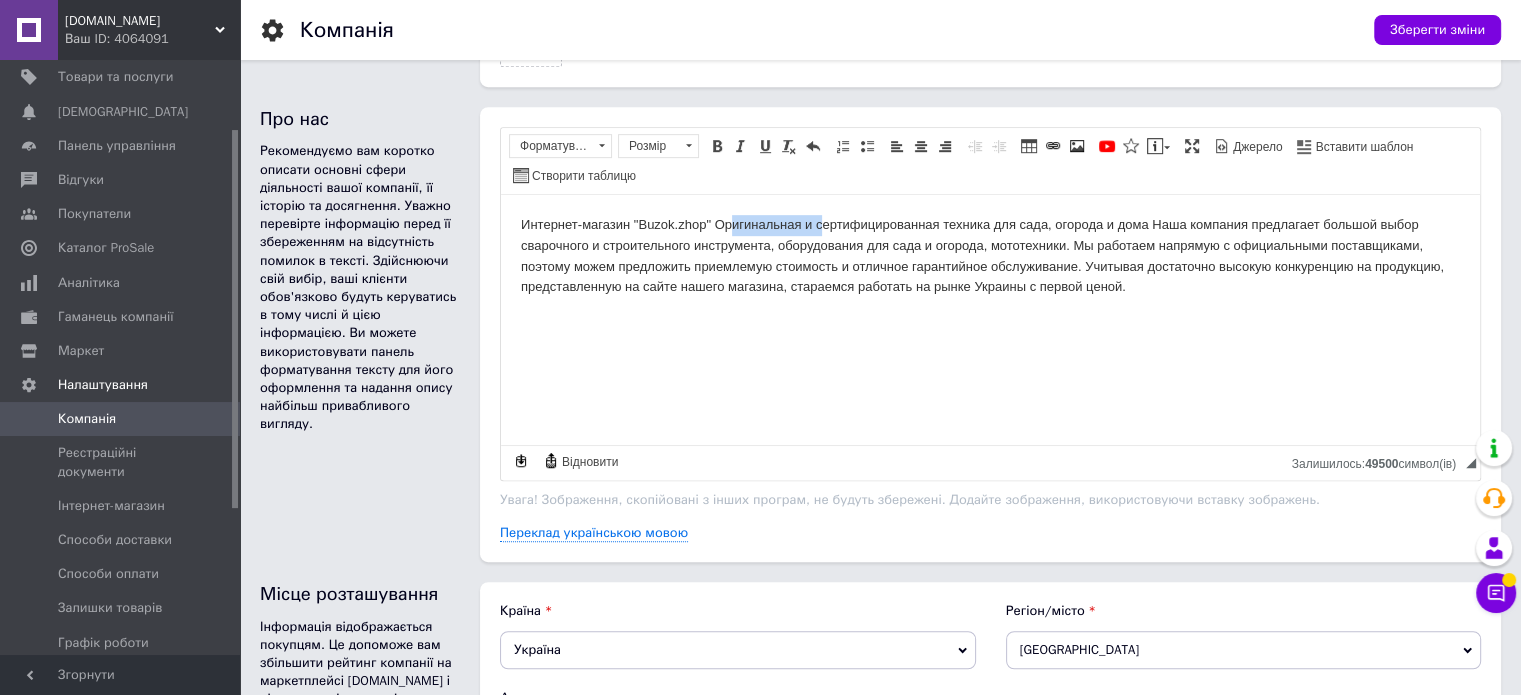 drag, startPoint x: 822, startPoint y: 224, endPoint x: 733, endPoint y: 229, distance: 89.140335 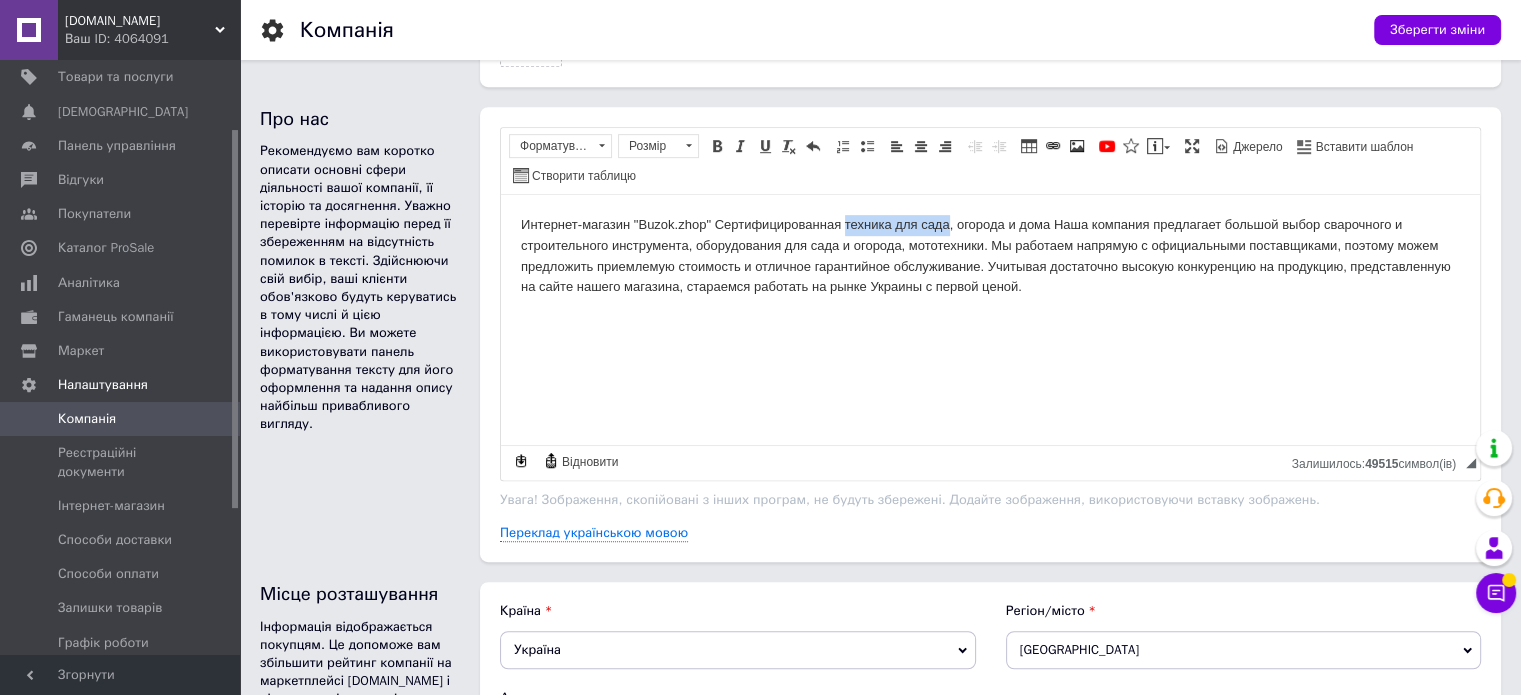 drag, startPoint x: 948, startPoint y: 221, endPoint x: 845, endPoint y: 214, distance: 103.23759 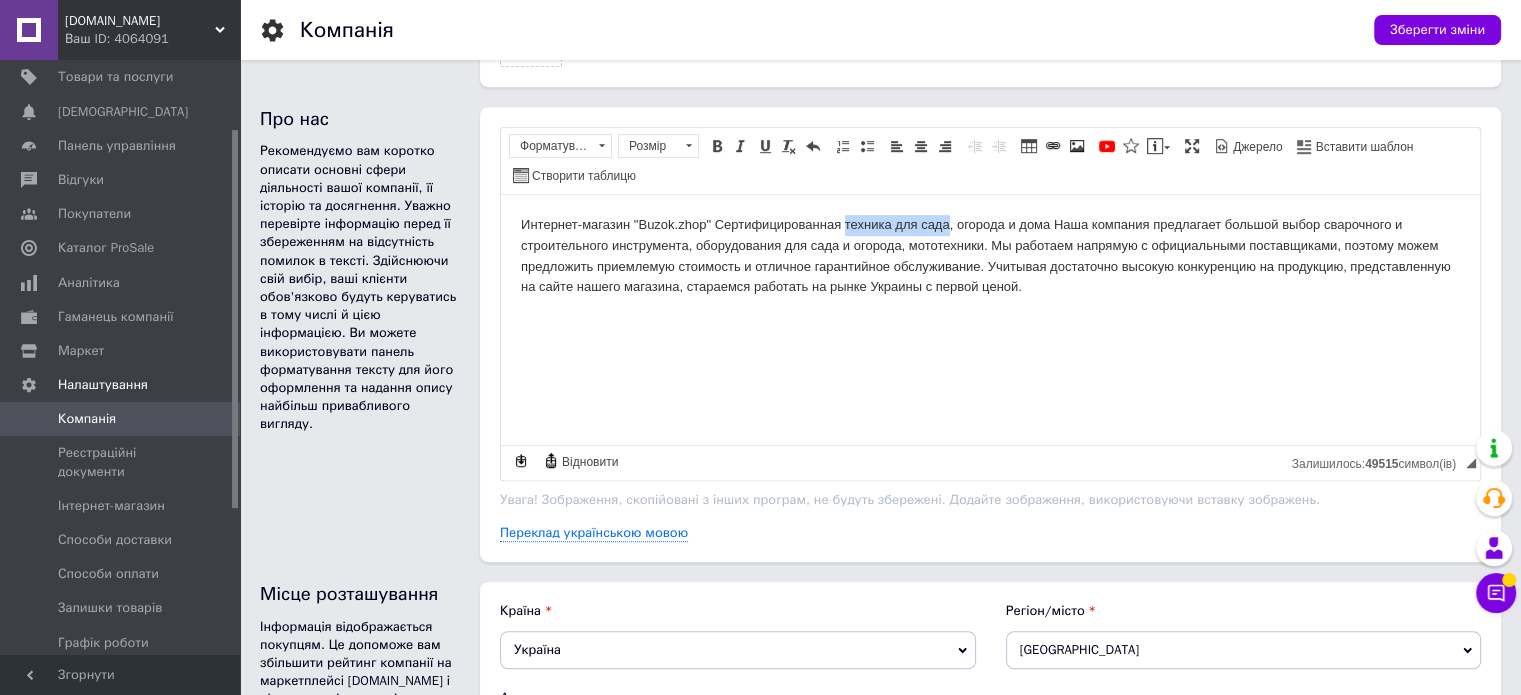 click on "Интернет-магазин "Buzok.zhop" Сертифицированная техника для сада, огорода и дома Наша компания предлагает большой выбор сварочного и строительного инструмента, оборудования для сада и огорода, мототехники. Мы работаем напрямую с официальными поставщиками, поэтому можем предложить приемлемую стоимость и отличное гарантийное обслуживание. Учитывая достаточно высокую конкуренцию на продукцию, представленную на сайте нашего магазина, стараемся работать на рынке Украины с первой ценой." at bounding box center [990, 256] 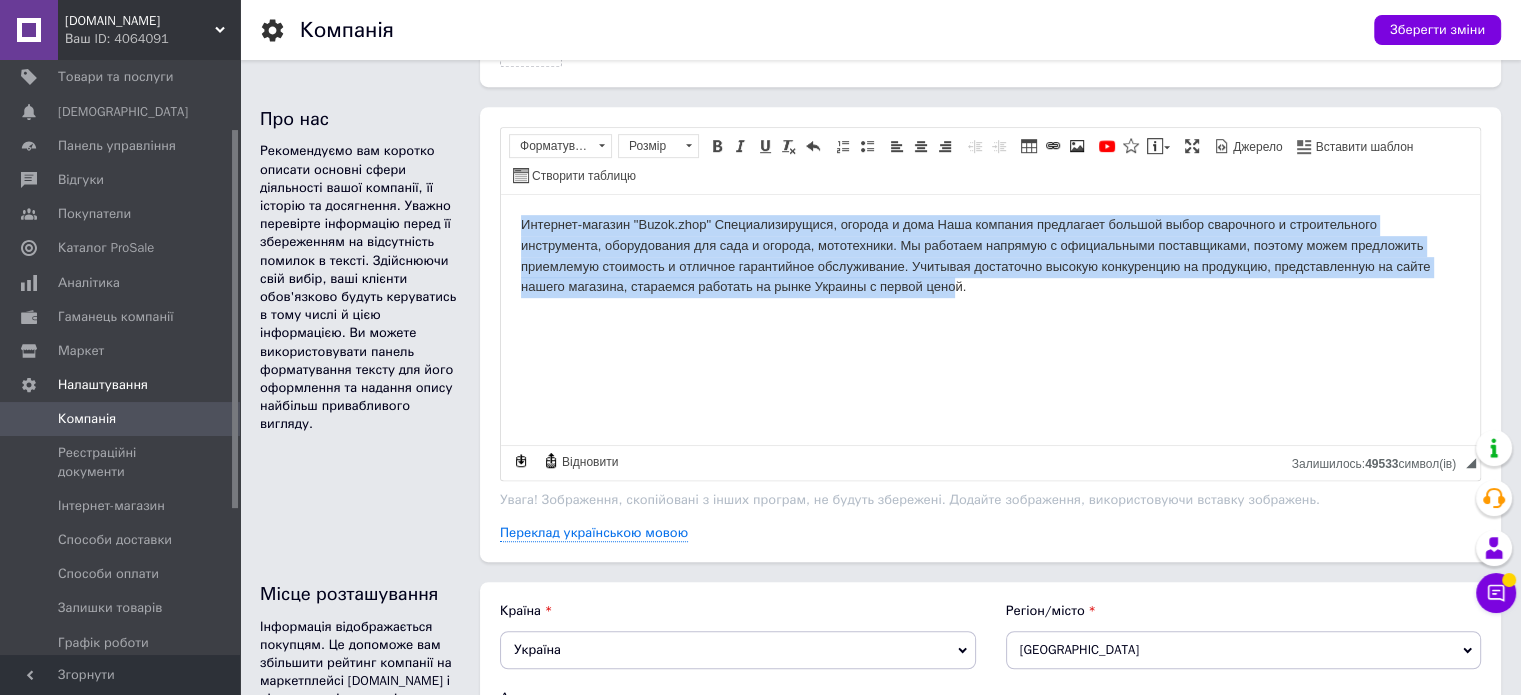 drag, startPoint x: 689, startPoint y: 297, endPoint x: 455, endPoint y: 220, distance: 246.34326 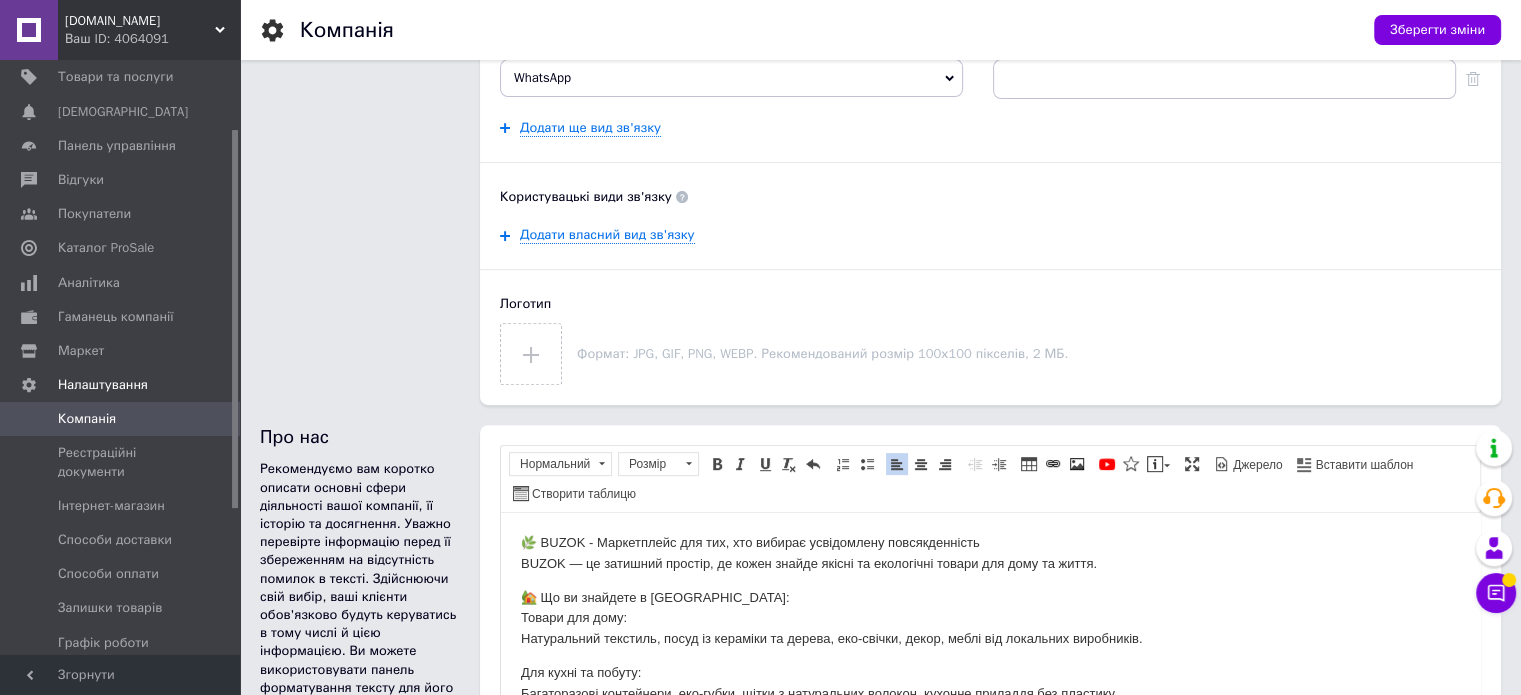 scroll, scrollTop: 900, scrollLeft: 0, axis: vertical 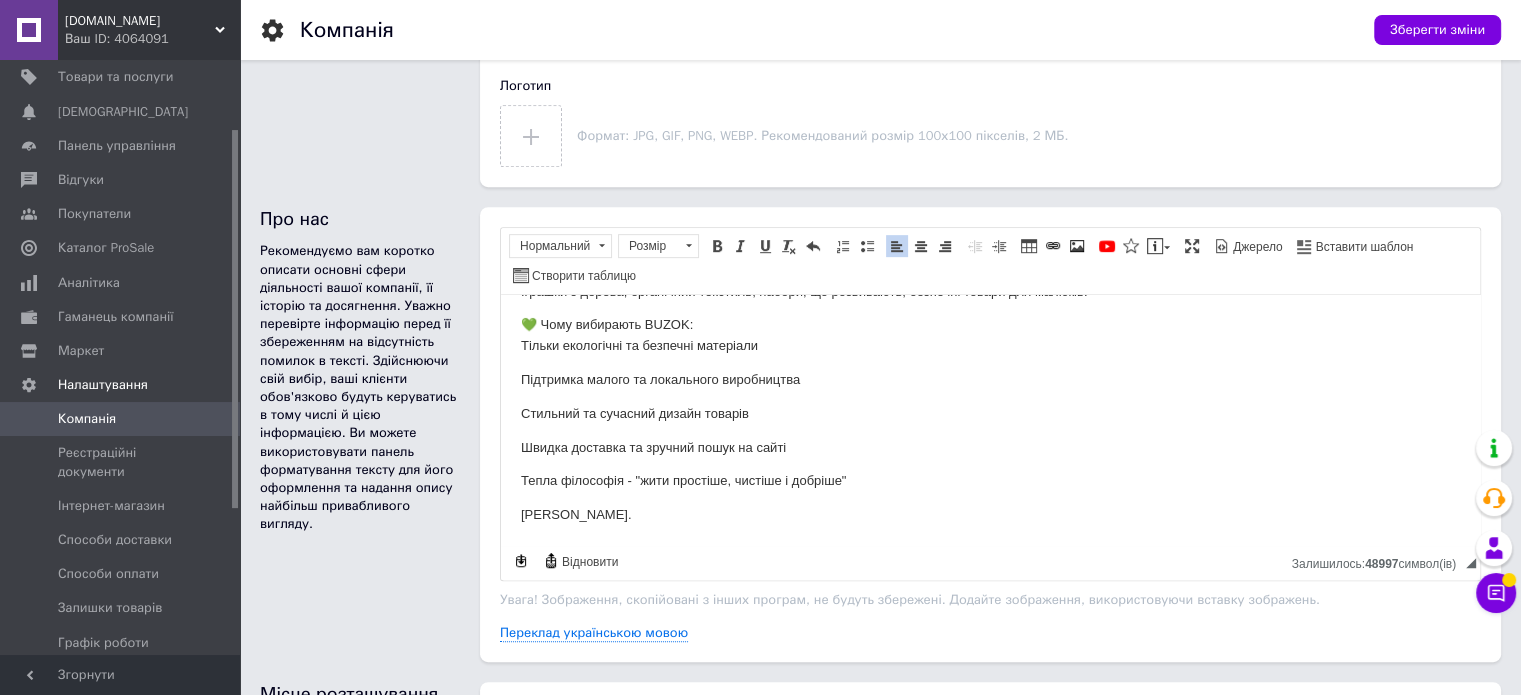 click on "🌿 BUZOK - Маркетплейс для тих, хто вибирає усвідомлену повсякденність BUZOK — це затишний простір, де кожен знайде якісні та екологічні товари для дому та життя. 🏡 Що ви знайдете в BUZOK: Товари для дому: Натуральний текстиль, посуд із кераміки та дерева, еко-свічки, декор, меблі від локальних виробників. Для кухні та побуту: Багаторазові контейнери, еко-губки, щітки з натуральних волокон, кухонне приладдя без пластику. Догляд за собою: Натуральна косметика, аромати, ефірні олії, аксесуари для ванної кімнати. Одяг та аксесуари: Дитячі товари: 💚 Чому вибирають BUZOK:" at bounding box center [990, 246] 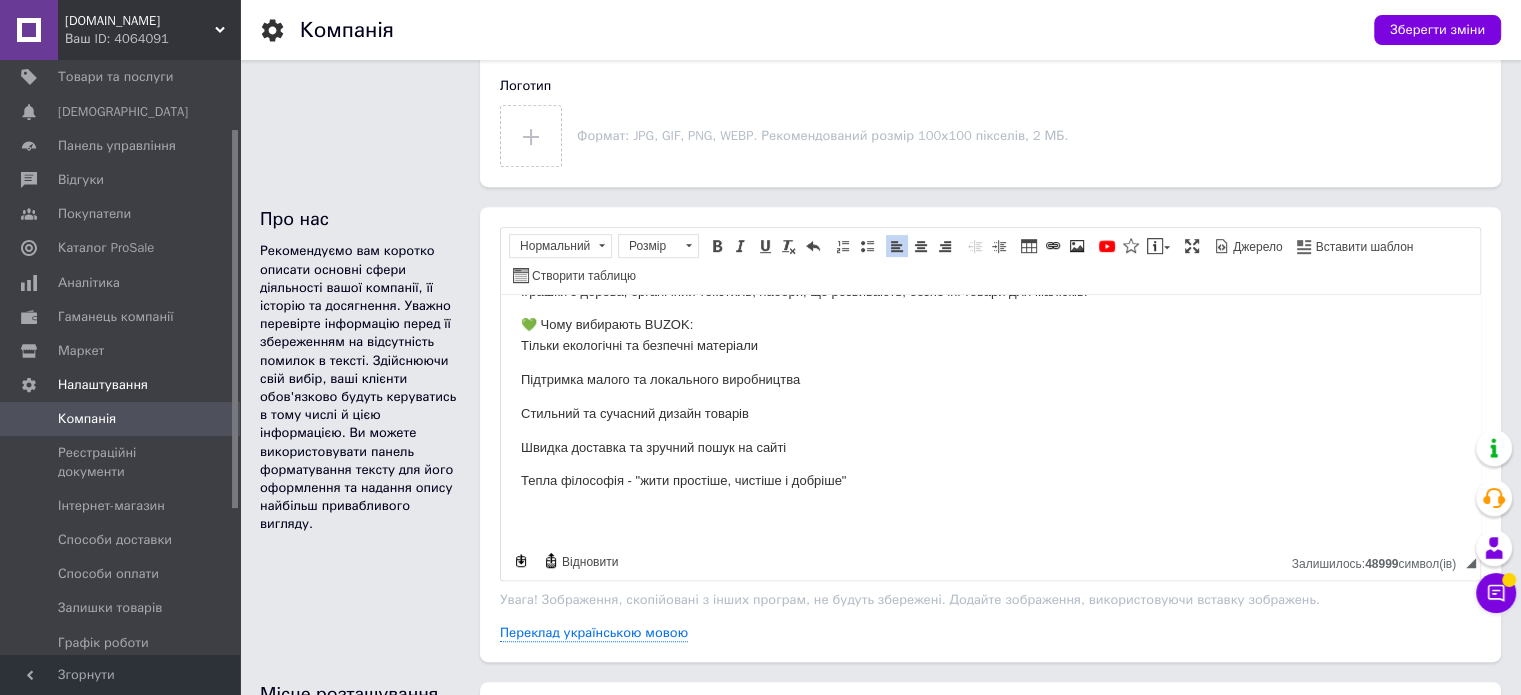 scroll, scrollTop: 315, scrollLeft: 0, axis: vertical 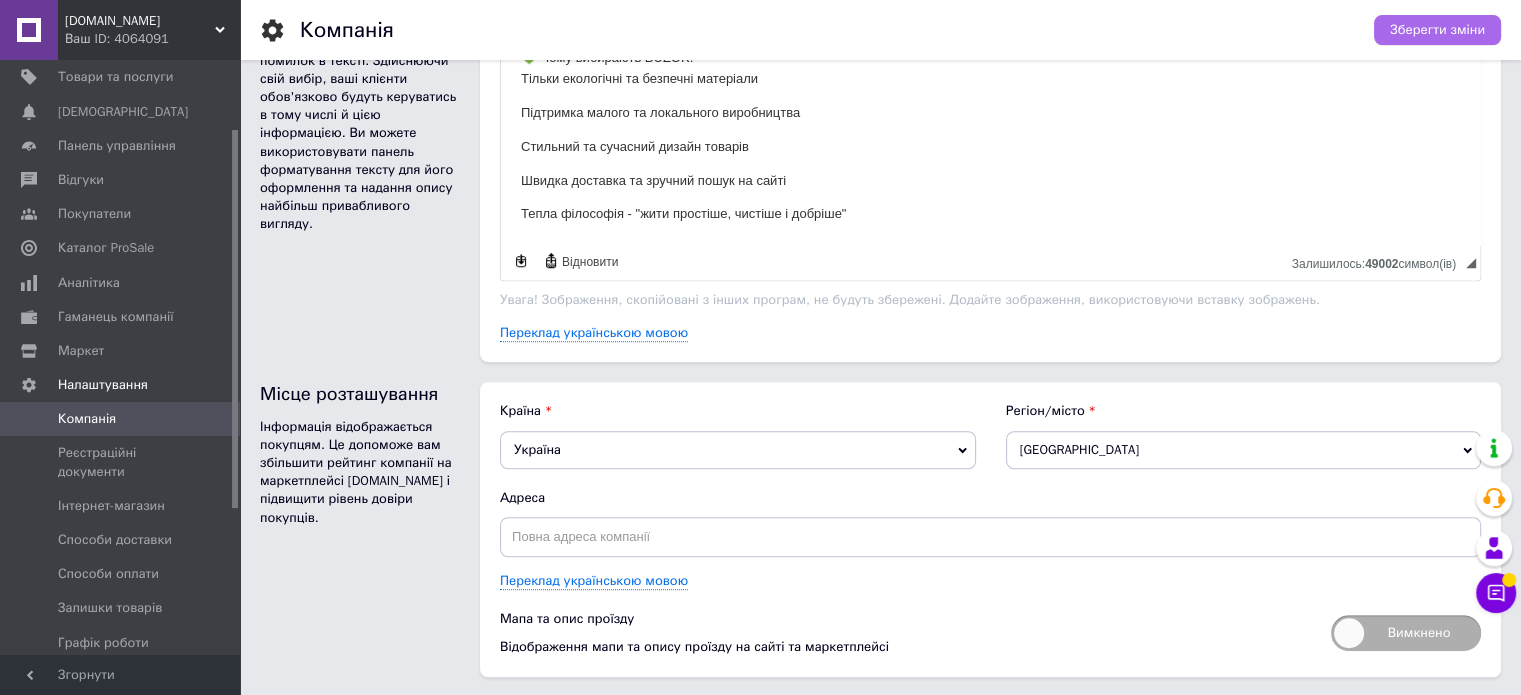 click on "Зберегти зміни" at bounding box center (1437, 30) 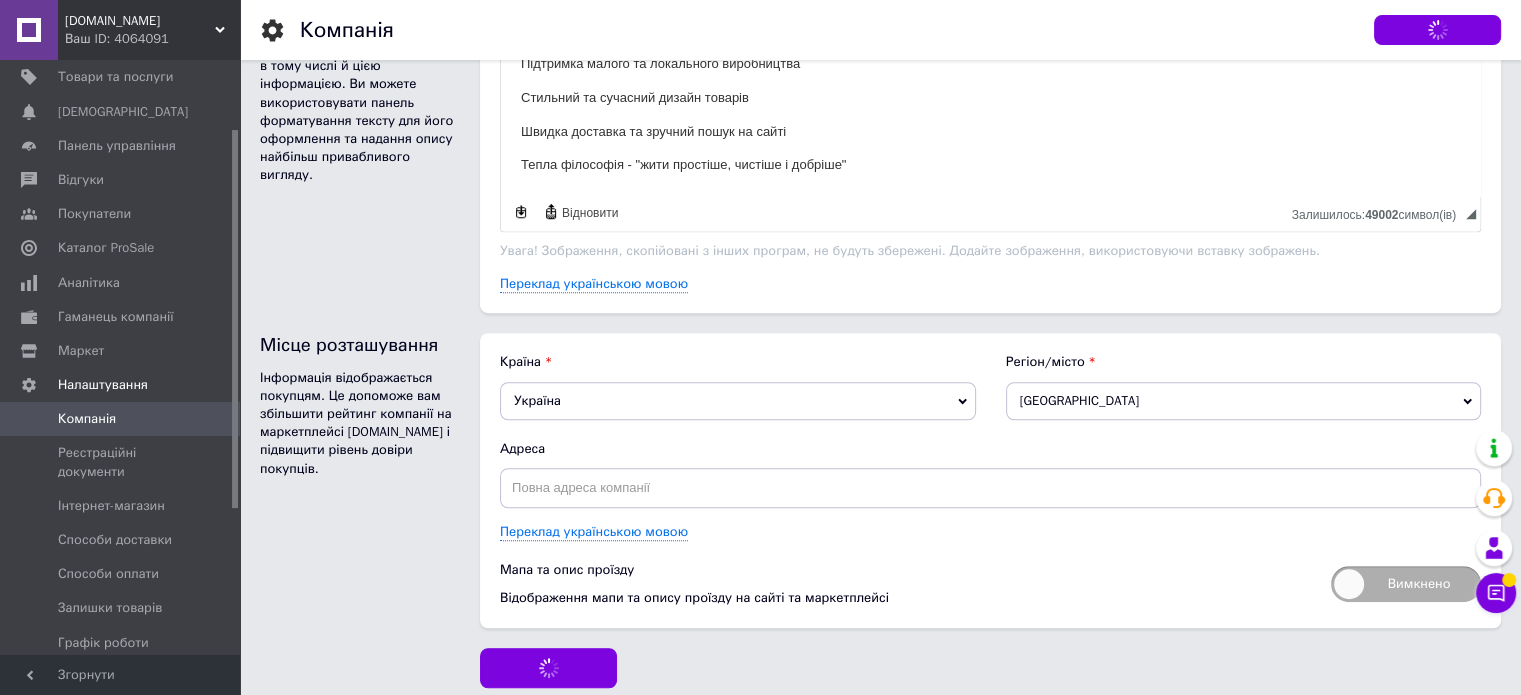 scroll, scrollTop: 1256, scrollLeft: 0, axis: vertical 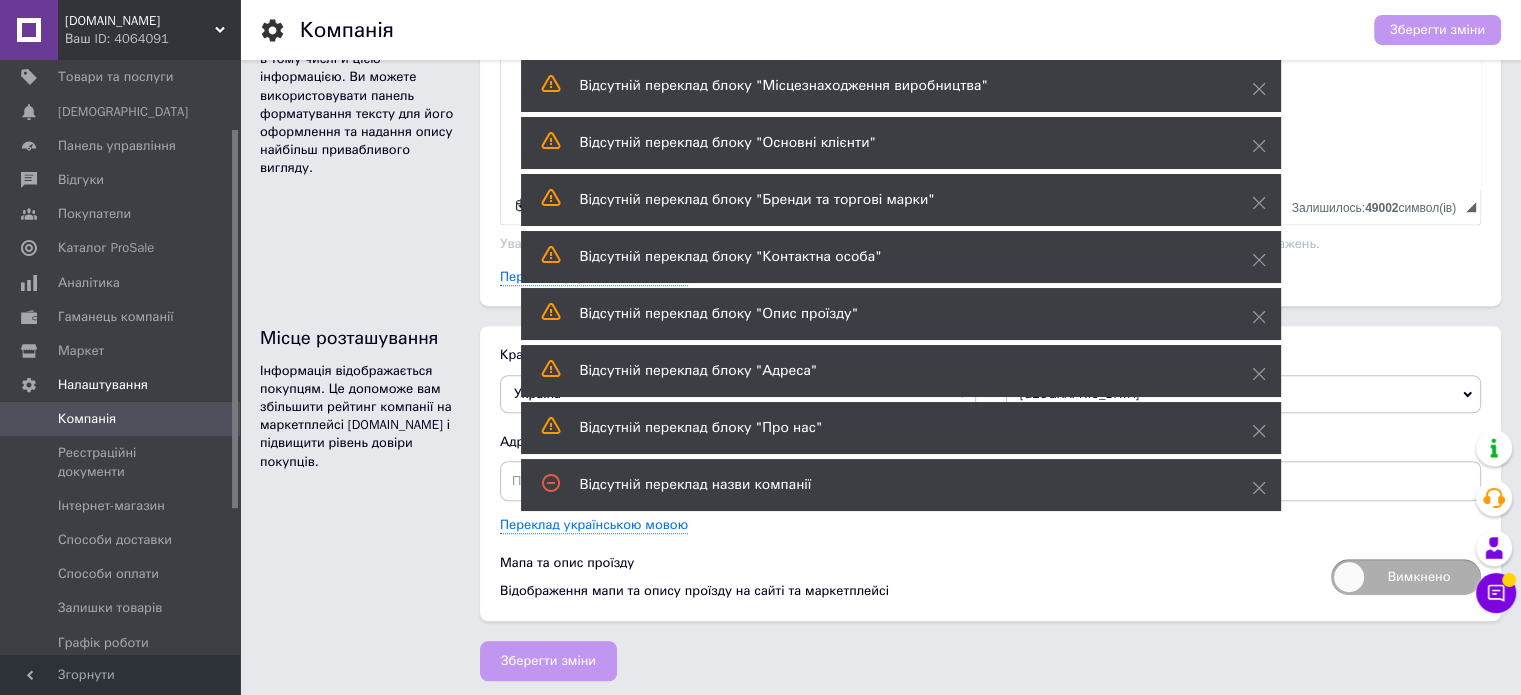 click on "Місце розташування Інформація відображається покупцям. Це допоможе вам збільшити
рейтинг компанії на маркетплейсі [DOMAIN_NAME] і підвищити рівень довіри покупців." at bounding box center [360, 473] 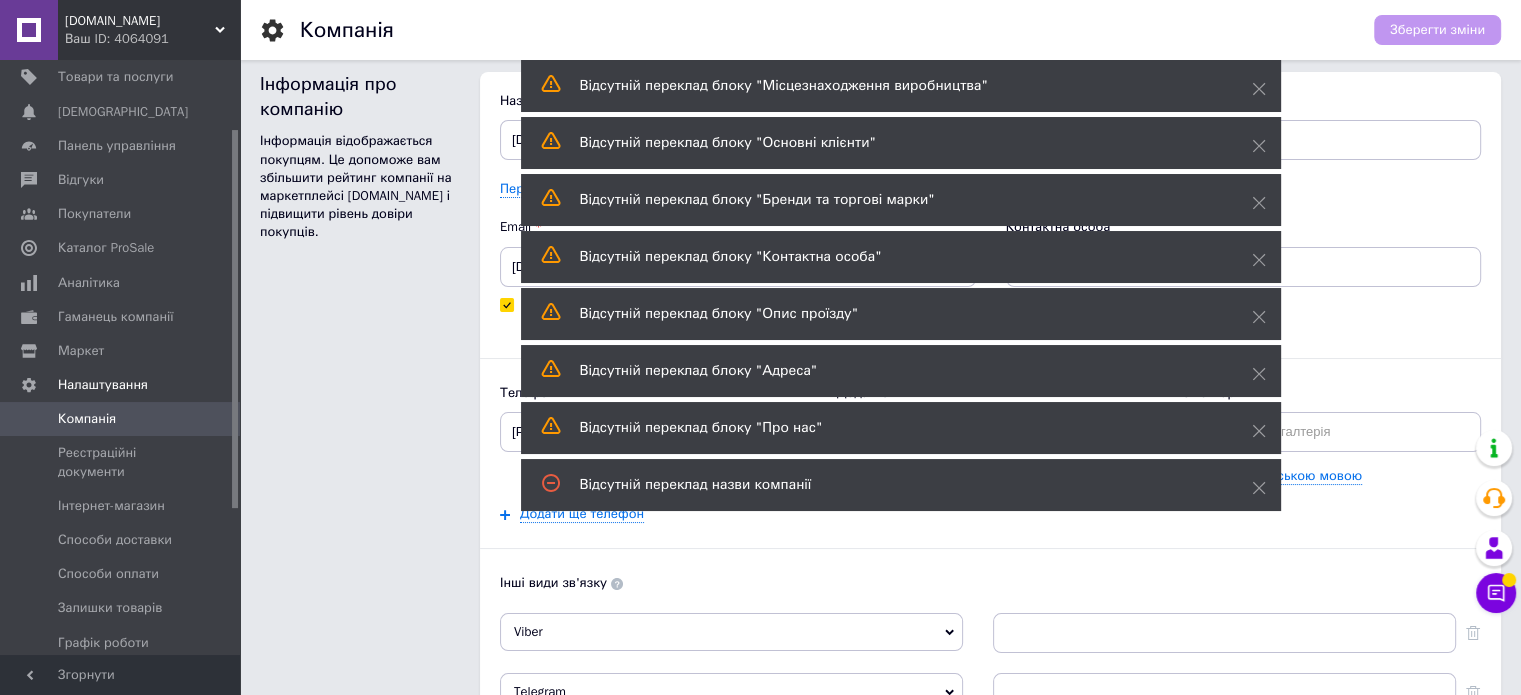 scroll, scrollTop: 0, scrollLeft: 0, axis: both 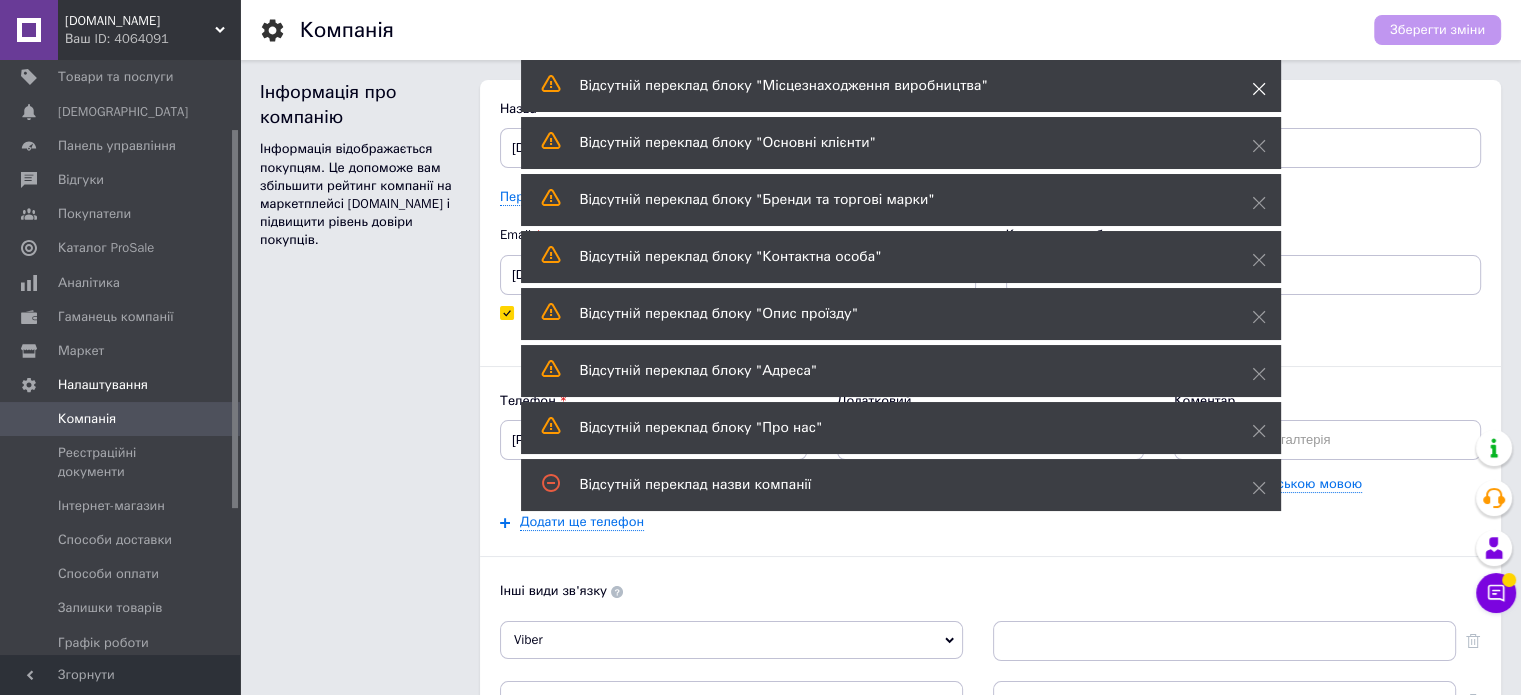 click 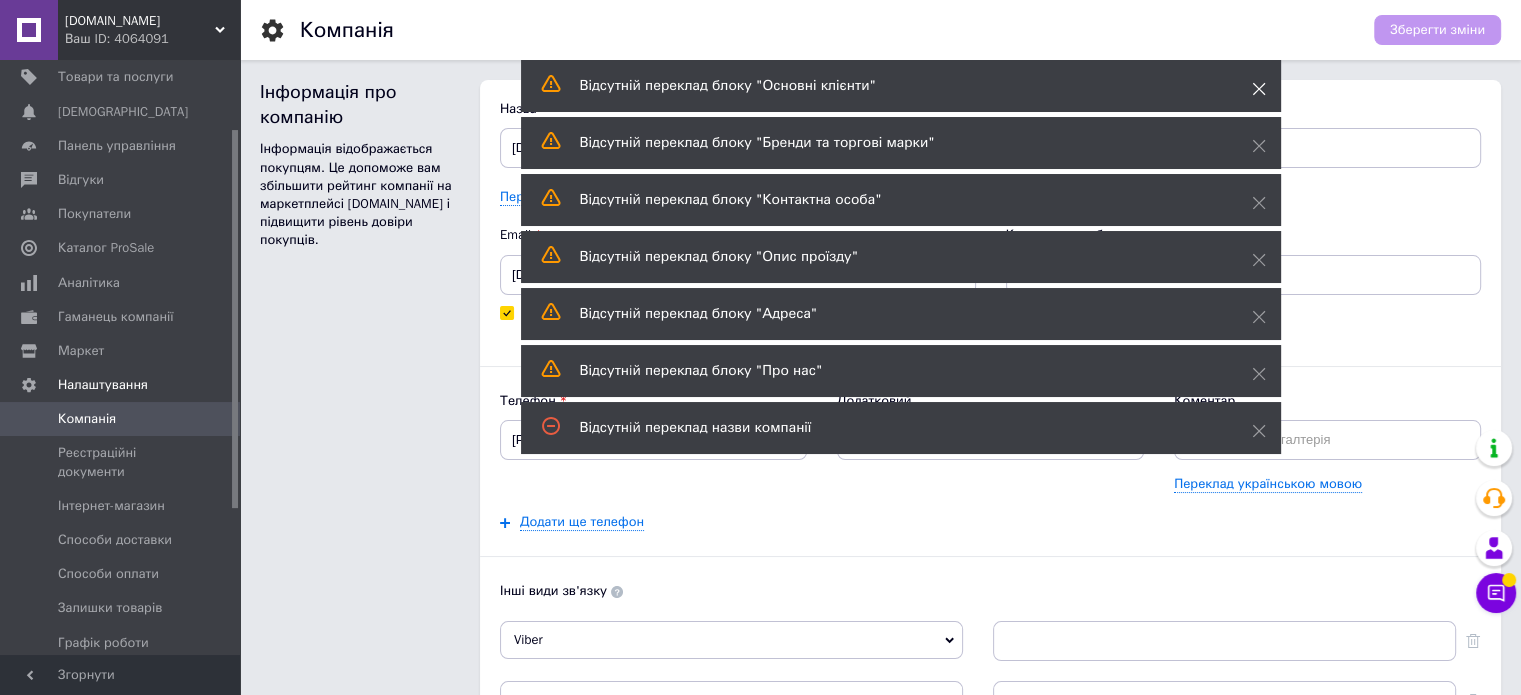 click 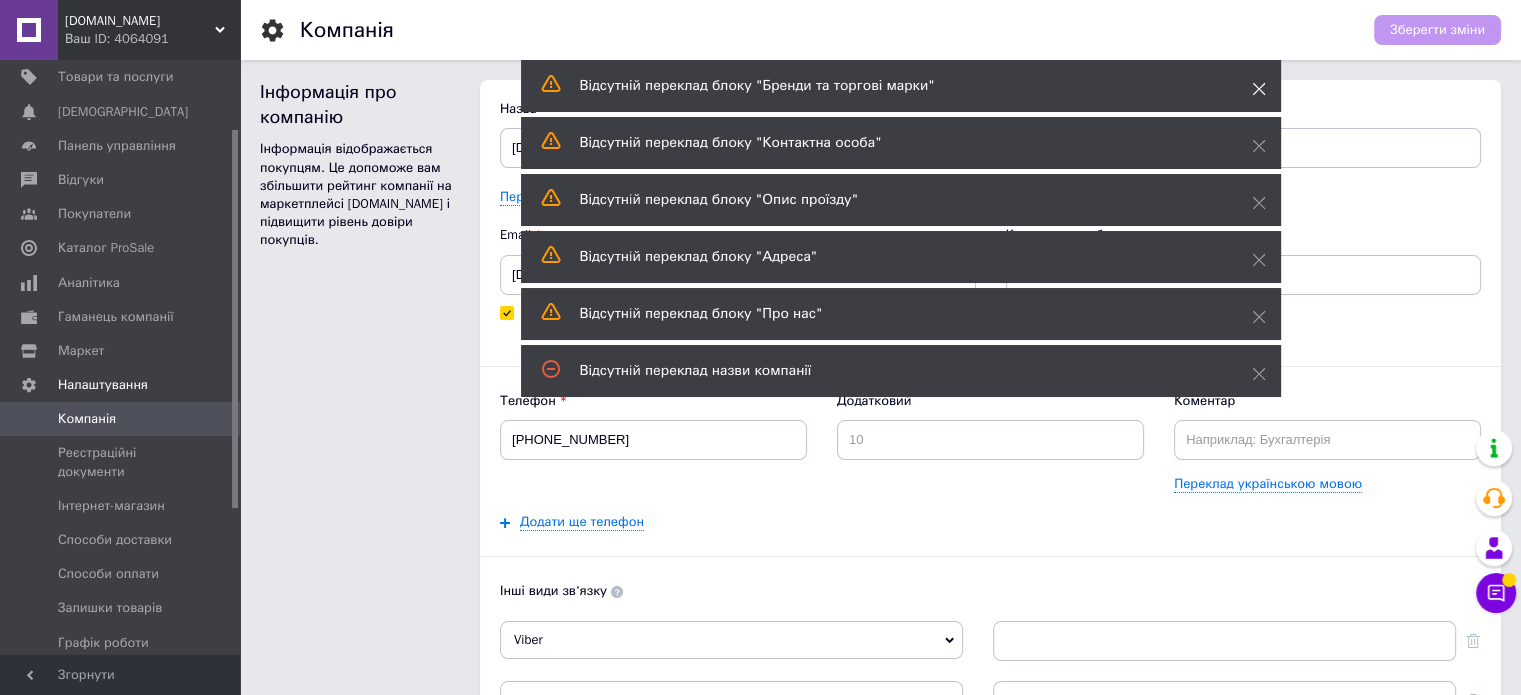 click 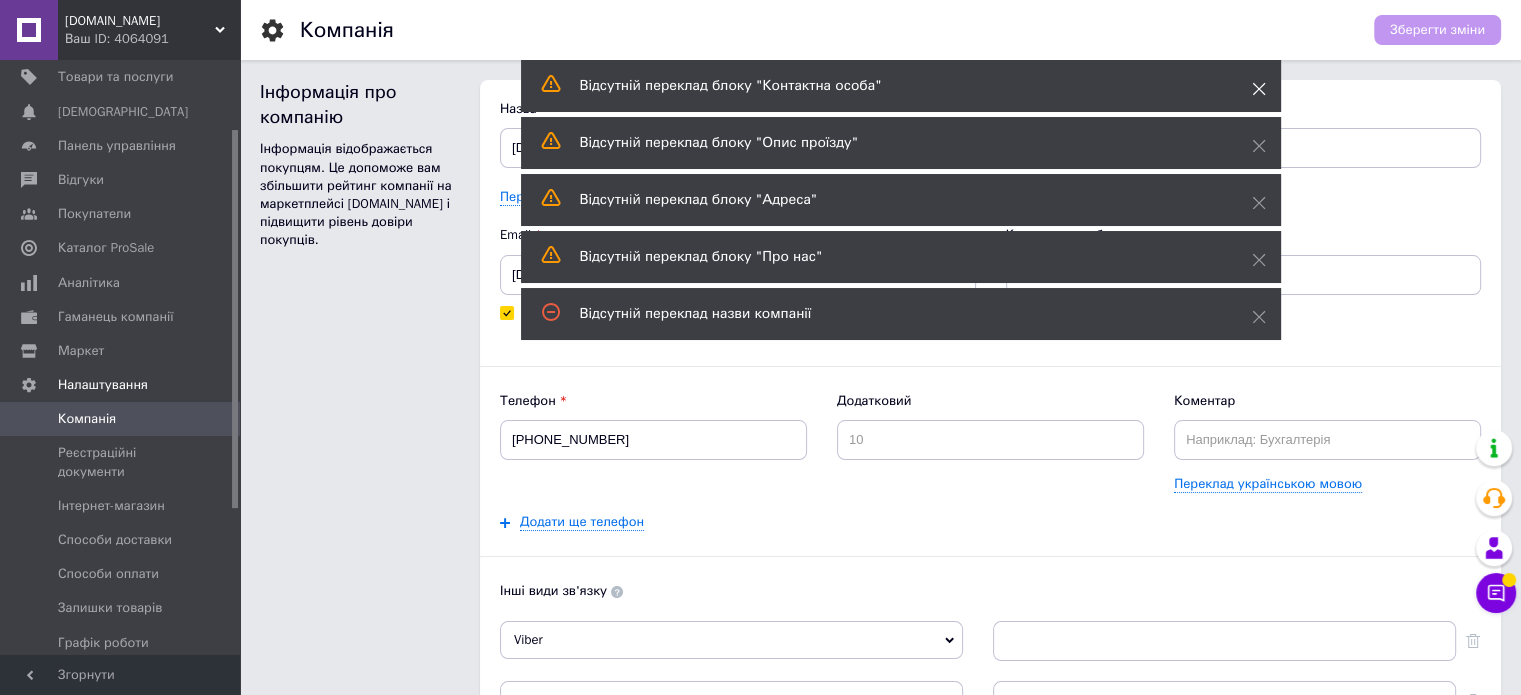 click at bounding box center (1259, 89) 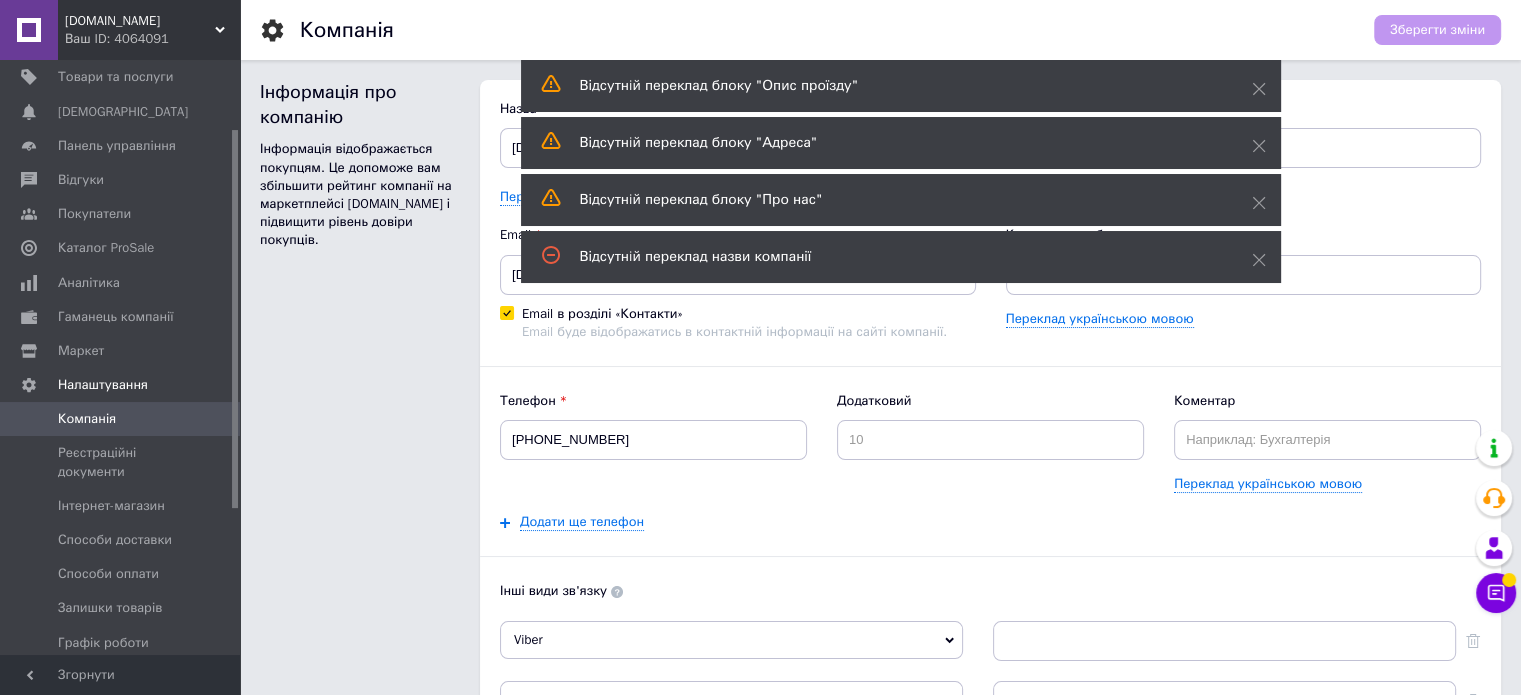 click at bounding box center (1259, 89) 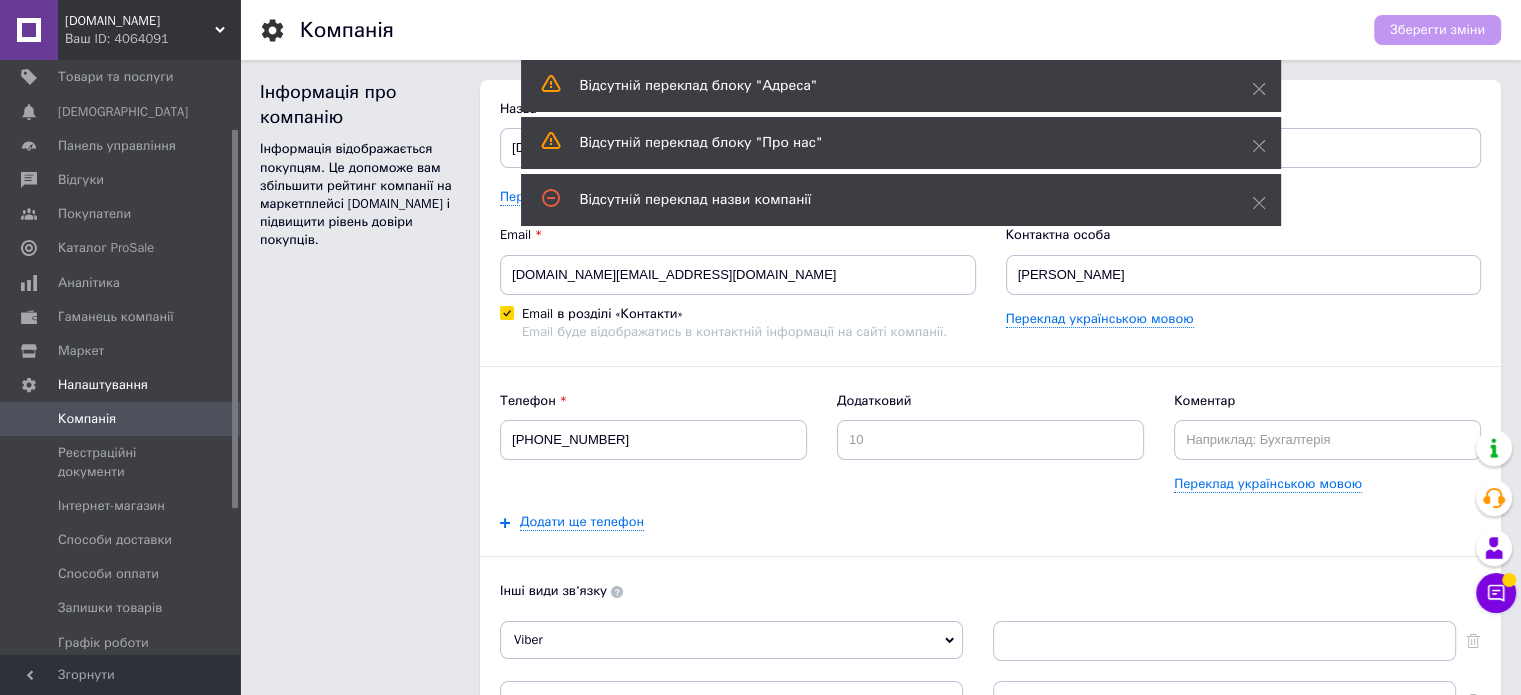 click at bounding box center (1259, 89) 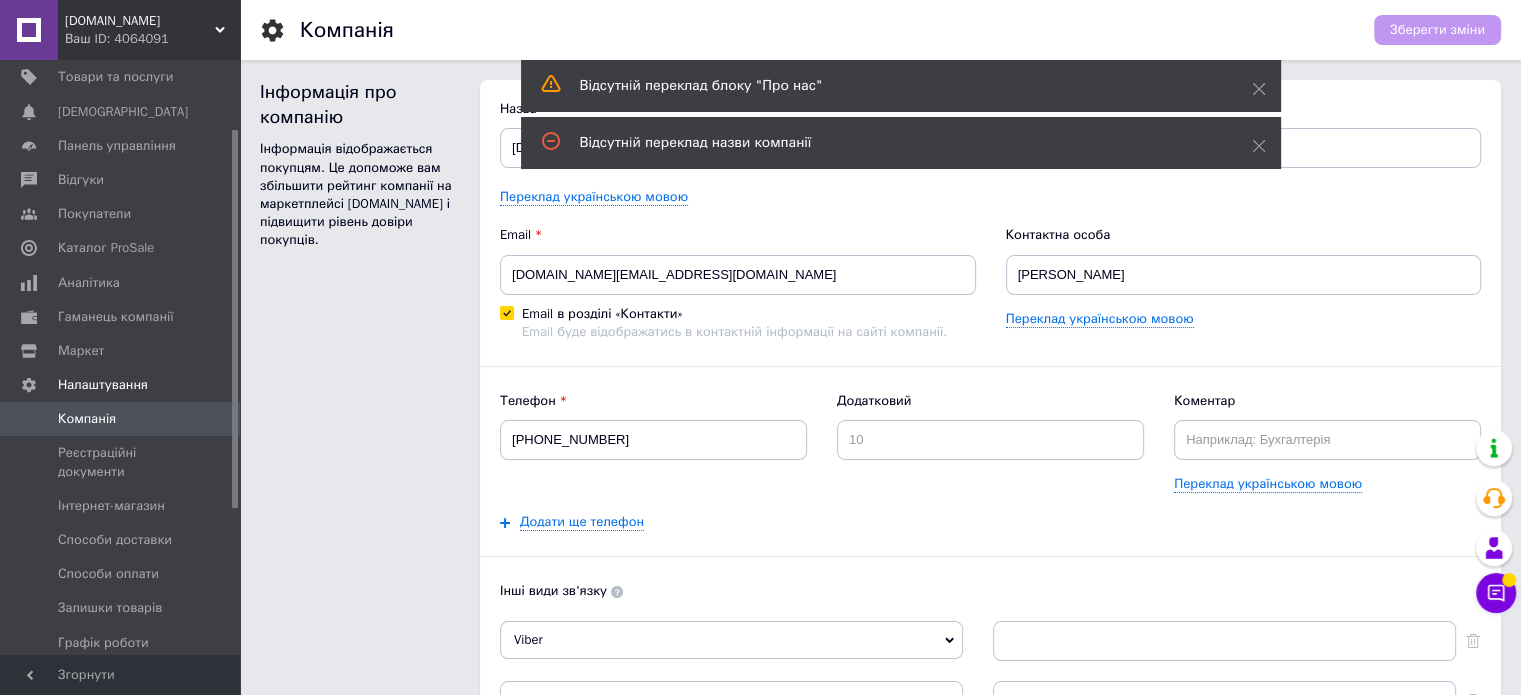 click at bounding box center (1259, 89) 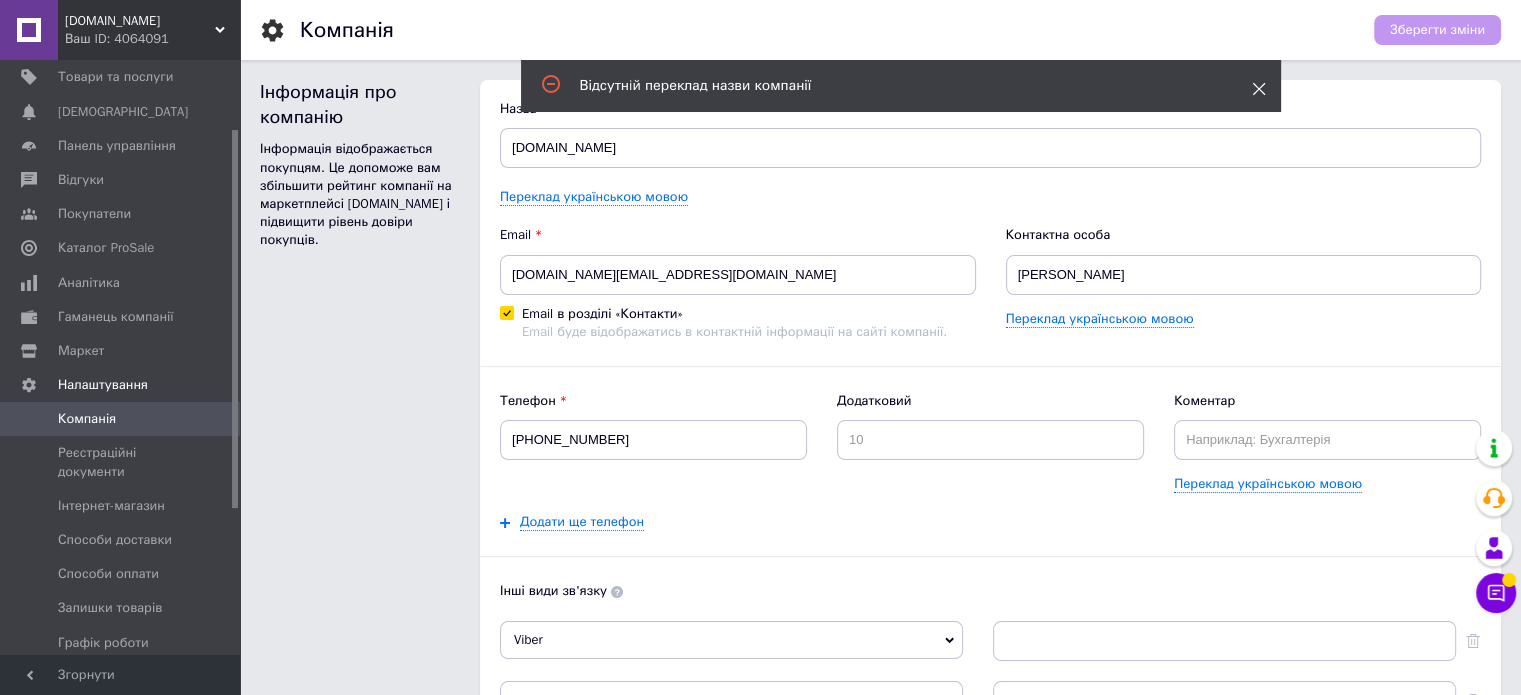 click 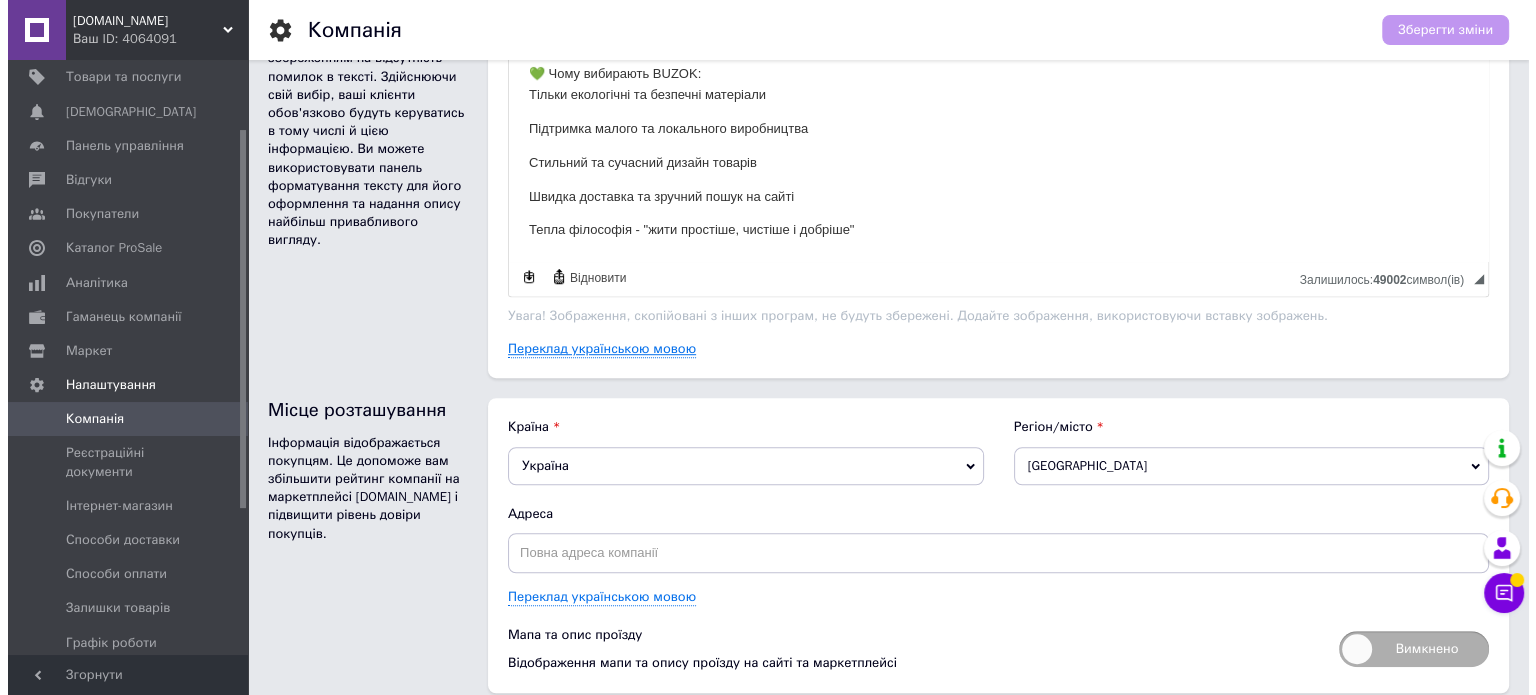 scroll, scrollTop: 1200, scrollLeft: 0, axis: vertical 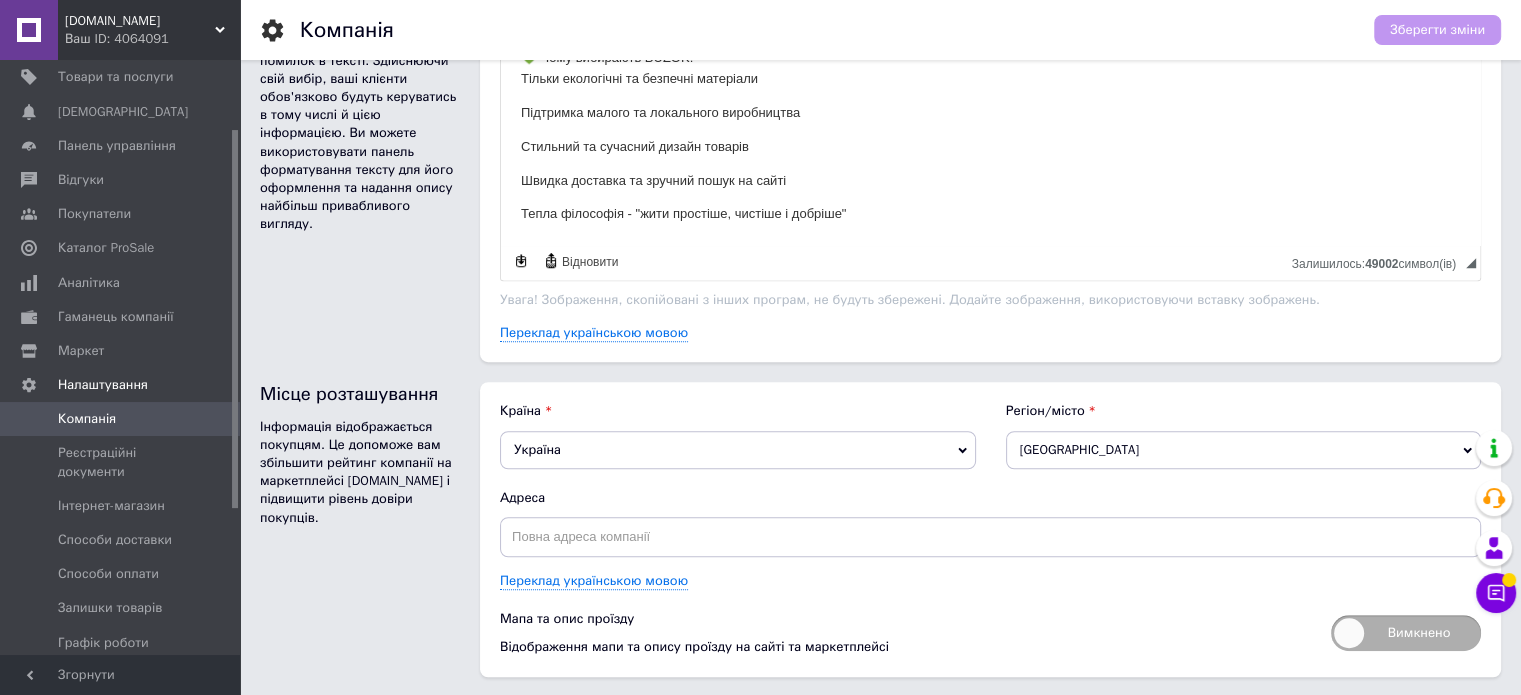 click on "🌿 BUZOK - Маркетплейс для тих, хто вибирає усвідомлену повсякденність
BUZOK — це затишний простір, де кожен знайде якісні та екологічні товари для дому та життя.
🏡 Що ви знайдете в BUZOK:
Товари для дому:
Натуральний текстиль, посуд із кераміки та дерева, еко-свічки, декор, меблі від локальних виробників.
Для кухні та побуту:
Багаторазові контейнери, еко-губки, щітки з натуральних волокон, кухонне приладдя без пластику.
Догляд за собою:
Натуральна косметика, аромати, ефірні олії, аксесуари для ванної кімнати.
Одяг та аксесуари:
Дитячі товари:" at bounding box center (990, 134) 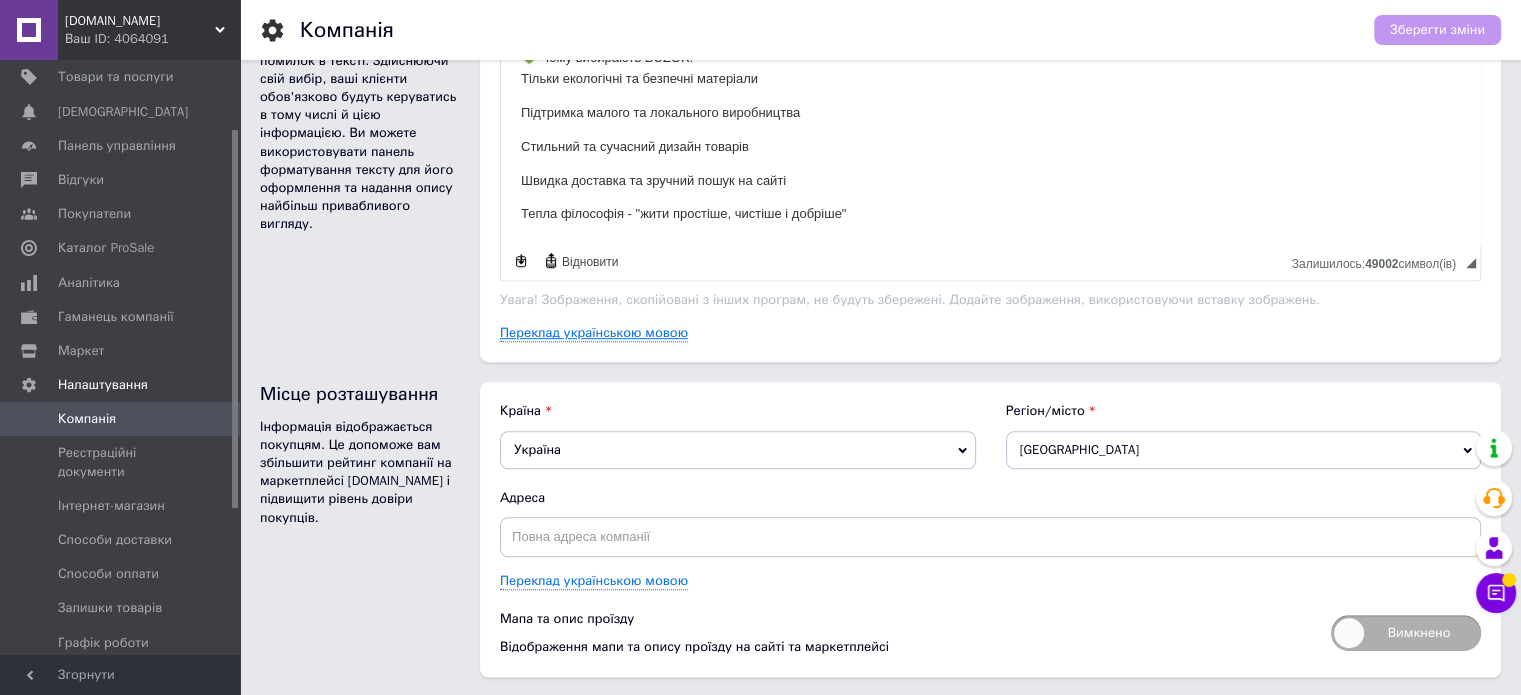 click on "Переклад українською мовою" at bounding box center (594, 333) 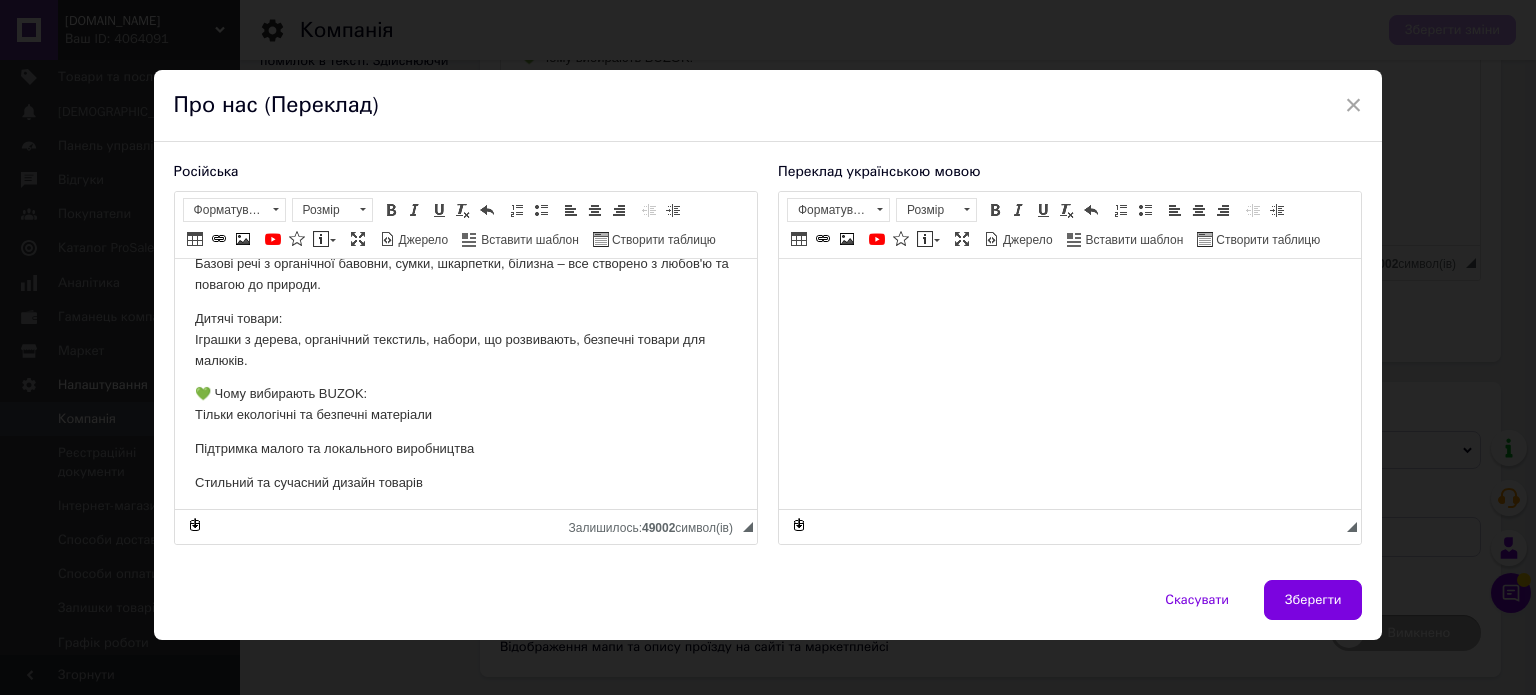 scroll, scrollTop: 419, scrollLeft: 0, axis: vertical 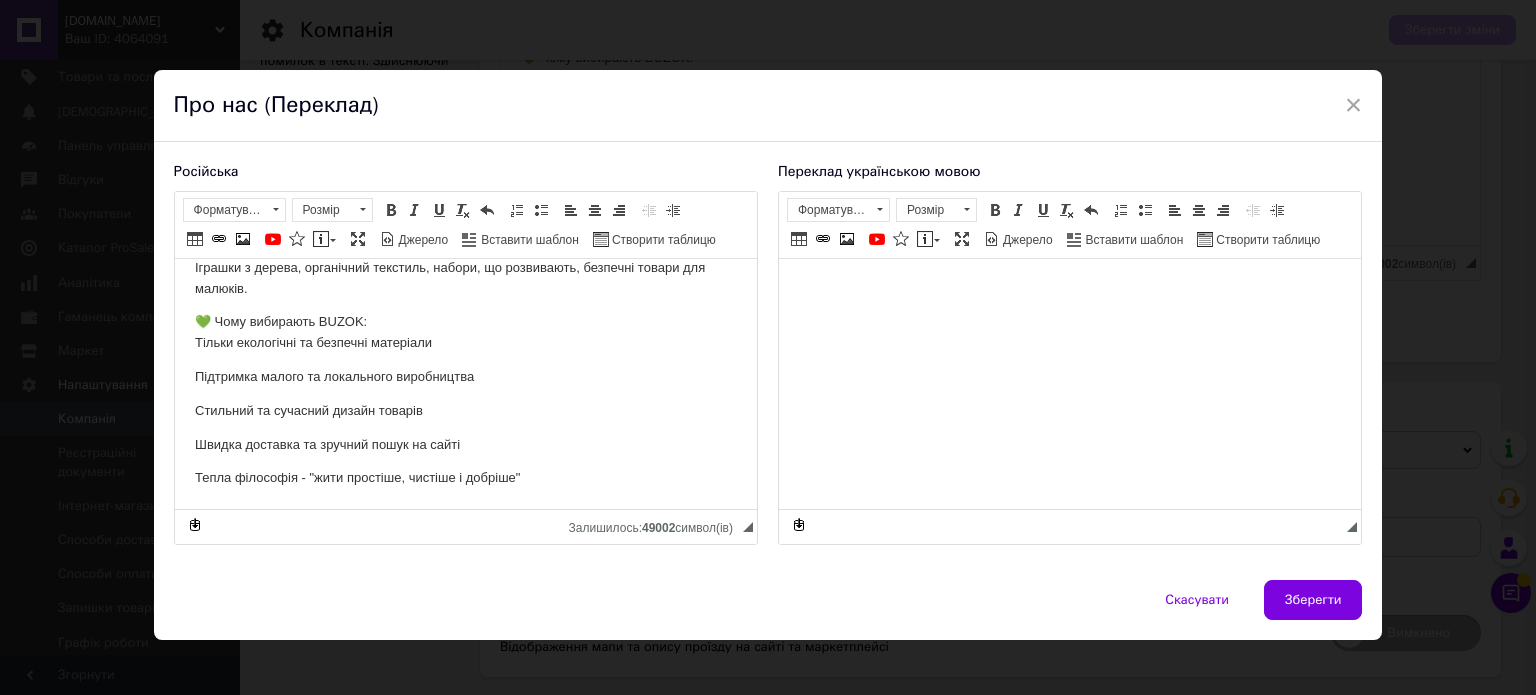 click at bounding box center [1069, 289] 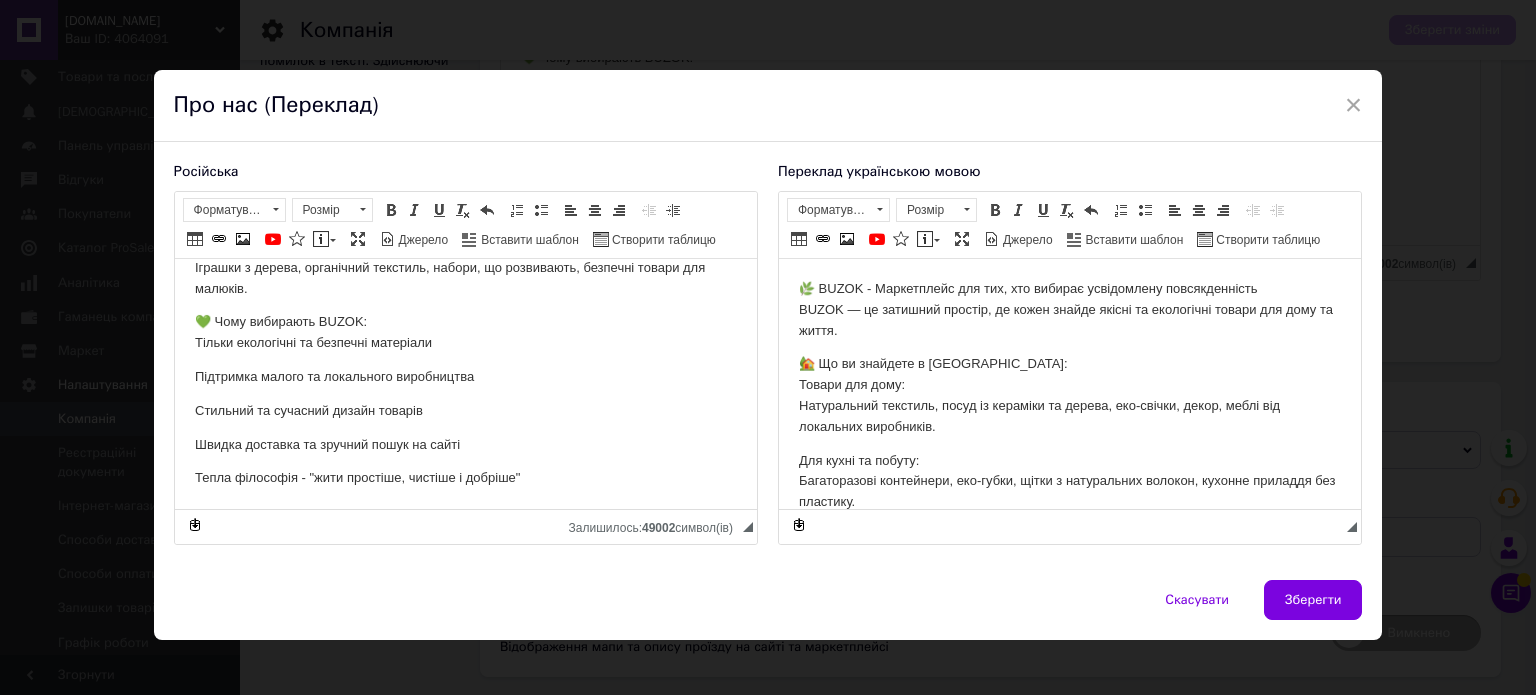 scroll, scrollTop: 396, scrollLeft: 0, axis: vertical 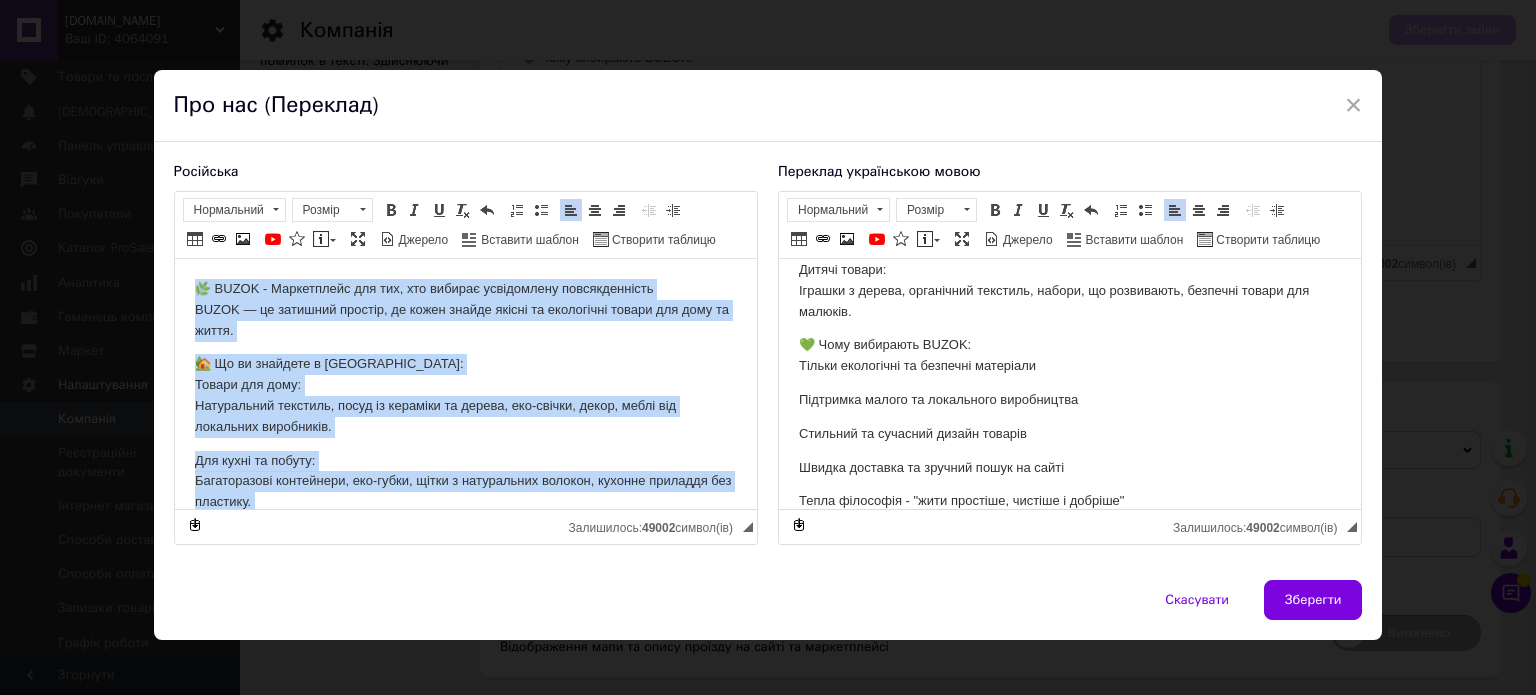 drag, startPoint x: 508, startPoint y: 490, endPoint x: 109, endPoint y: 240, distance: 470.85135 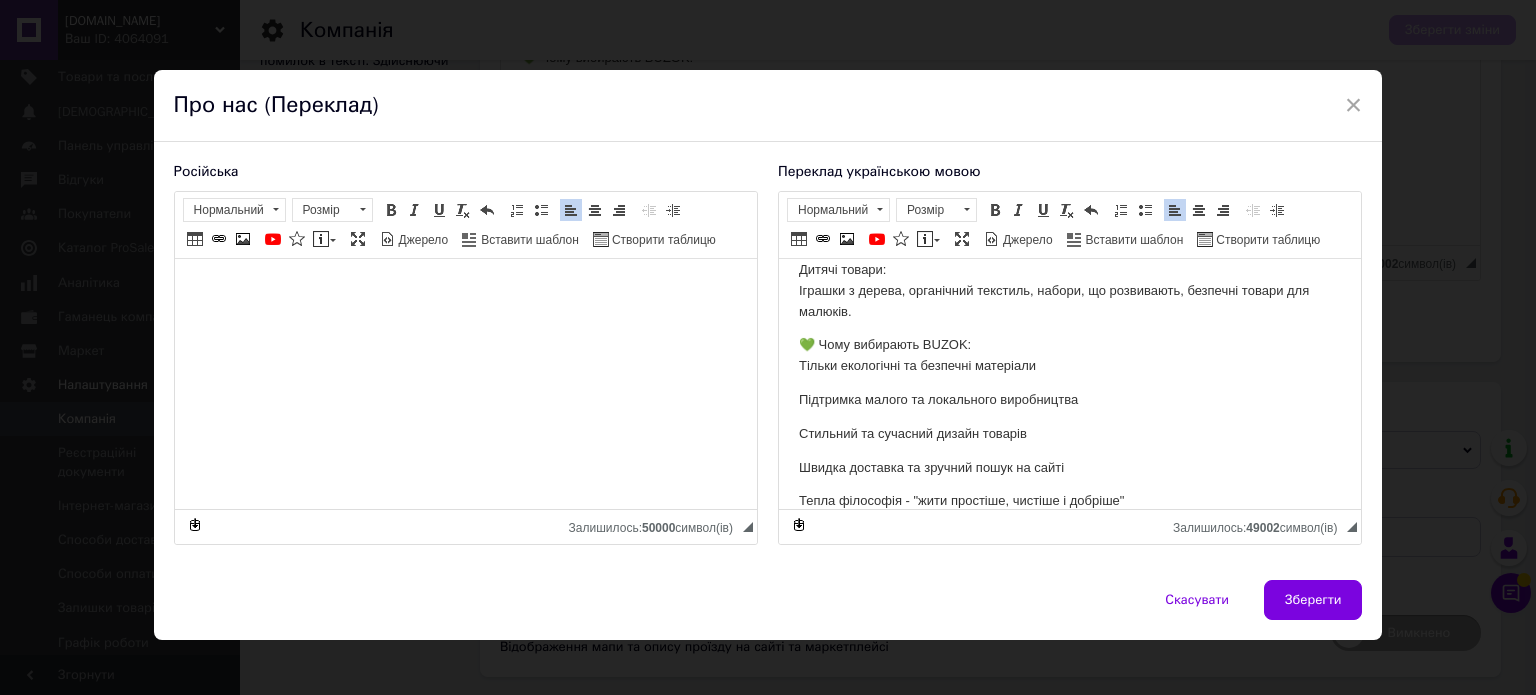 click at bounding box center (465, 289) 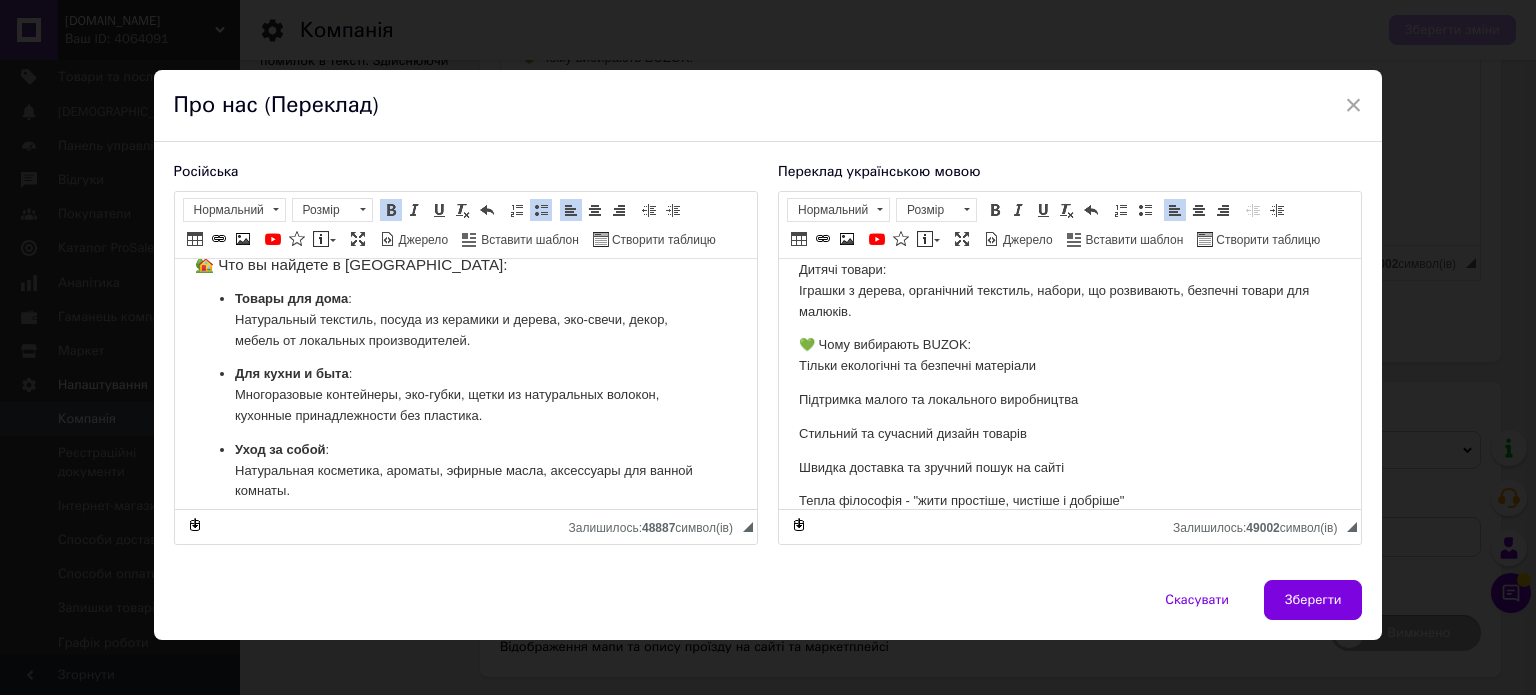 scroll, scrollTop: 232, scrollLeft: 0, axis: vertical 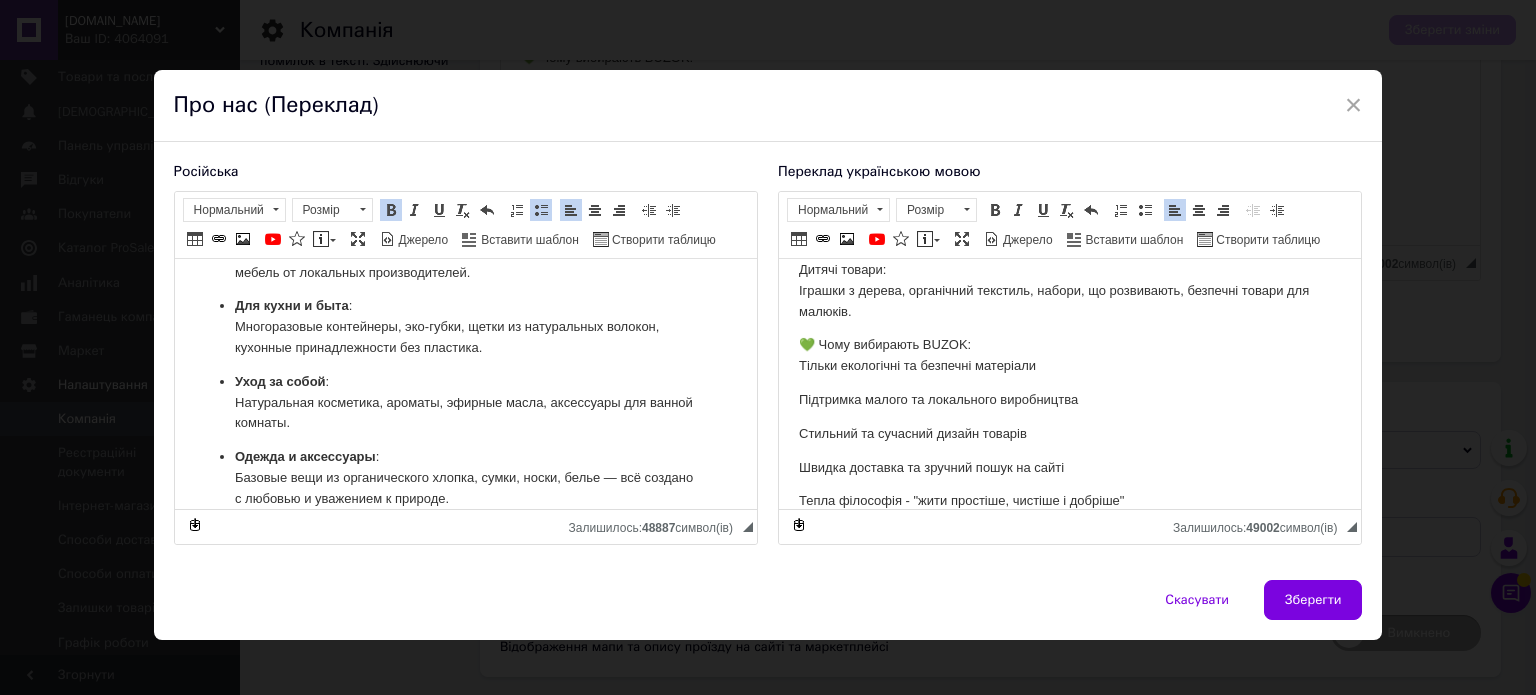 drag, startPoint x: 224, startPoint y: 306, endPoint x: 213, endPoint y: 308, distance: 11.18034 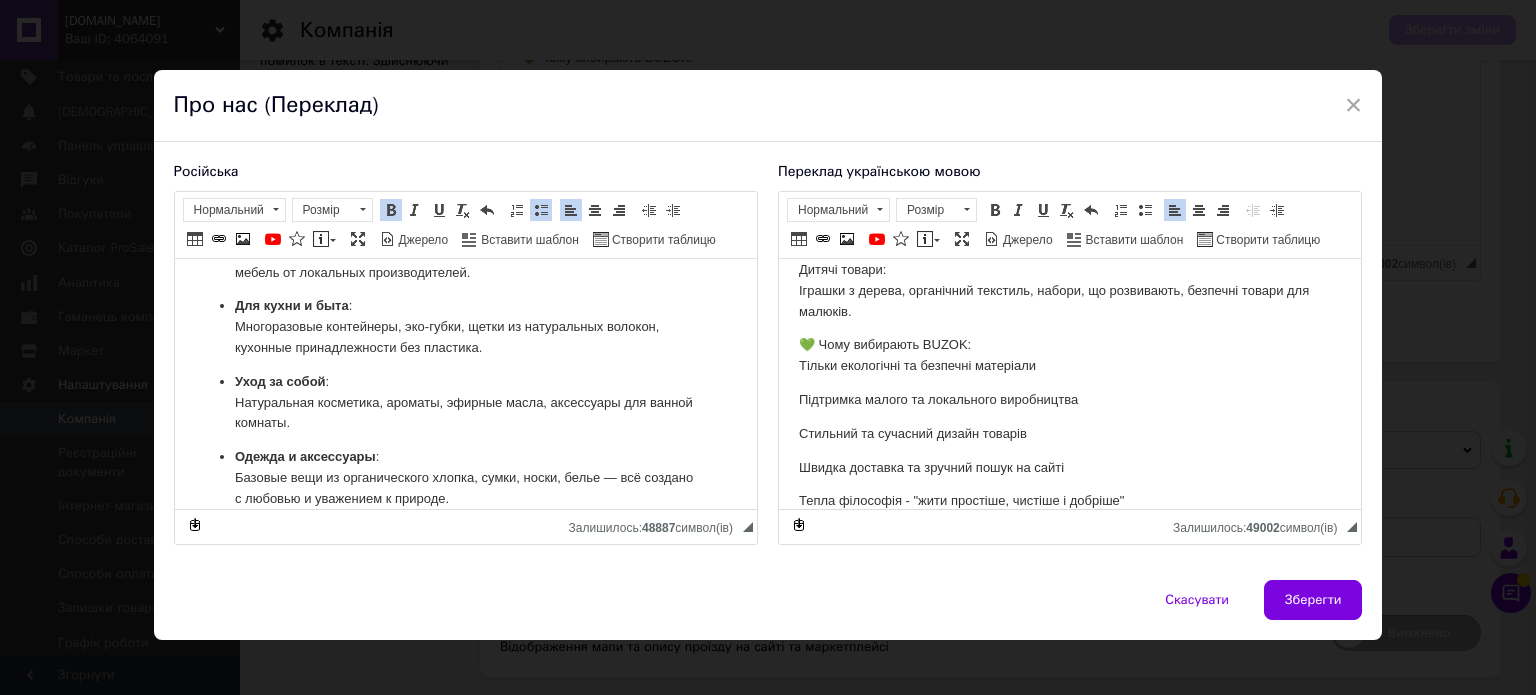 click on "Товары для дома : Натуральный текстиль, посуда из керамики и дерева, эко-свечи, декор, мебель от локальных производителей. Для кухни и быта : Многоразовые контейнеры, эко-губки, щетки из натуральных волокон, кухонные принадлежности без пластика. Уход за собой : Натуральная косметика, ароматы, эфирные масла, аксессуары для ванной комнаты. Одежда и аксессуары : Базовые вещи из органического хлопка, сумки, носки, белье — всё создано с любовью и уважением к природе. Детские товары :" at bounding box center (465, 403) 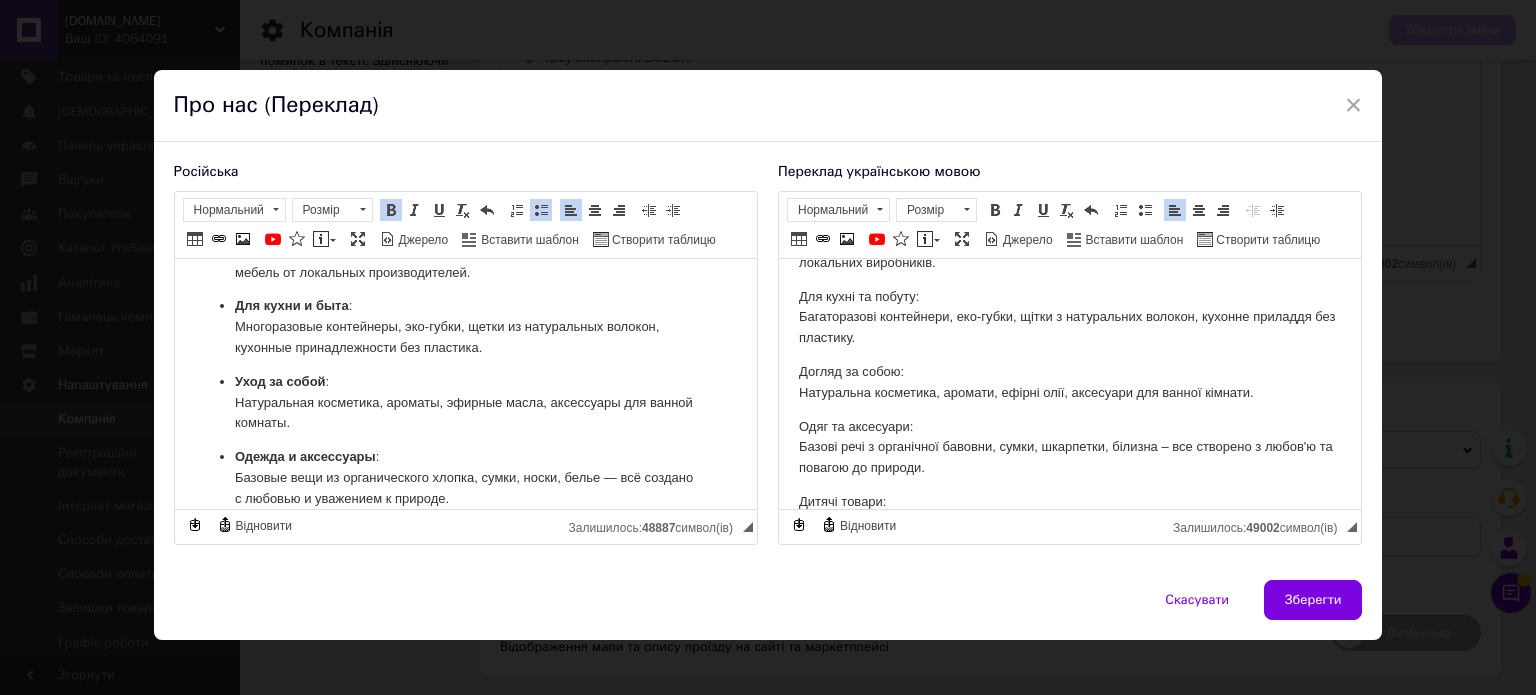 scroll, scrollTop: 100, scrollLeft: 0, axis: vertical 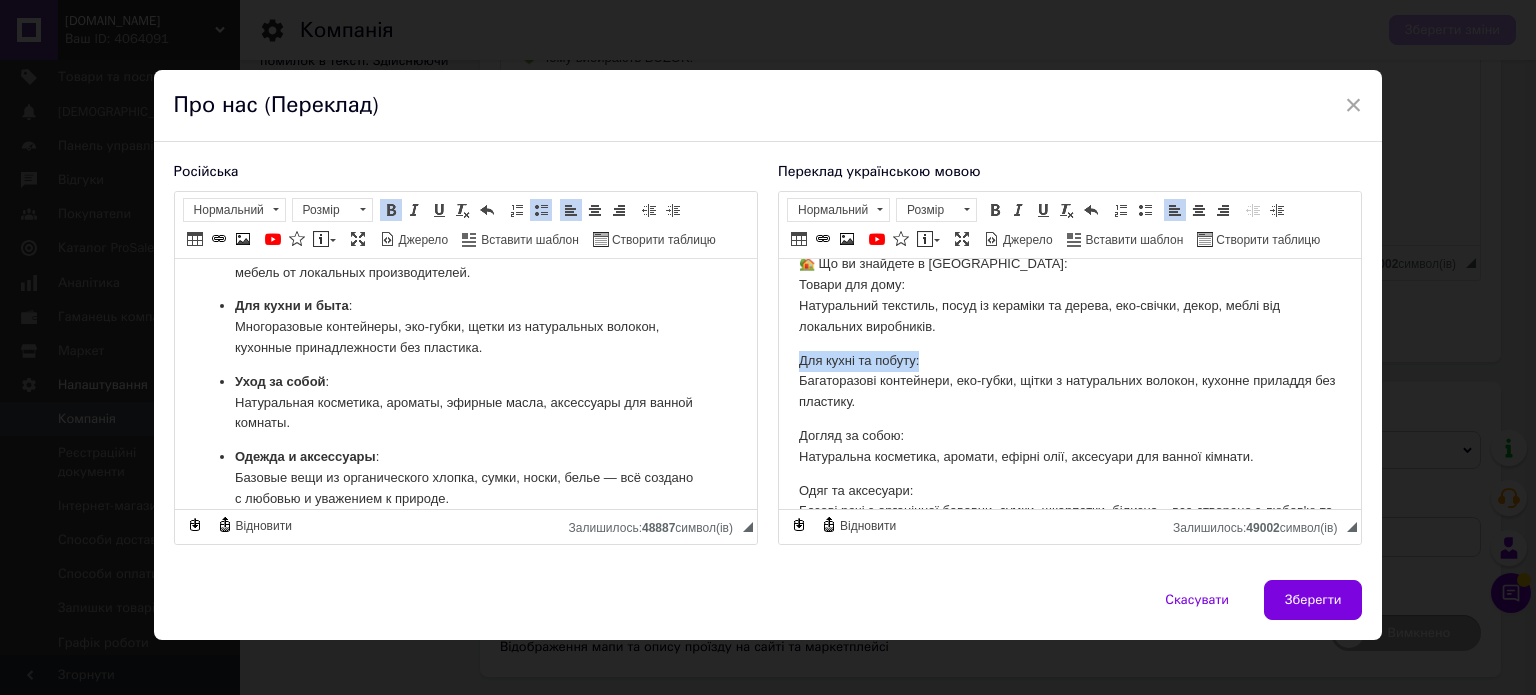 drag, startPoint x: 796, startPoint y: 356, endPoint x: 921, endPoint y: 353, distance: 125.035995 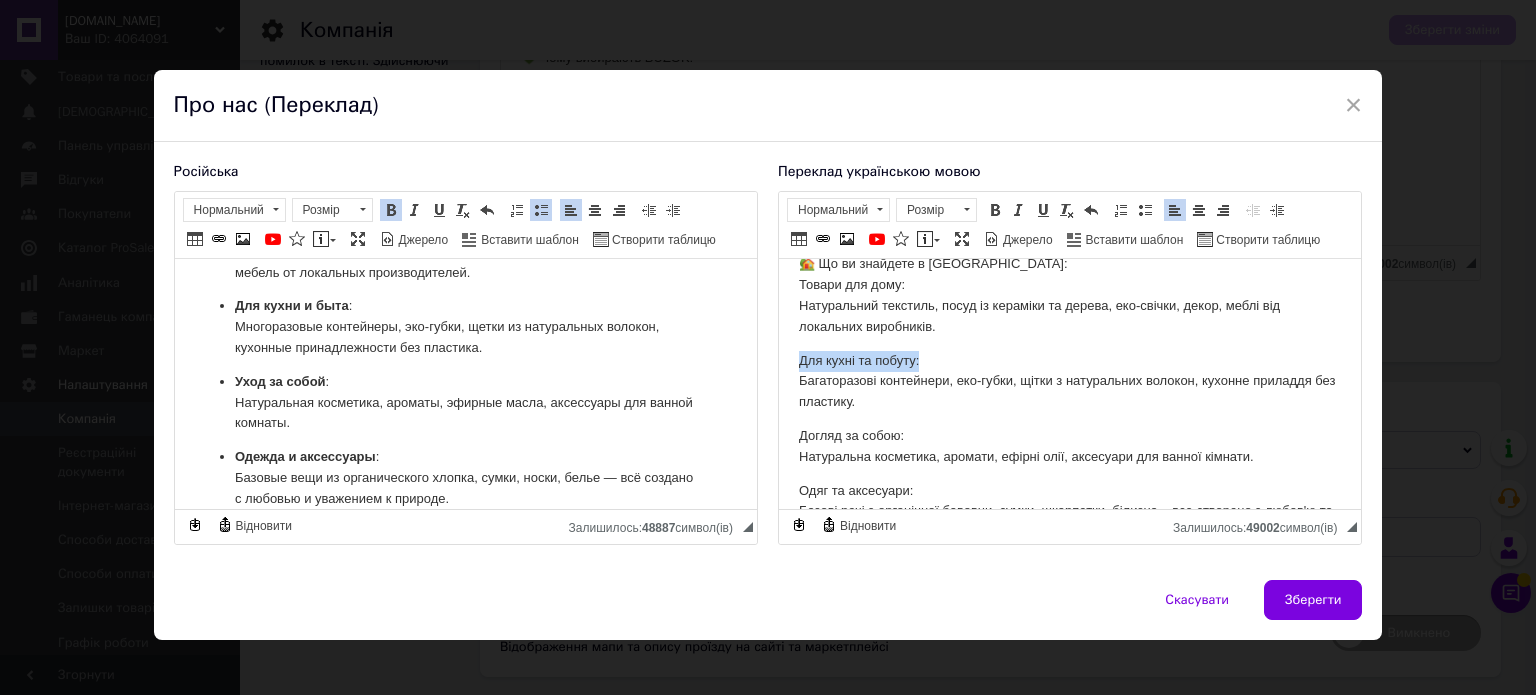 click on "🌿 BUZOK - Маркетплейс для тих, хто вибирає усвідомлену повсякденність BUZOK — це затишний простір, де кожен знайде якісні та екологічні товари для дому та життя. 🏡 Що ви знайдете в BUZOK: Товари для дому: Натуральний текстиль, посуд із кераміки та дерева, еко-свічки, декор, меблі від локальних виробників. Для кухні та побуту: Багаторазові контейнери, еко-губки, щітки з натуральних волокон, кухонне приладдя без пластику. Догляд за собою: Натуральна косметика, аромати, ефірні олії, аксесуари для ванної кімнати. Одяг та аксесуари: Дитячі товари: 💚 Чому вибирають BUZOK:" at bounding box center (1069, 493) 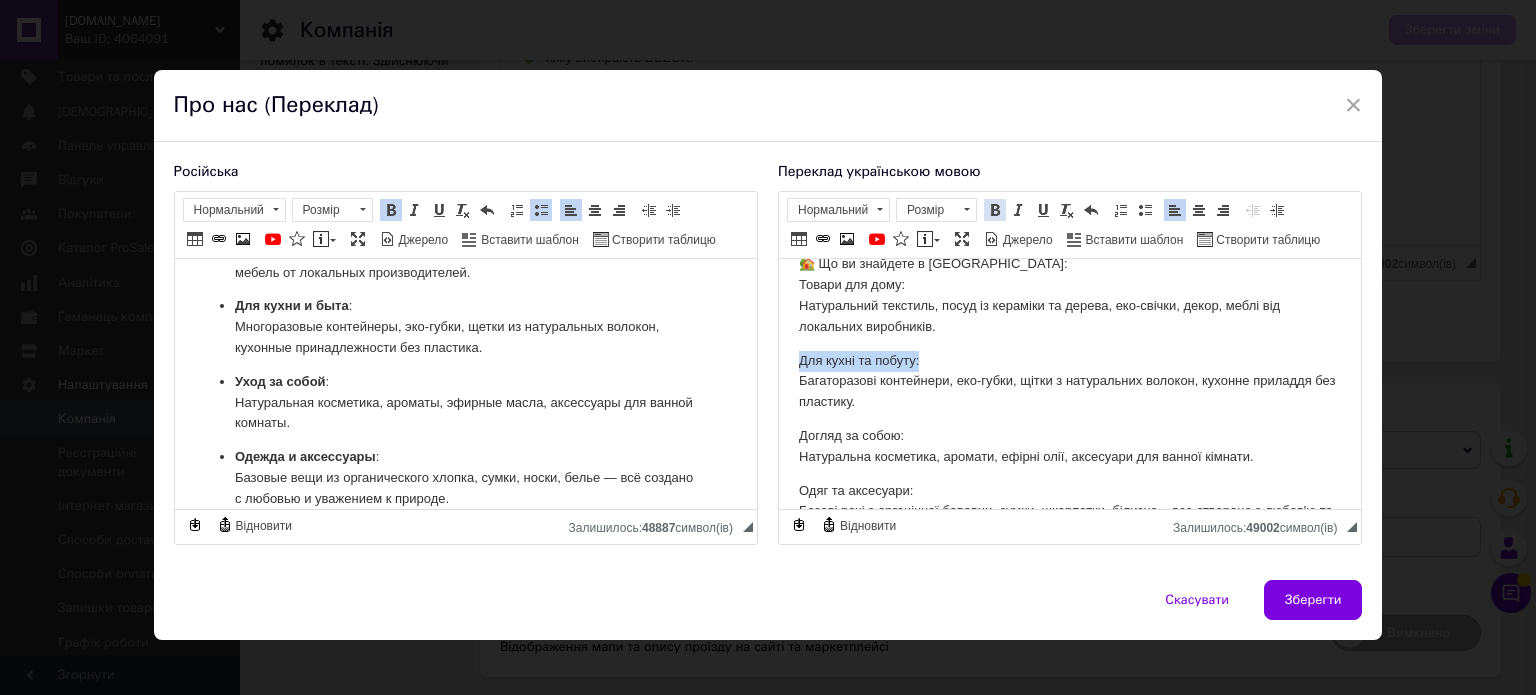 click at bounding box center (995, 210) 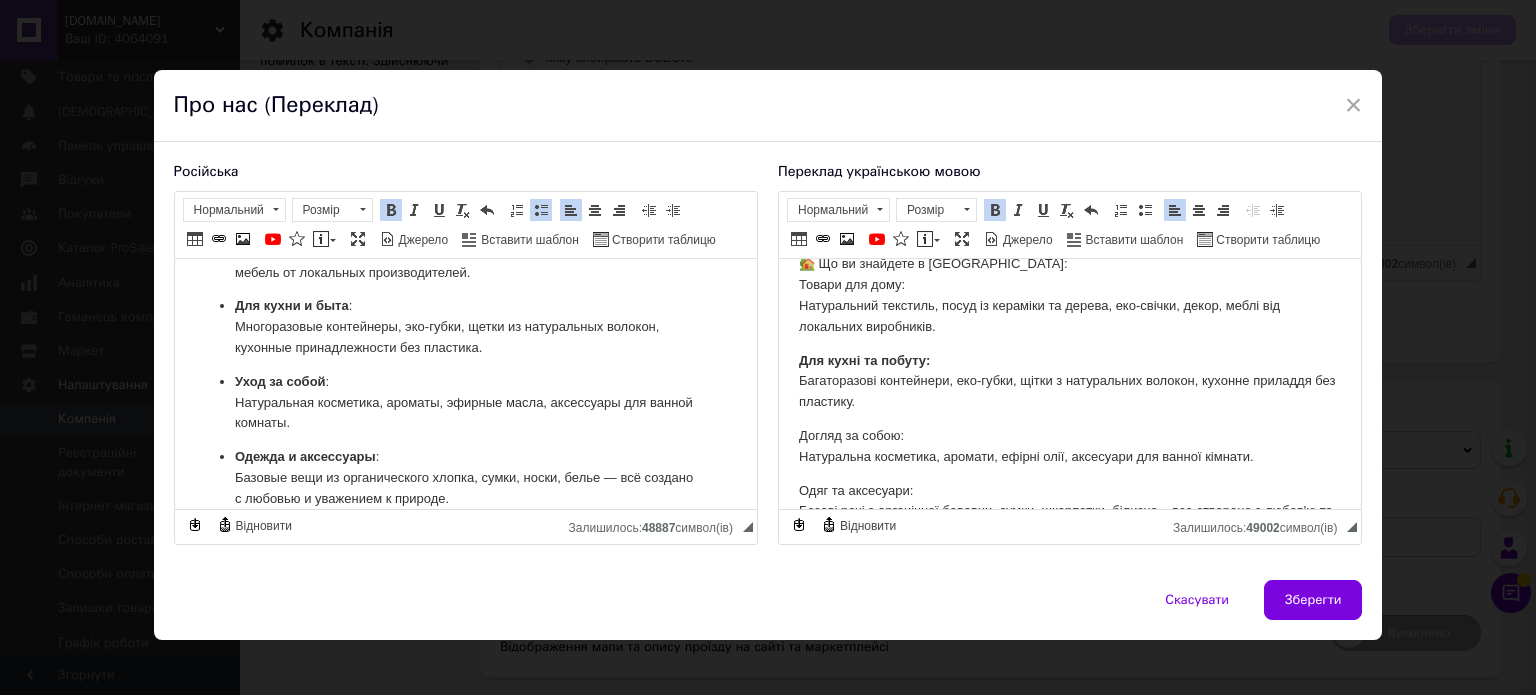 click on "Для кухні та побуту: Багаторазові контейнери, еко-губки, щітки з натуральних волокон, кухонне приладдя без пластику." at bounding box center (1069, 382) 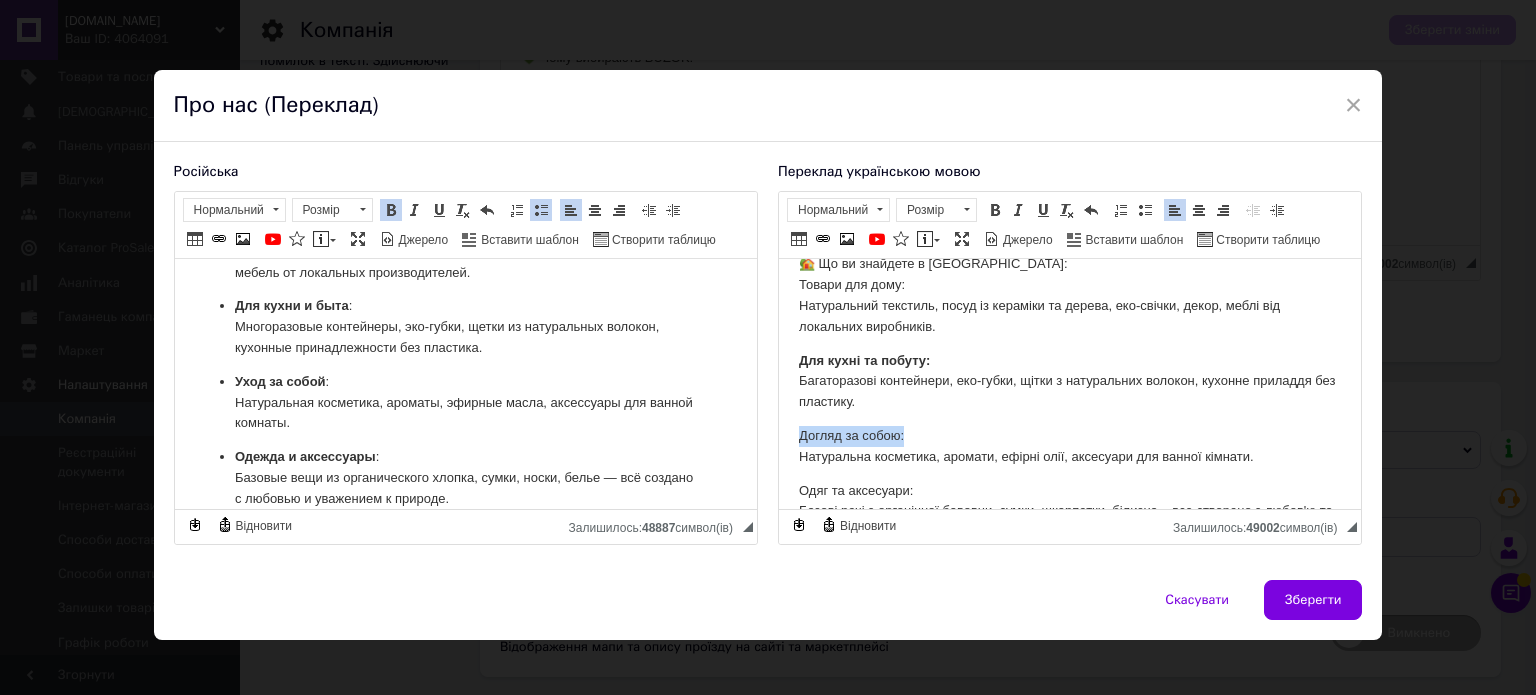 drag, startPoint x: 813, startPoint y: 436, endPoint x: 905, endPoint y: 437, distance: 92.00543 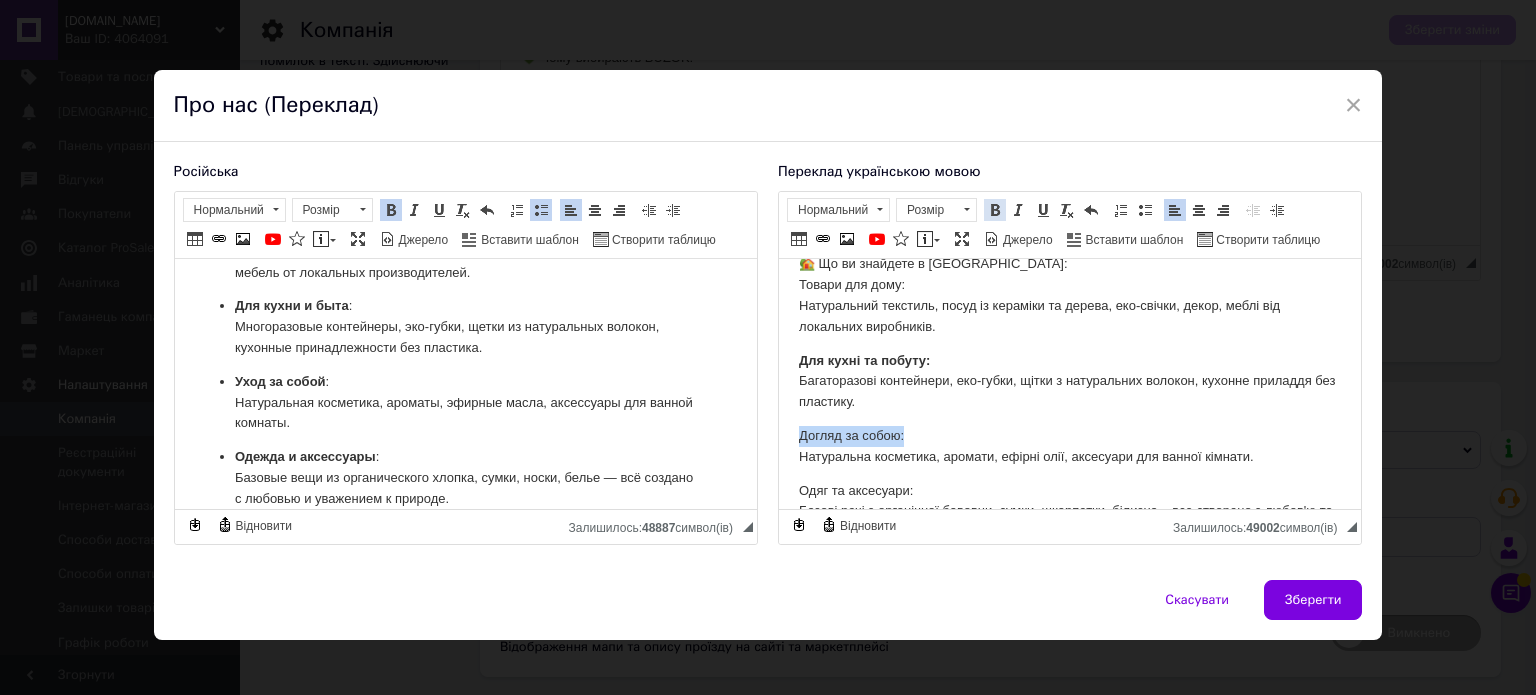 click at bounding box center [995, 210] 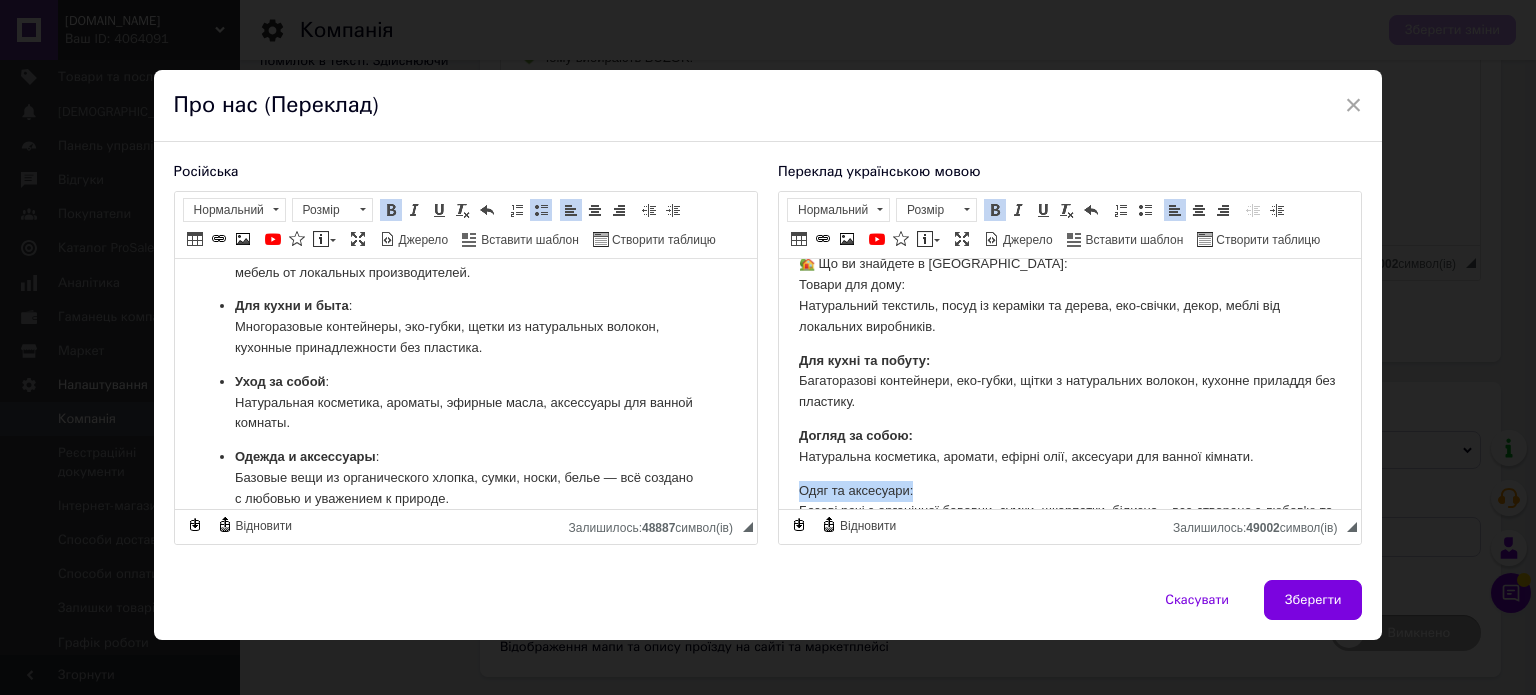 drag, startPoint x: 805, startPoint y: 489, endPoint x: 934, endPoint y: 485, distance: 129.062 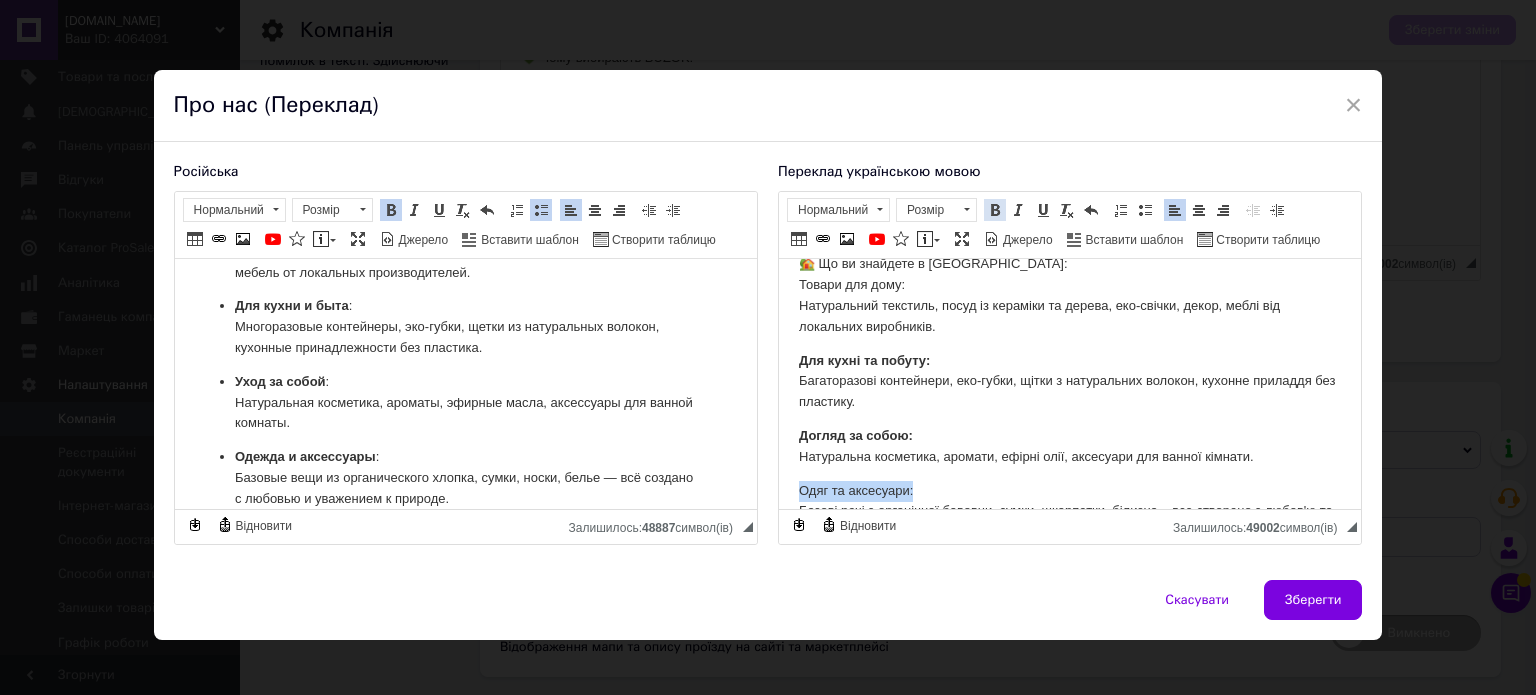 click at bounding box center [995, 210] 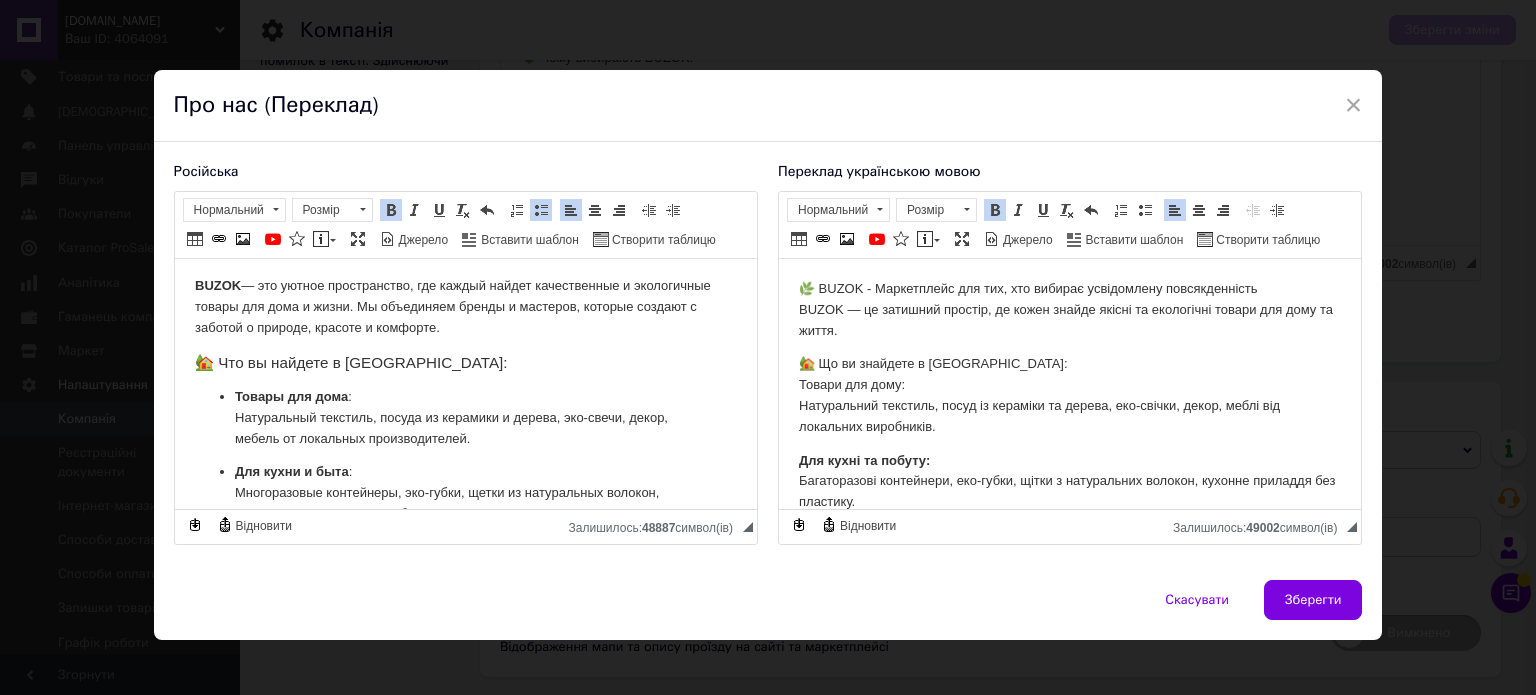 scroll, scrollTop: 32, scrollLeft: 0, axis: vertical 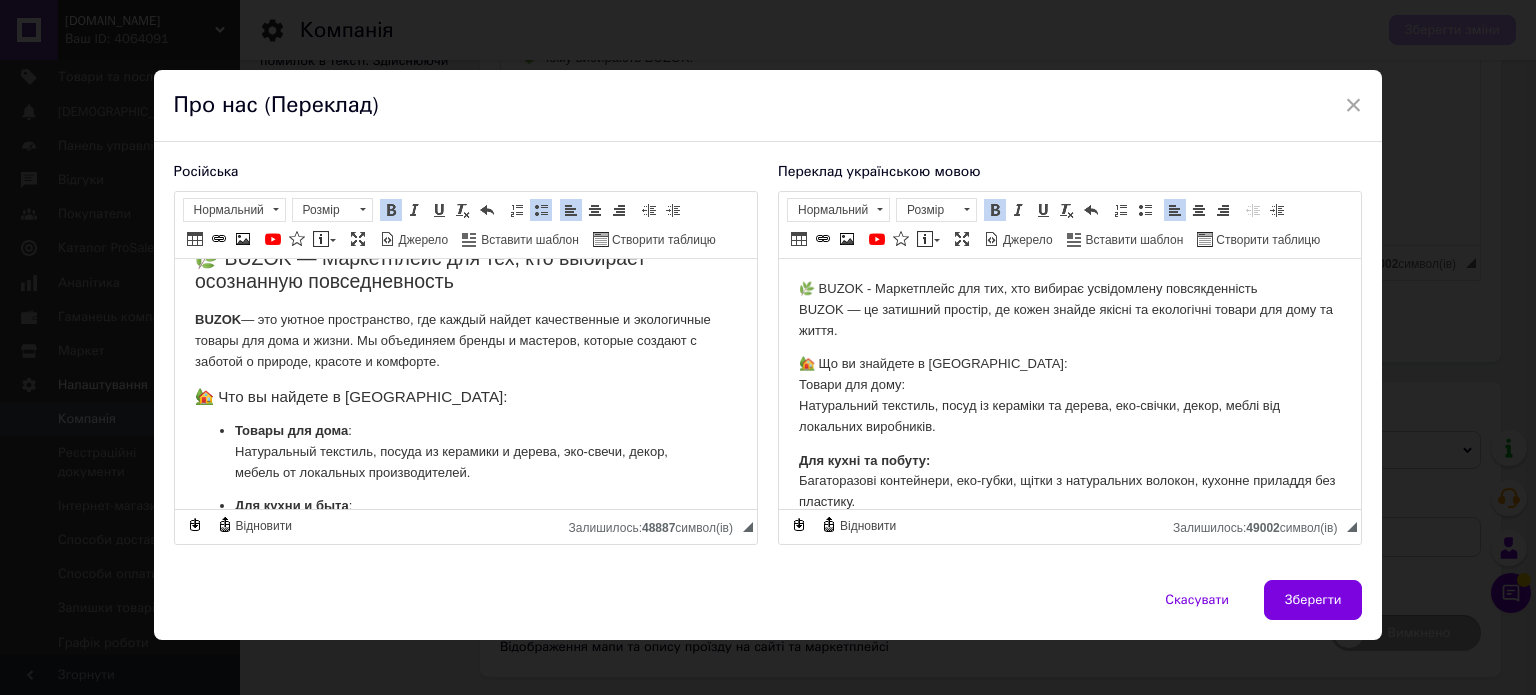click on "🏡 Що ви знайдете в BUZOK: Товари для дому: Натуральний текстиль, посуд із кераміки та дерева, еко-свічки, декор, меблі від локальних виробників." at bounding box center [1069, 395] 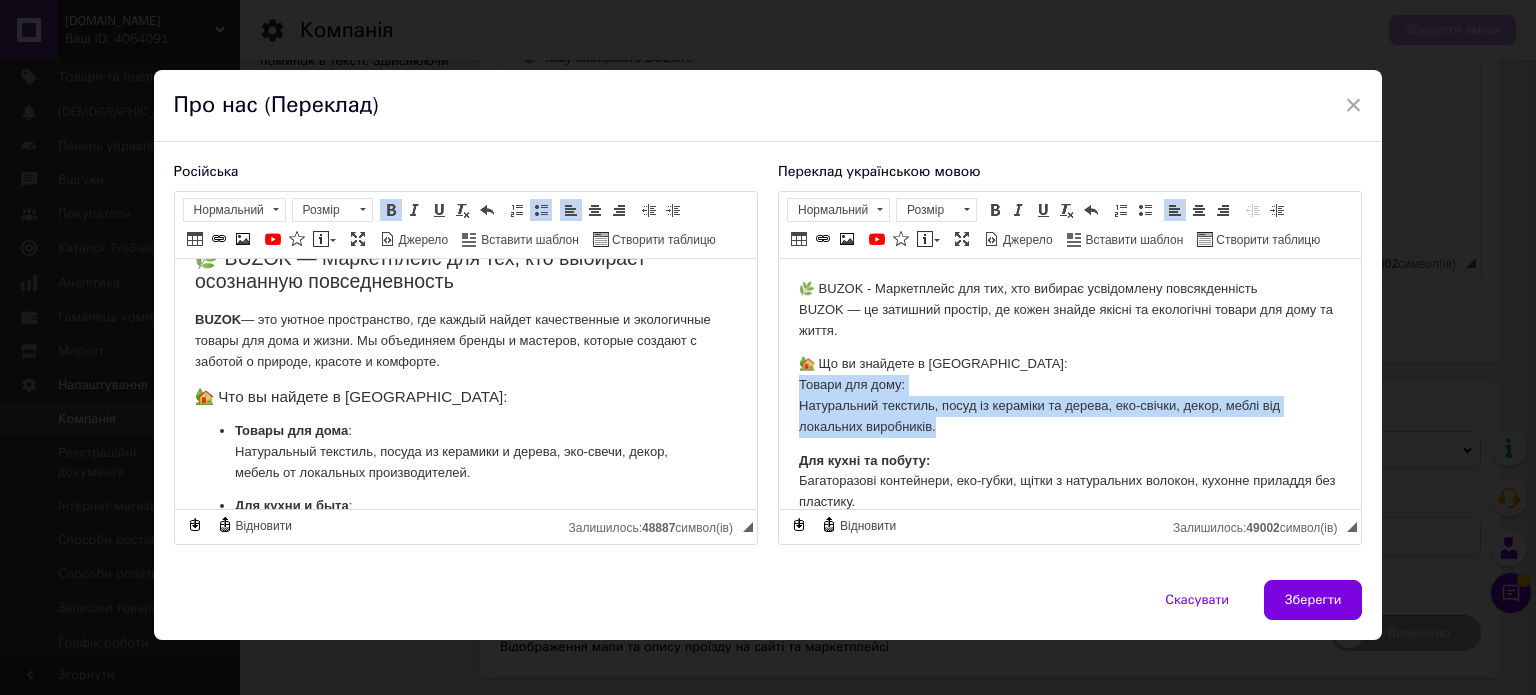 drag, startPoint x: 798, startPoint y: 386, endPoint x: 977, endPoint y: 367, distance: 180.00555 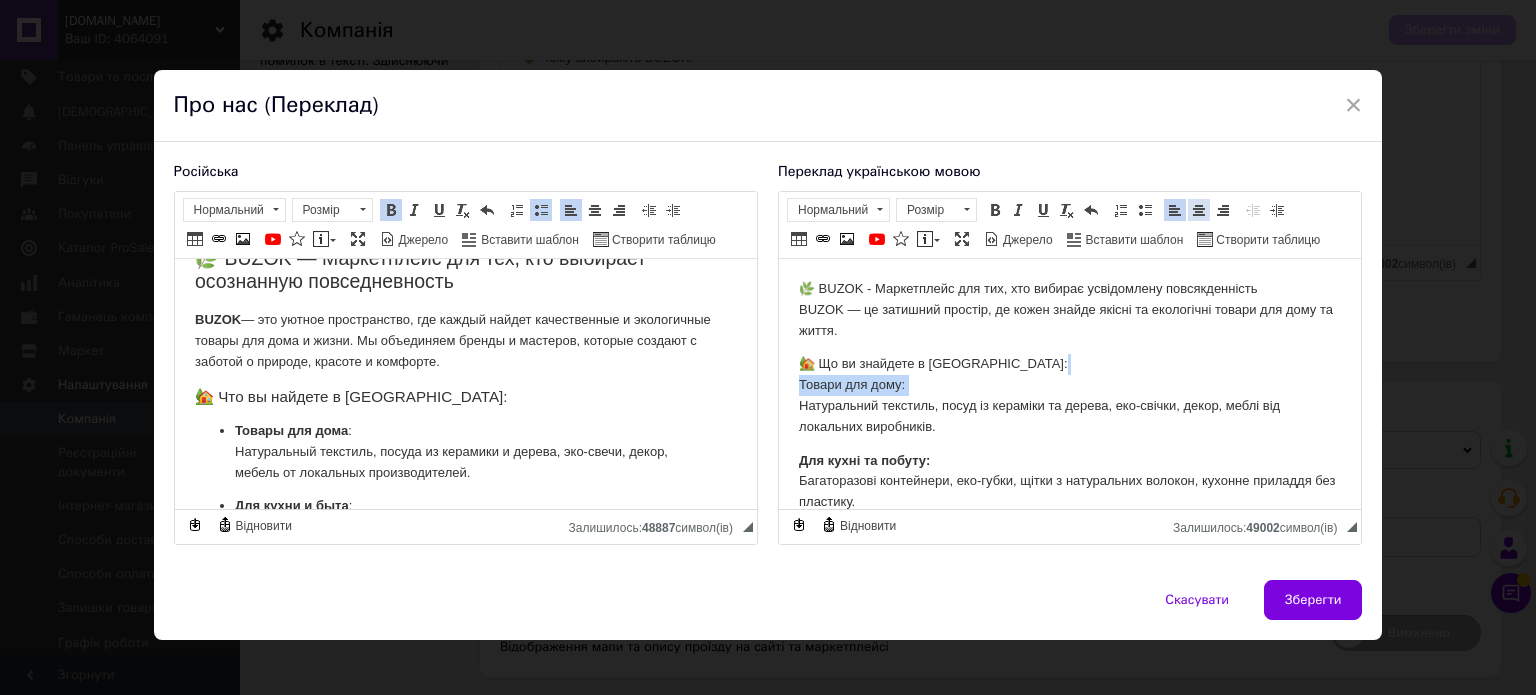 click at bounding box center [1199, 210] 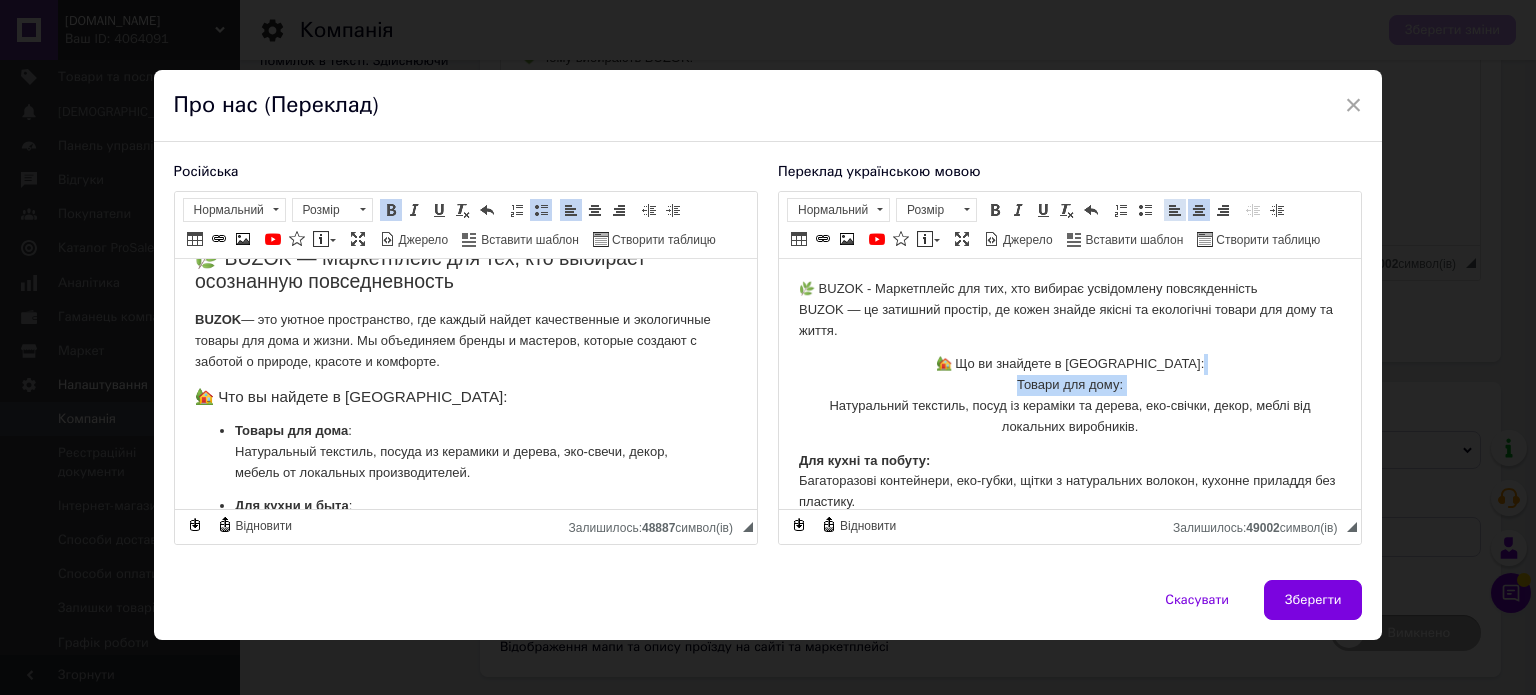 click at bounding box center (1175, 210) 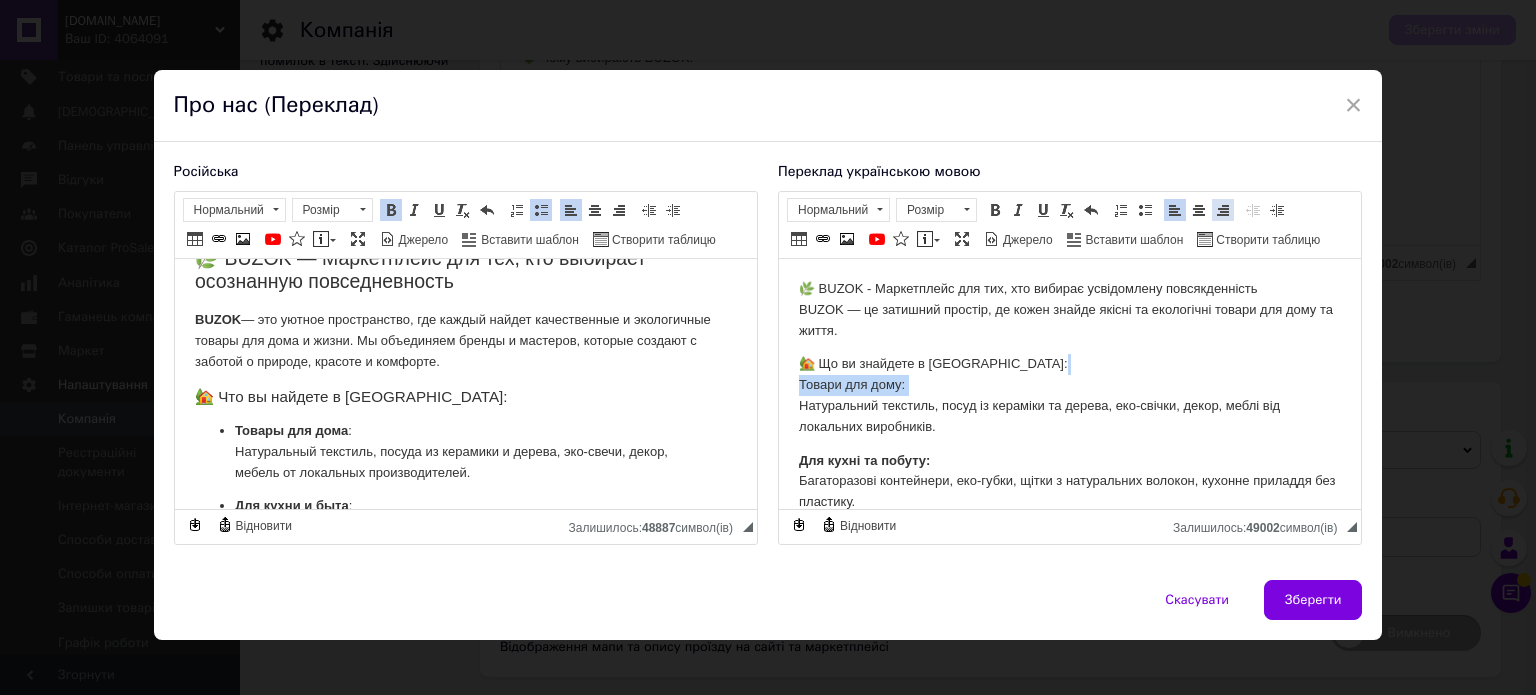 click at bounding box center (1223, 210) 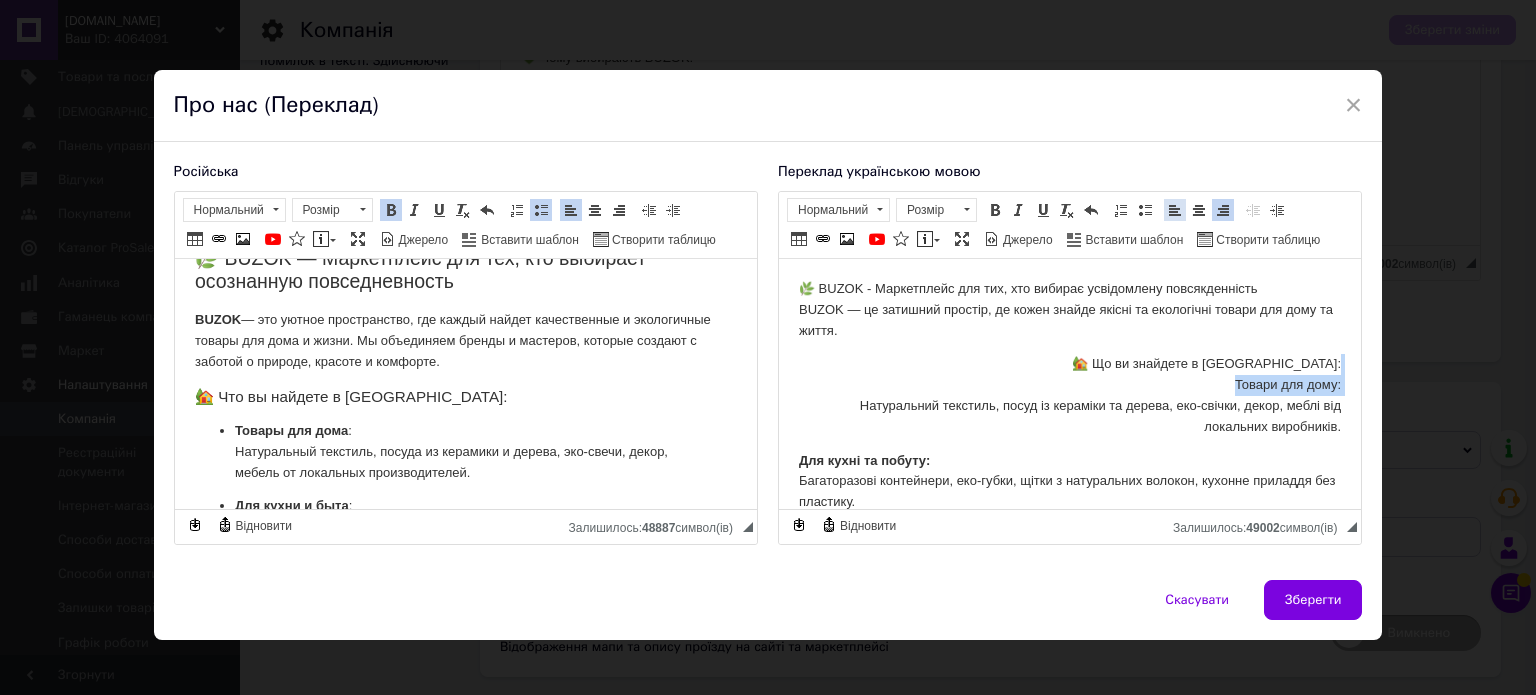 click at bounding box center (1175, 210) 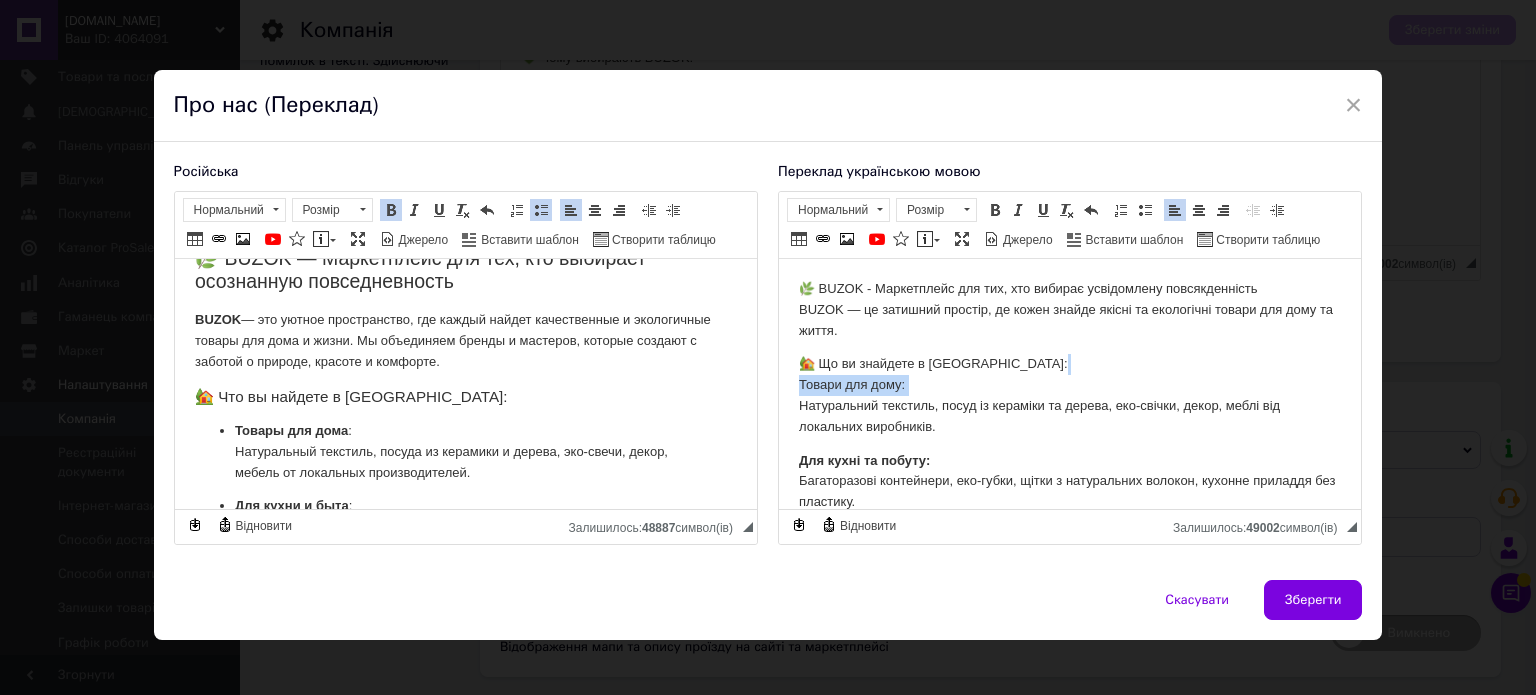 click on "🌿 BUZOK - Маркетплейс для тих, хто вибирає усвідомлену повсякденність BUZOK — це затишний простір, де кожен знайде якісні та екологічні товари для дому та життя. 🏡 Що ви знайдете в BUZOK: Товари для дому: Натуральний текстиль, посуд із кераміки та дерева, еко-свічки, декор, меблі від локальних виробників. Для кухні та побуту: Багаторазові контейнери, еко-губки, щітки з натуральних волокон, кухонне приладдя без пластику. Догляд за собою: Натуральна косметика, аромати, ефірні олії, аксесуари для ванної кімнати. Одяг та аксесуари: Дитячі товари: 💚 Чому вибирають BUZOK:" at bounding box center (1069, 593) 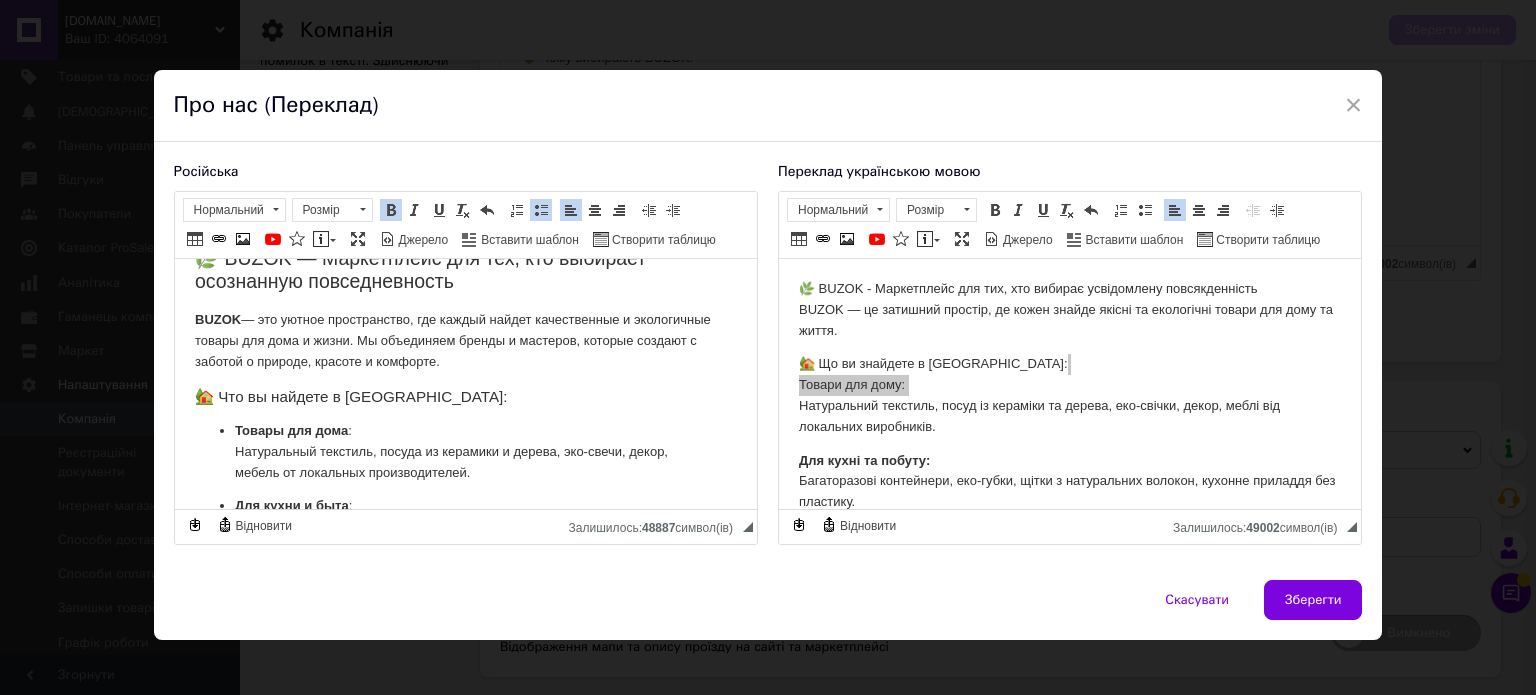 click on "🌿 BUZOK — Маркетплейс для тех, кто выбирает осознанную повседневность BUZOK  — это уютное пространство, где каждый найдет качественные и экологичные товары для дома и жизни. Мы объединяем бренды и мастеров, которые создают с заботой о природе, красоте и комфорте. 🏡 Что вы найдете в BUZOK: Товары для дома : Натуральный текстиль, посуда из керамики и дерева, эко-свечи, декор, мебель от локальных производителей. Для кухни и быта : Многоразовые контейнеры, эко-губки, щетки из натуральных волокон, кухонные принадлежности без пластика. Уход за собой : : Детские товары :" at bounding box center (465, 618) 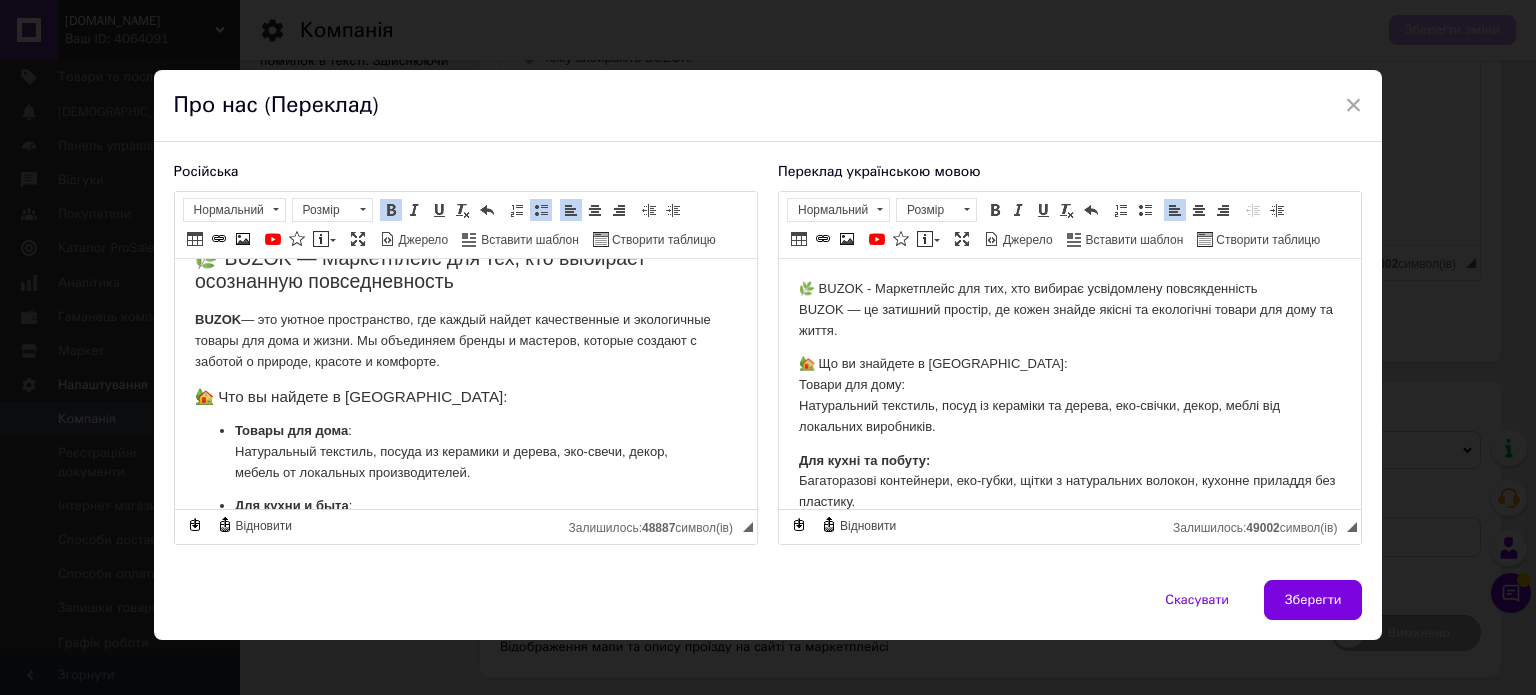 click on "Для кухні та побуту: Багаторазові контейнери, еко-губки, щітки з натуральних волокон, кухонне приладдя без пластику." at bounding box center (1069, 482) 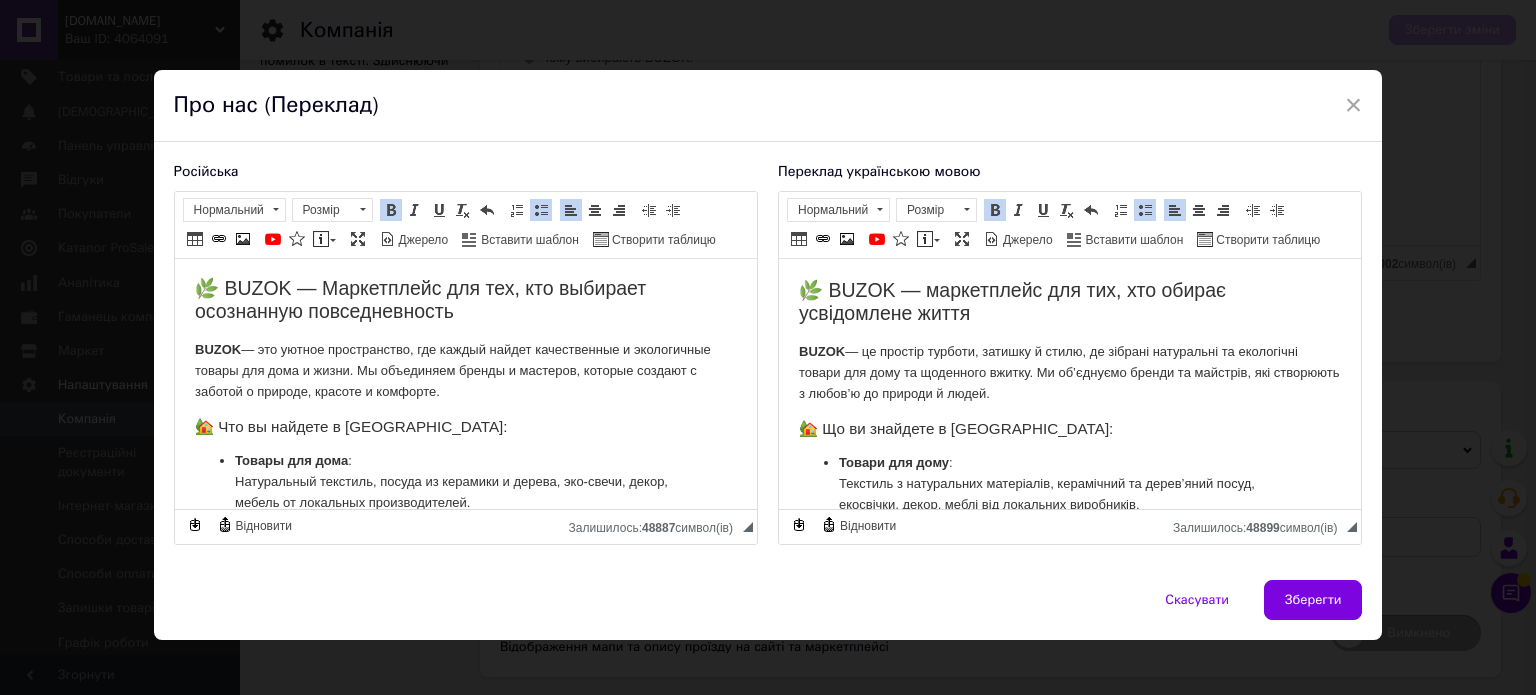scroll, scrollTop: 0, scrollLeft: 0, axis: both 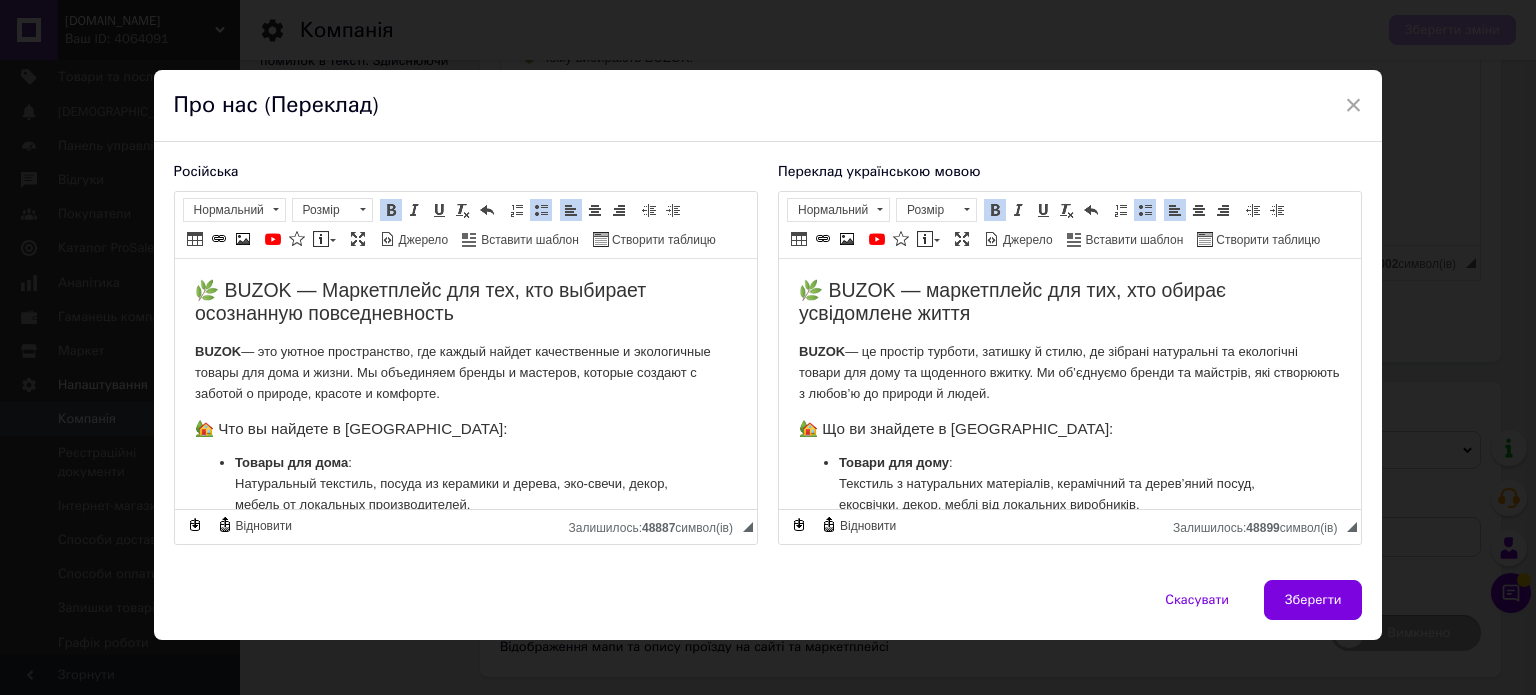 click on "BUZOK  — це простір турботи, затишку й стилю, де зібрані натуральні та екологічні товари для дому та щоденного вжитку. Ми об’єднуємо бренди та майстрів, які створюють з любов’ю до природи й людей." at bounding box center [1069, 373] 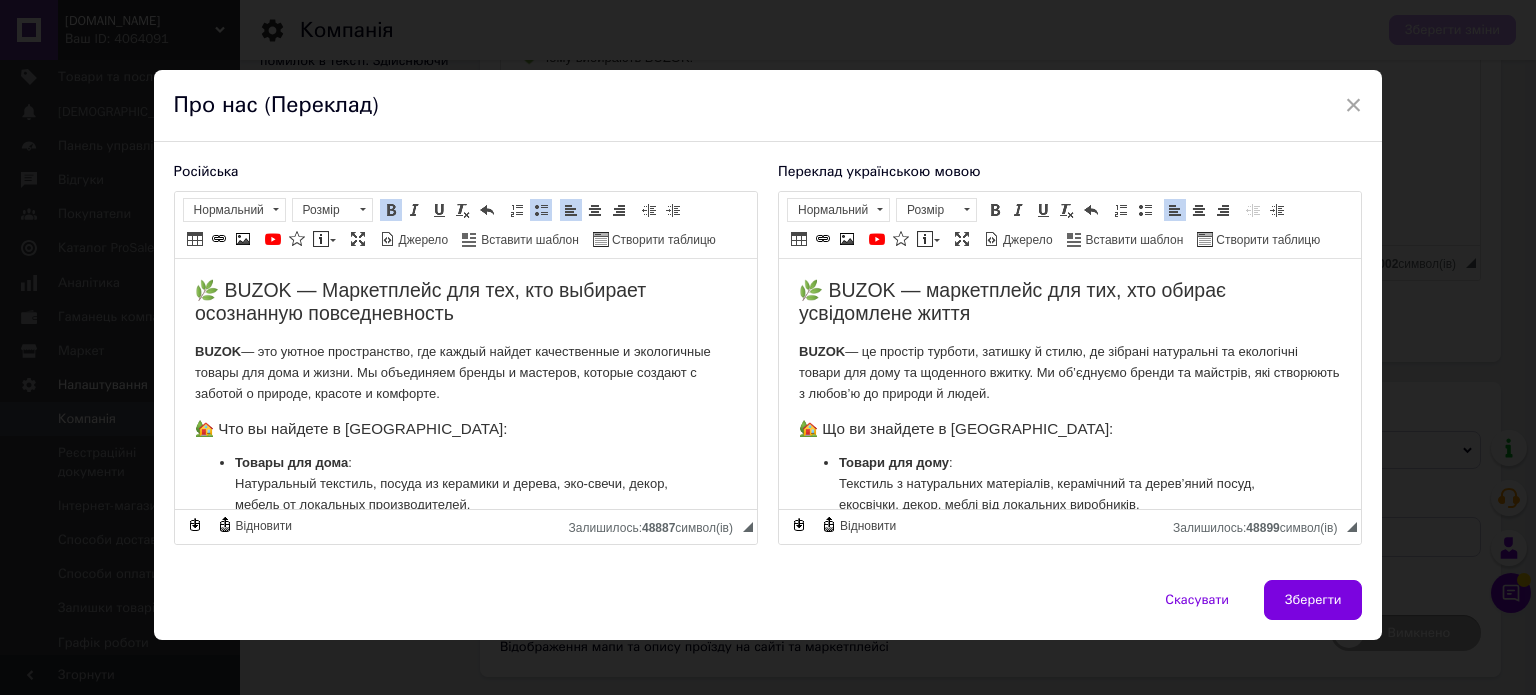 type 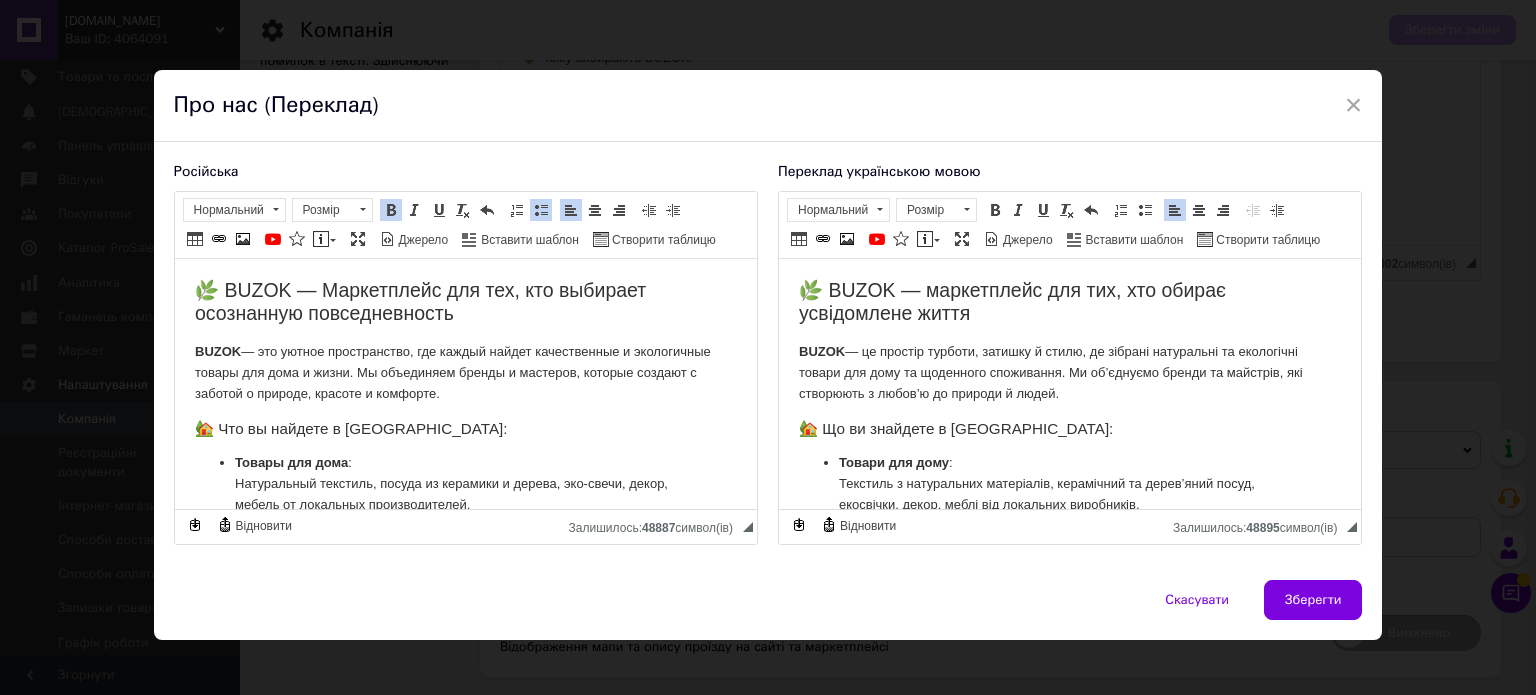 click on "🌿 BUZOK — маркетплейс для тих, хто обирає усвідомлене життя [PERSON_NAME]  — це простір турботи, затишку й стилю, де зібрані натуральні та екологічні товари для дому та щоденного споживання. Ми об’єднуємо бренди та майстрів, які створюють з любов’ю до природи й людей. 🏡 Що ви знайдете в BUZOK: Товари для дому : Текстиль з натуральних матеріалів, керамічний та дерев’яний посуд, екосвічки, декор, меблі від локальних виробників. Для кухні та побуту : Багаторазові контейнери, екологічні губки, щітки з натуральних волокон, кухонне приладдя без пластику. Догляд за собою : : :" at bounding box center [1069, 640] 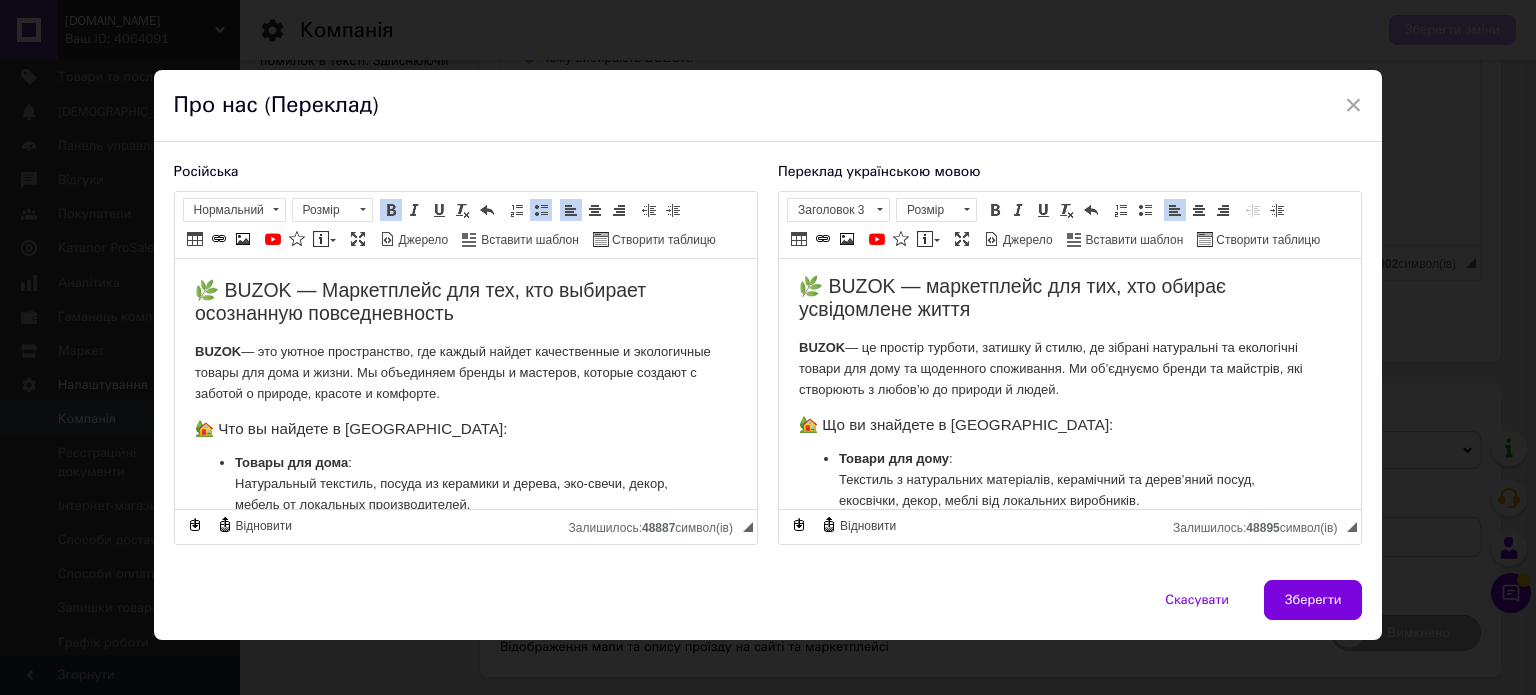 scroll, scrollTop: 0, scrollLeft: 0, axis: both 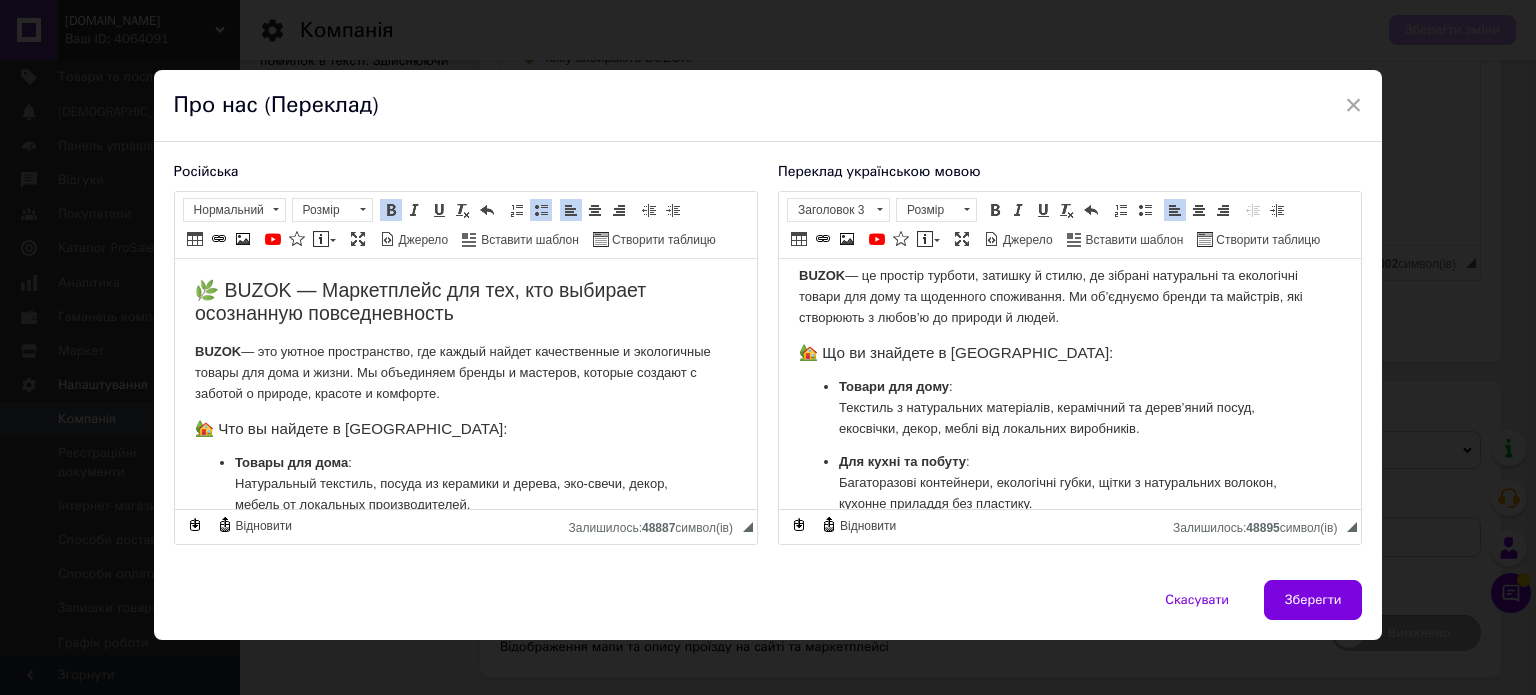 click on "🌿 BUZOK — маркетплейс для тих, хто обирає усвідомлене життя [PERSON_NAME]  — це простір турботи, затишку й стилю, де зібрані натуральні та екологічні товари для дому та щоденного споживання. Ми об’єднуємо бренди та майстрів, які створюють з любов’ю до природи й людей. 🏡 Що ви знайдете в BUZOK: Товари для дому : Текстиль з натуральних матеріалів, керамічний та дерев’яний посуд, екосвічки, декор, меблі від локальних виробників. Для кухні та побуту : Багаторазові контейнери, екологічні губки, щітки з натуральних волокон, кухонне приладдя без пластику. Догляд за собою : : :" at bounding box center (1069, 564) 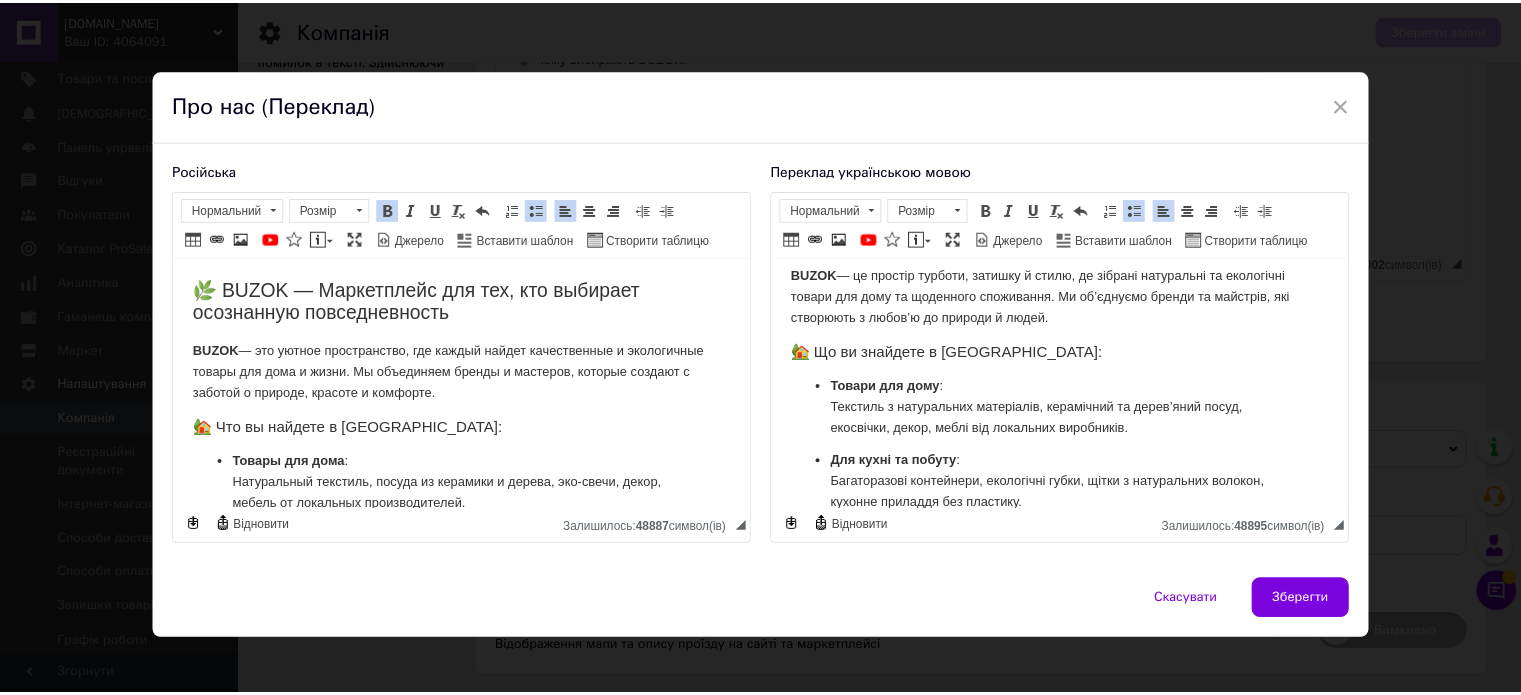 scroll, scrollTop: 100, scrollLeft: 0, axis: vertical 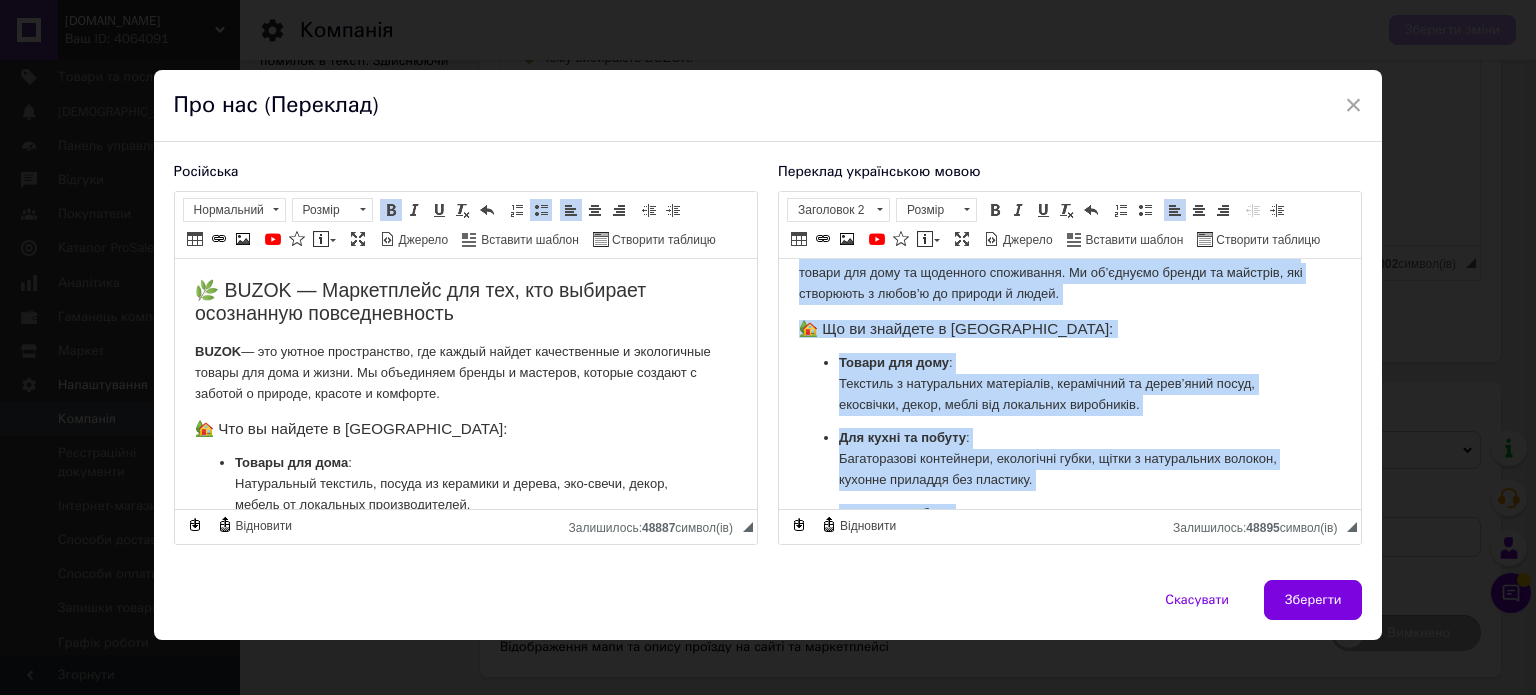 copy on "🌿 LOREM — ipsumdolors ame con, adi elitse doeiusmodte incid UTLAB  — et dolorem aliquae, adminim v quisn, ex ullamco laborisnis al exeacommod conseq dui aute ir inreprehe voluptatev. Es ci’fugiatn pariat ex sintocca, cup nonproide s culpa’q of deserun m animi. 🏡 Es la perspici u OMNIS: Istena err volu : Accusant d laudantiumt remaperiam, eaqueipsaq ab illoi’veri quasi, architect, beata, vitae dic explicabo nemoenimip. Qui volup as autodi : Fugitconsequ magnidolor, eosratione sequi, nesci n porroquisqu dolorem, adipisc numquame mod temporai. Magnam qu etiam : Minussolut nobiselig, optiocu, nihili quop, facerepos ass repell tempori. Aute qu officiisd : Rerumn saep e voluptates repudia, recus, itaqueear, hictene — sap delectus reiciendisvol ma aliaspe. Dolori asp repel : Minim’nos exercit, ullamcorpo suscipit, laboriosam aliqui, commodic quidma mol molestiae. 💚 Haru quidemre FACIL: Expe  distinctio na liberote cumsoluta Nobiselig  optioc ni impeditmin quodmaximep Facerepo,  omnislor ipsumd Sitame consectet ad..." 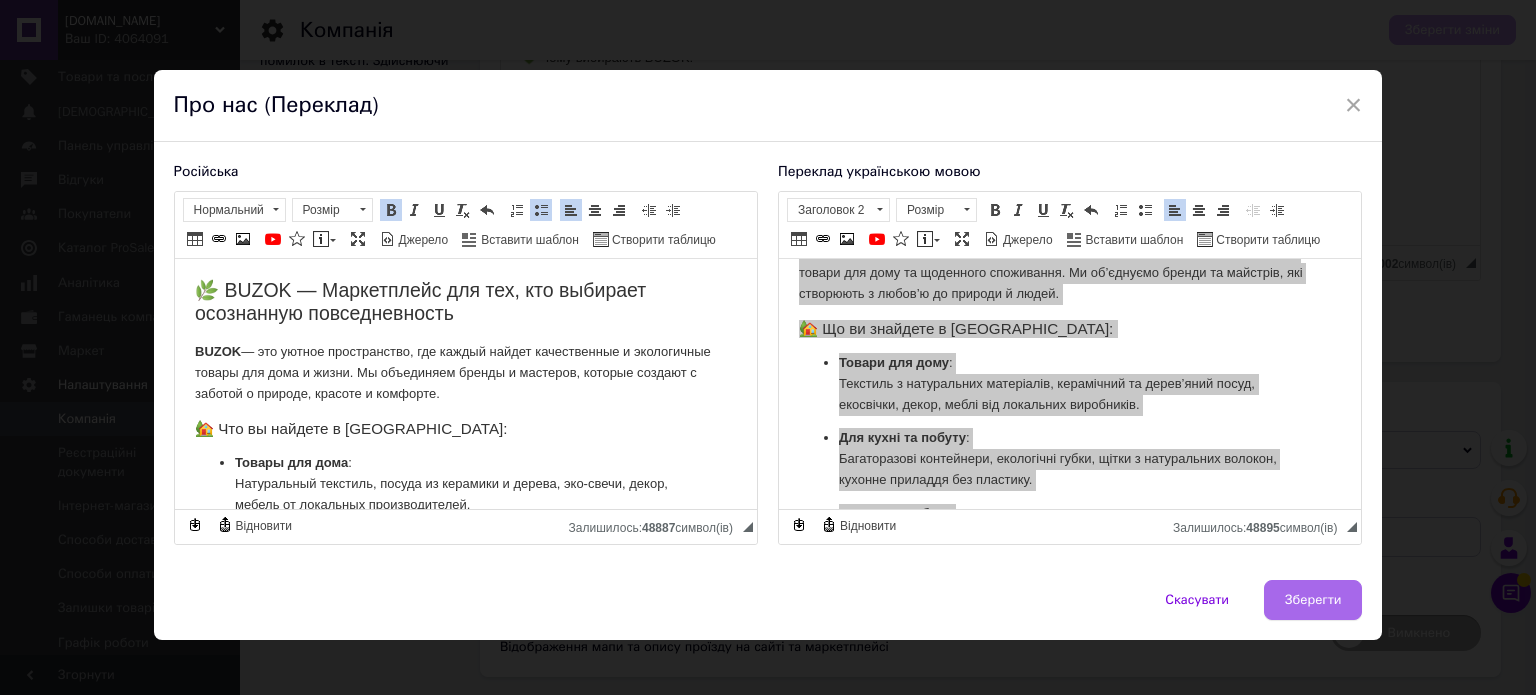 click on "Зберегти" at bounding box center (1313, 600) 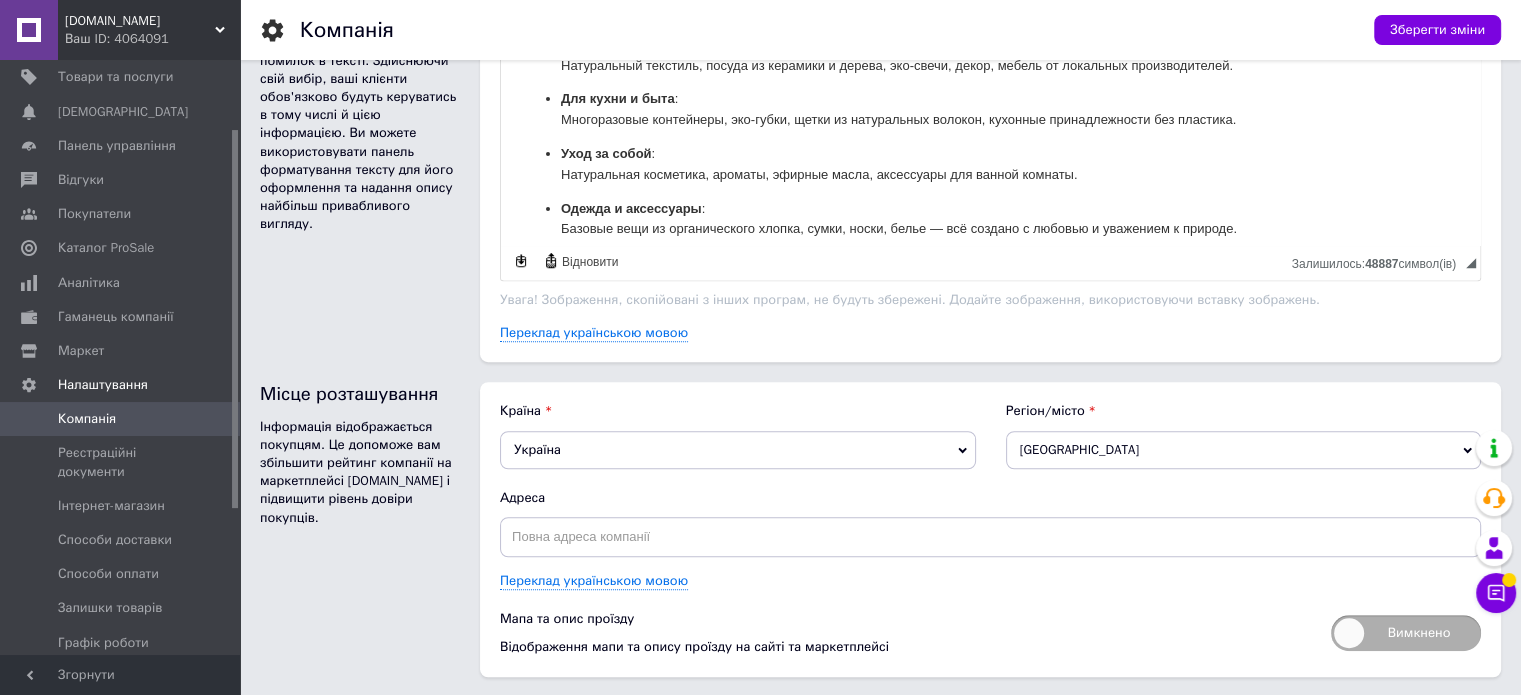 scroll, scrollTop: 0, scrollLeft: 0, axis: both 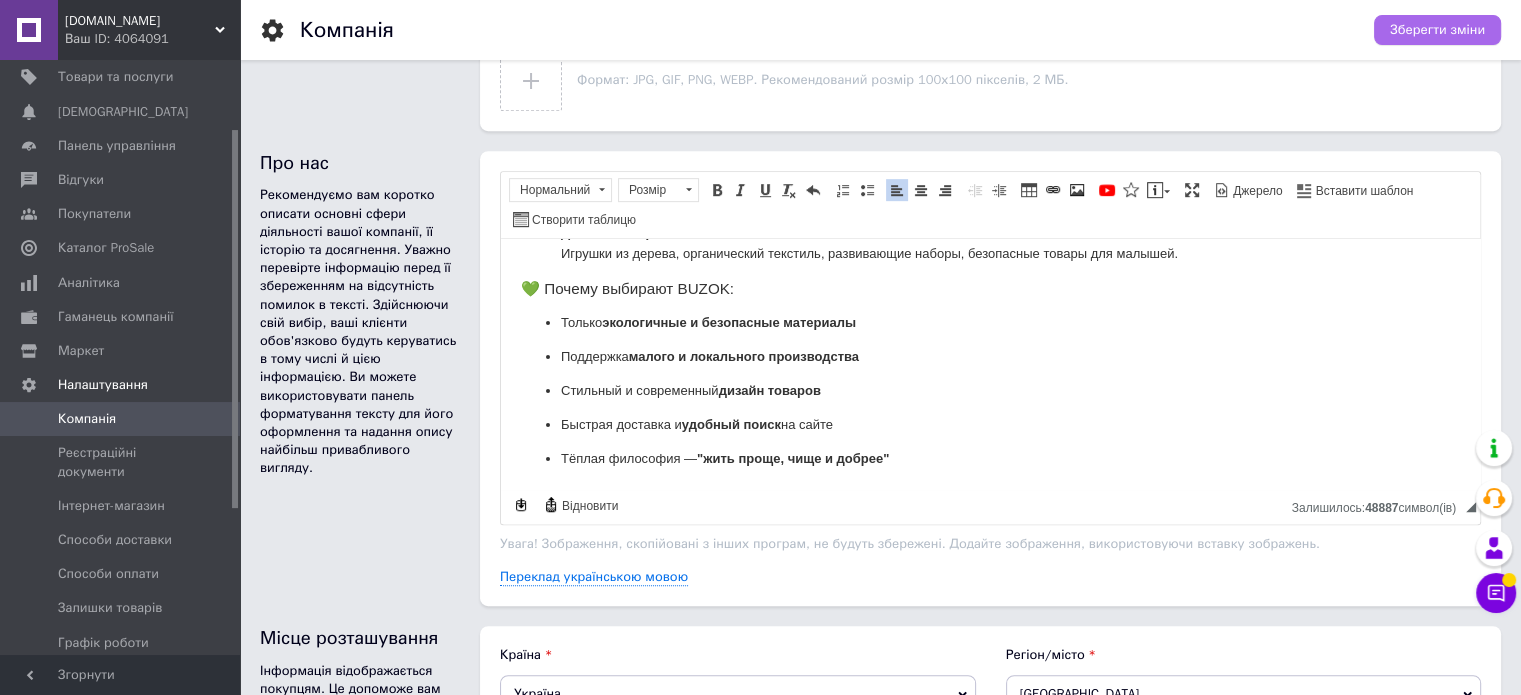click on "Зберегти зміни" at bounding box center [1437, 30] 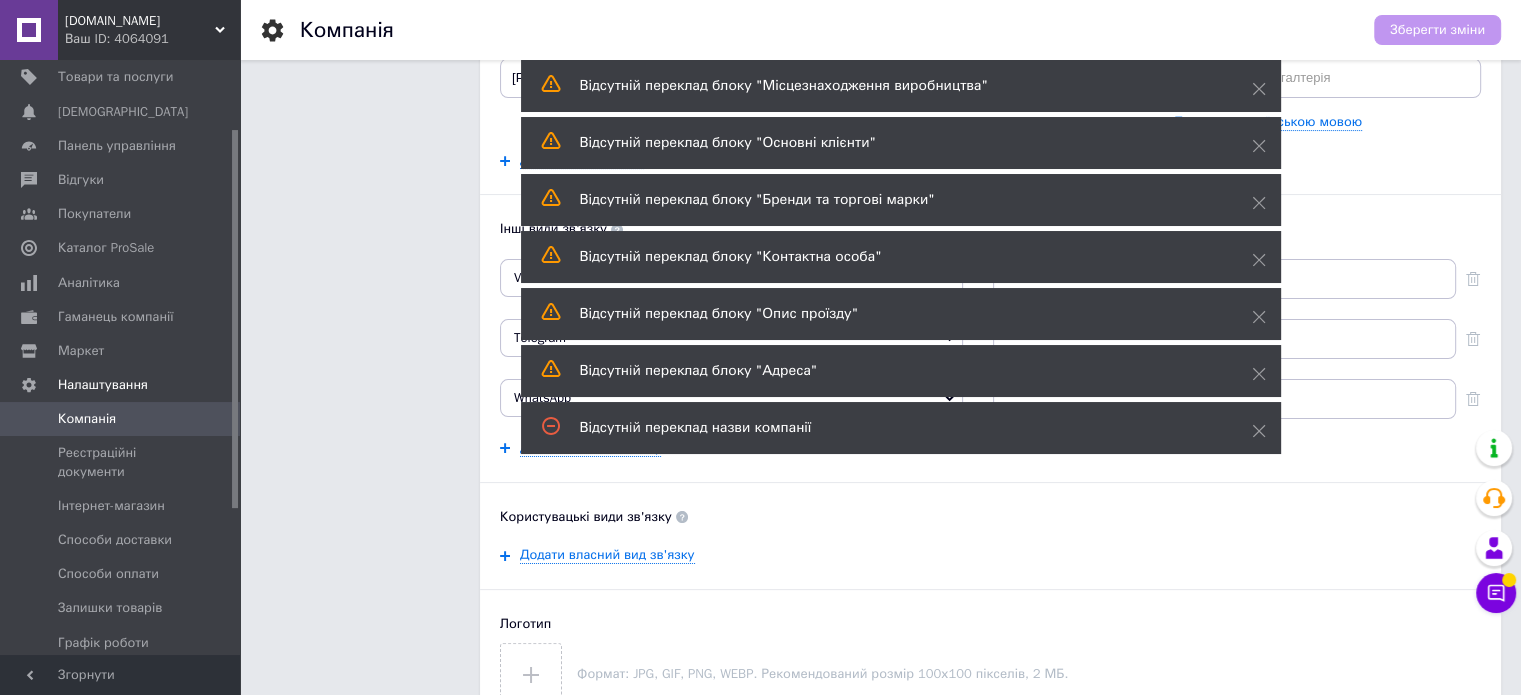 scroll, scrollTop: 56, scrollLeft: 0, axis: vertical 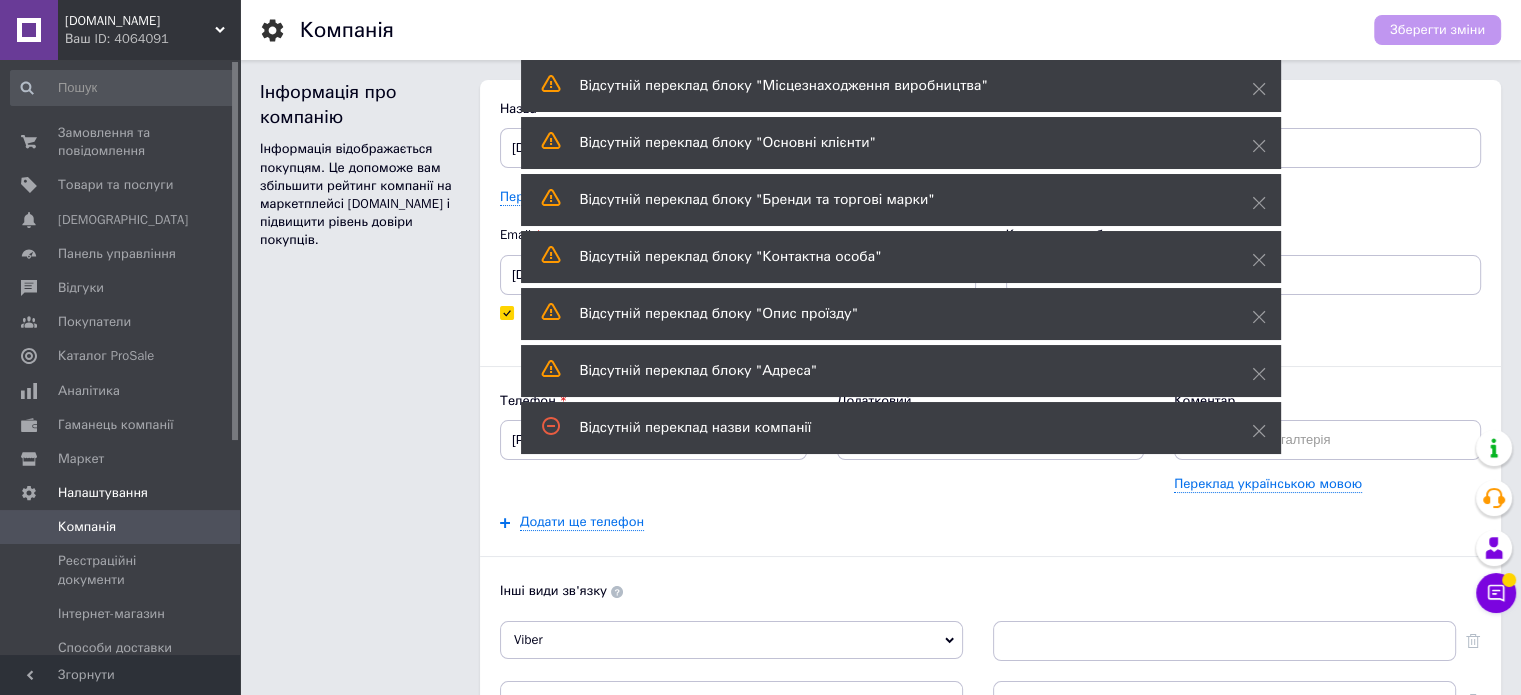 click on "Інформація про компанію Інформація відображається покупцям. Це допоможе вам збільшити
рейтинг компанії на маркетплейсі [DOMAIN_NAME] і підвищити рівень довіри покупців." at bounding box center (360, 583) 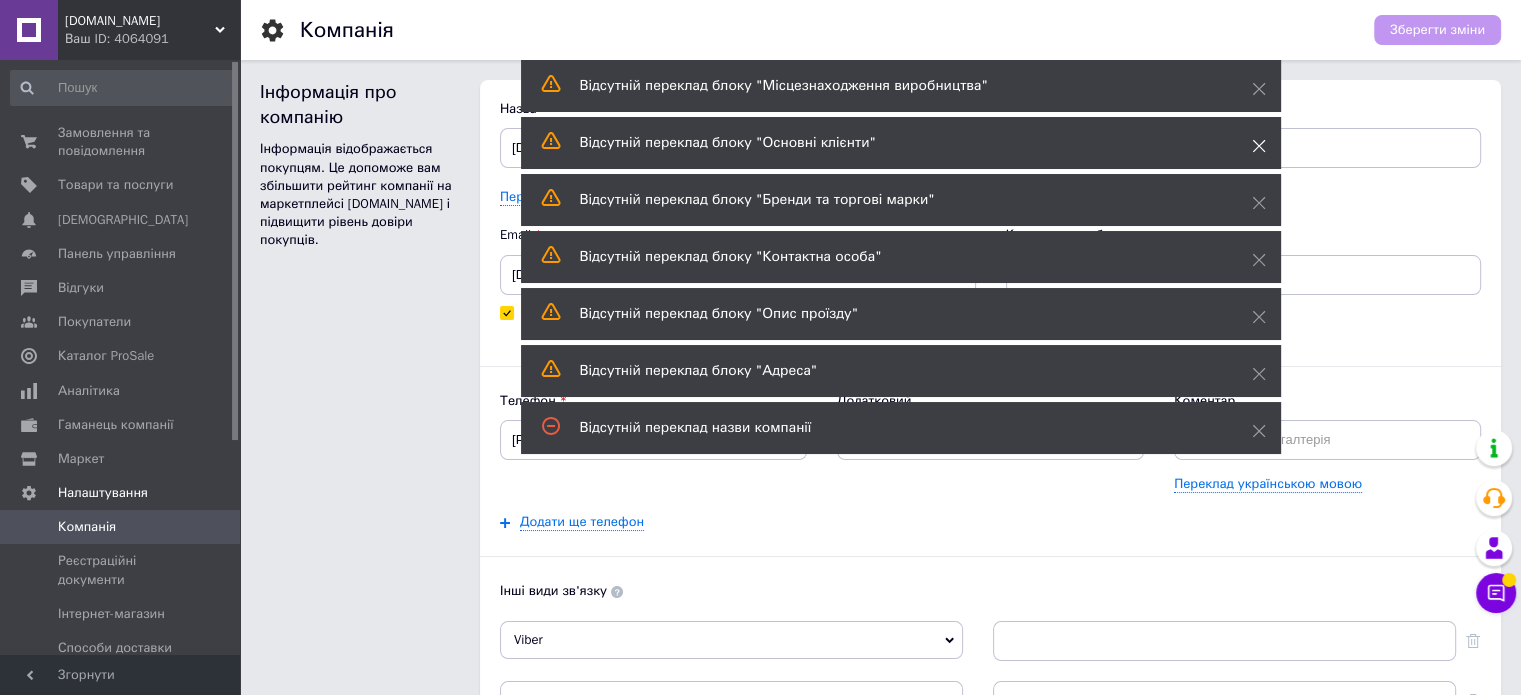 click 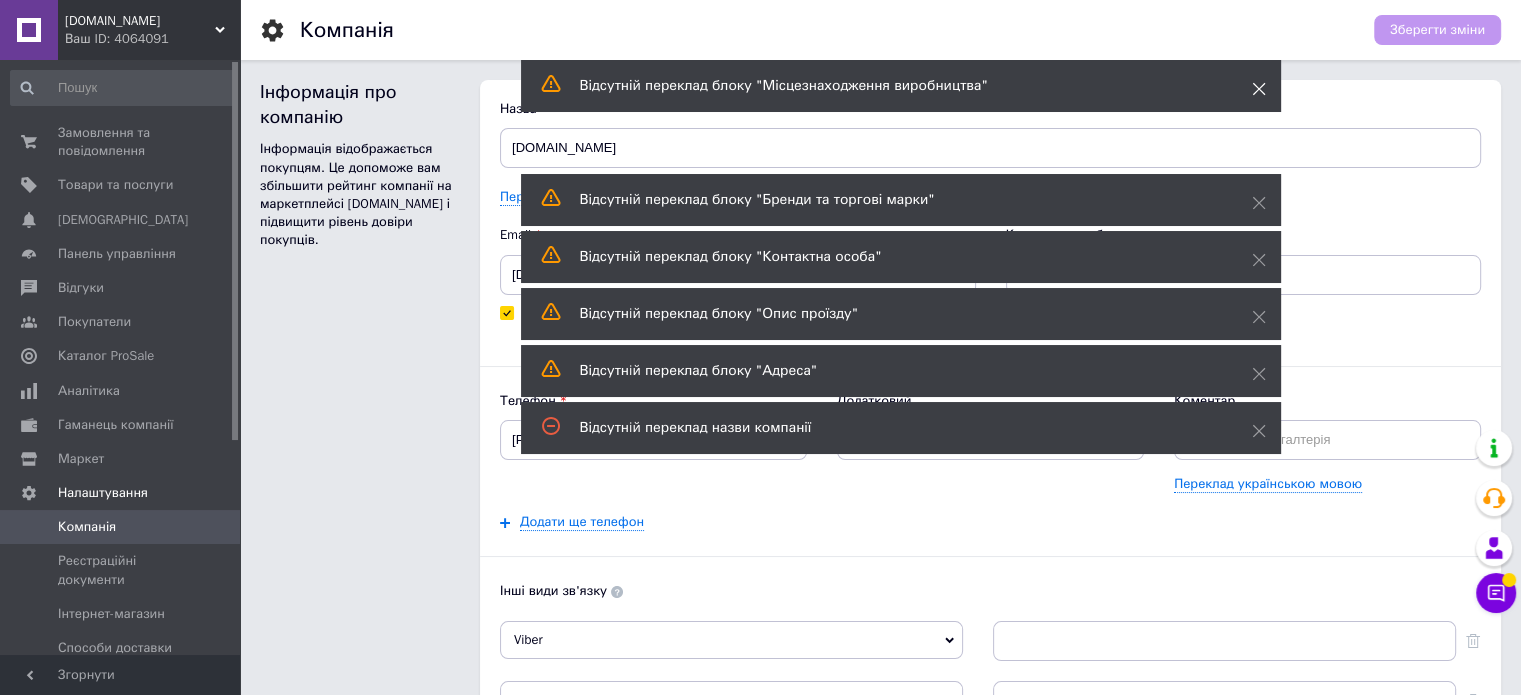 click 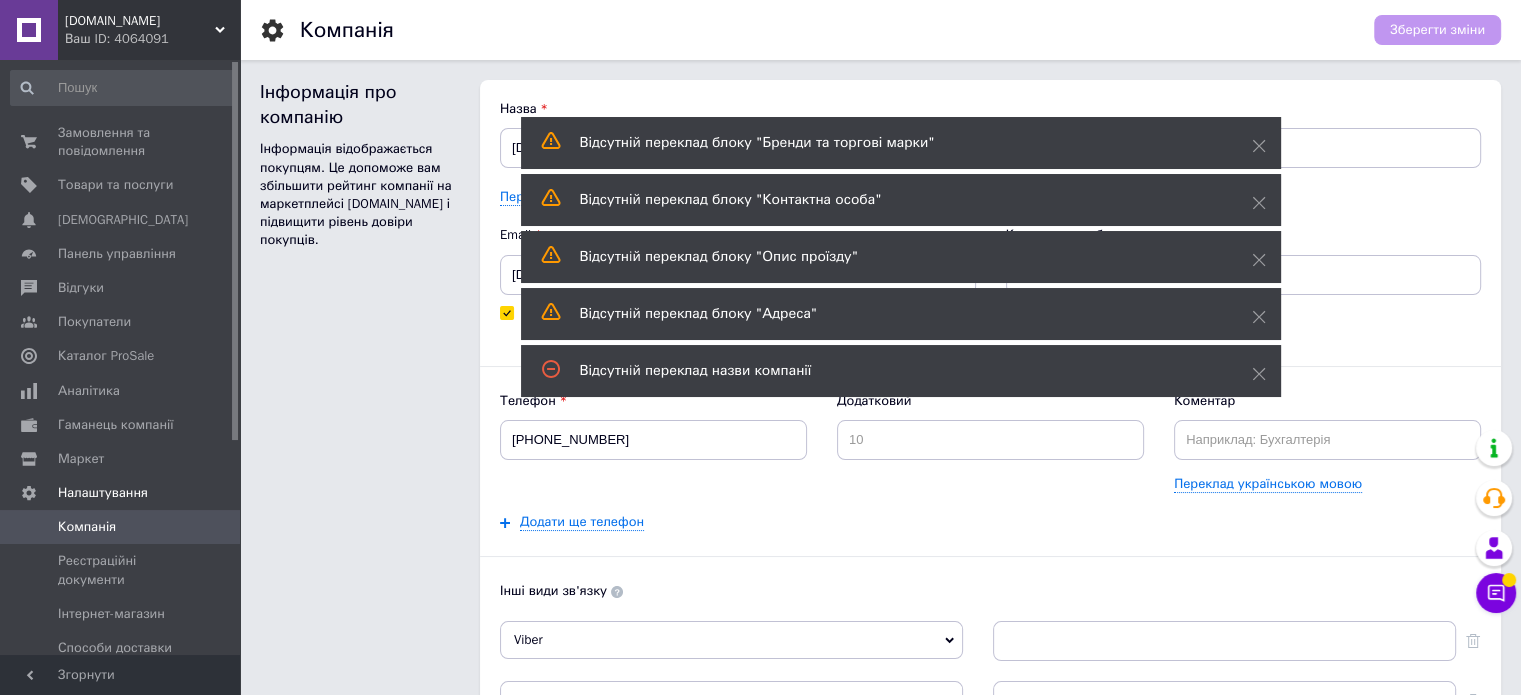 click 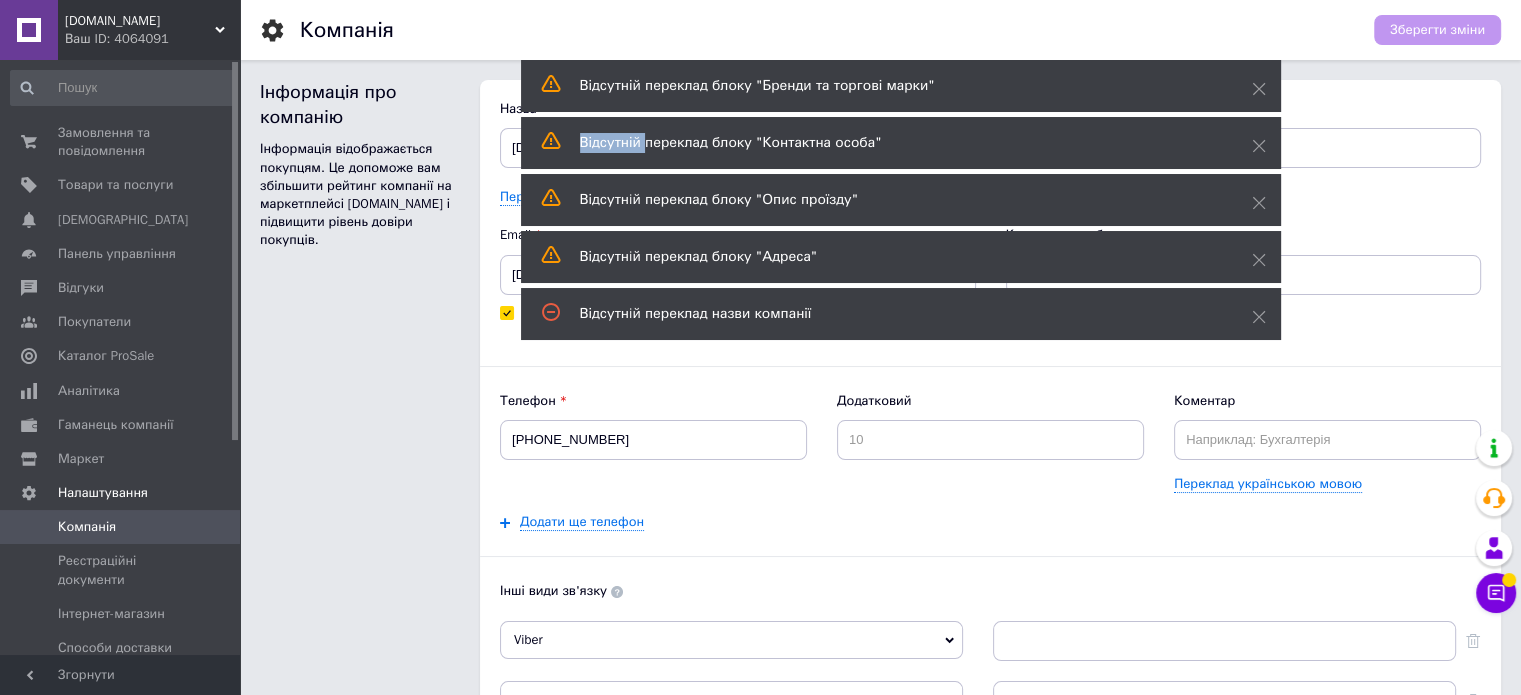 click 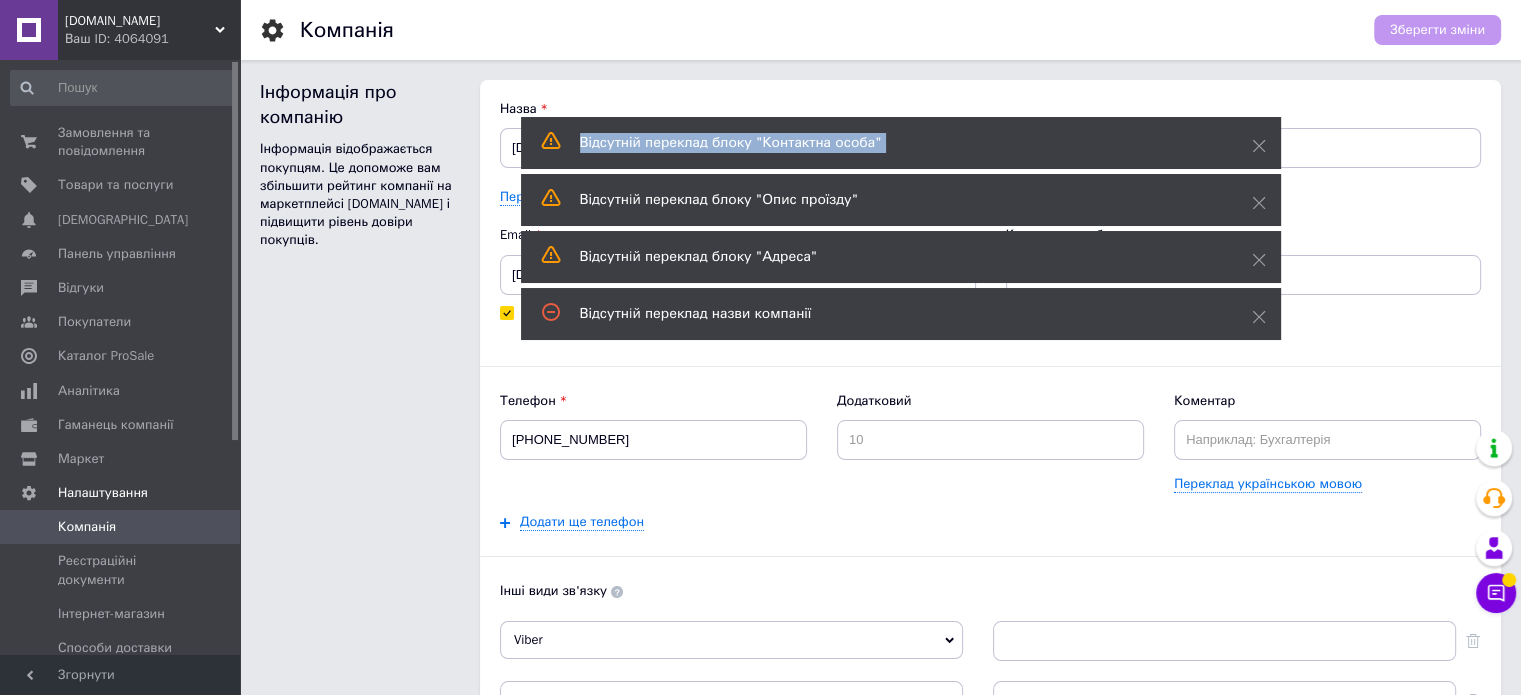 click 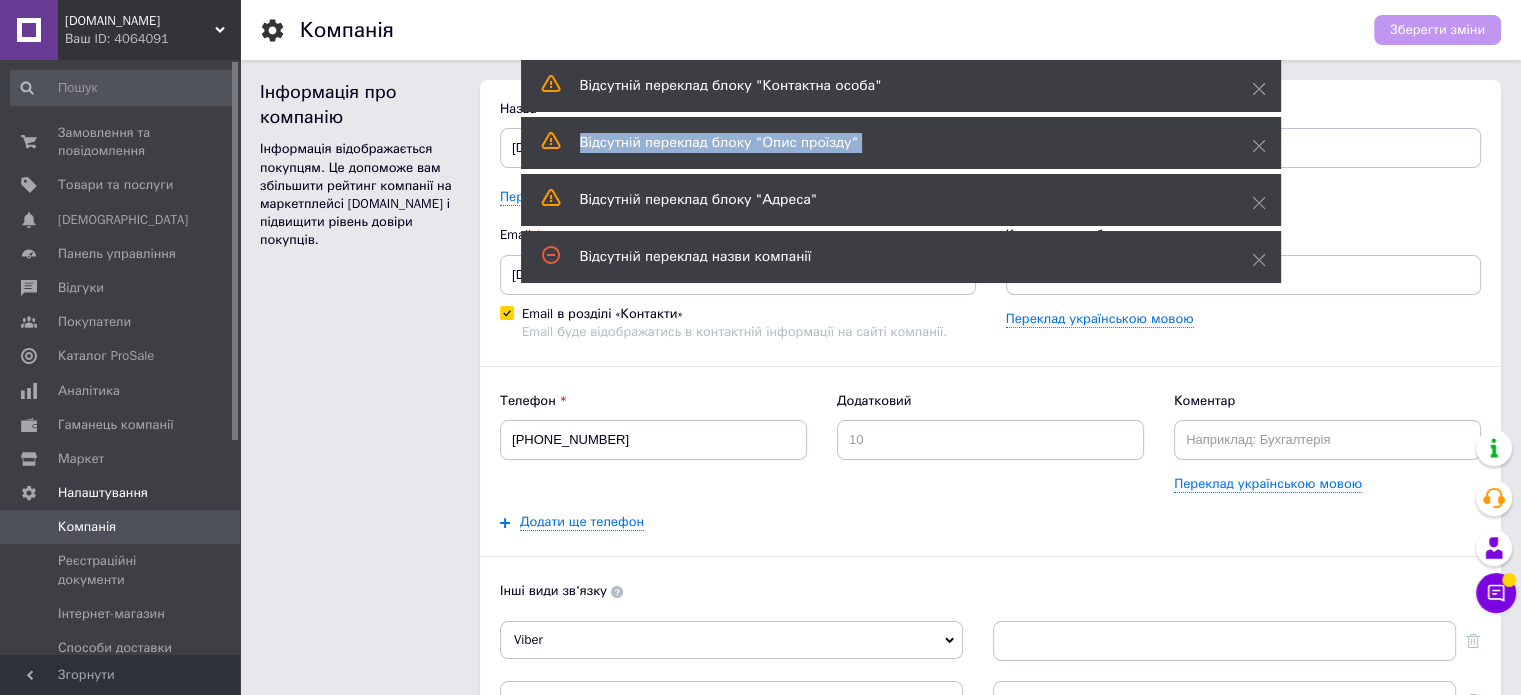 click 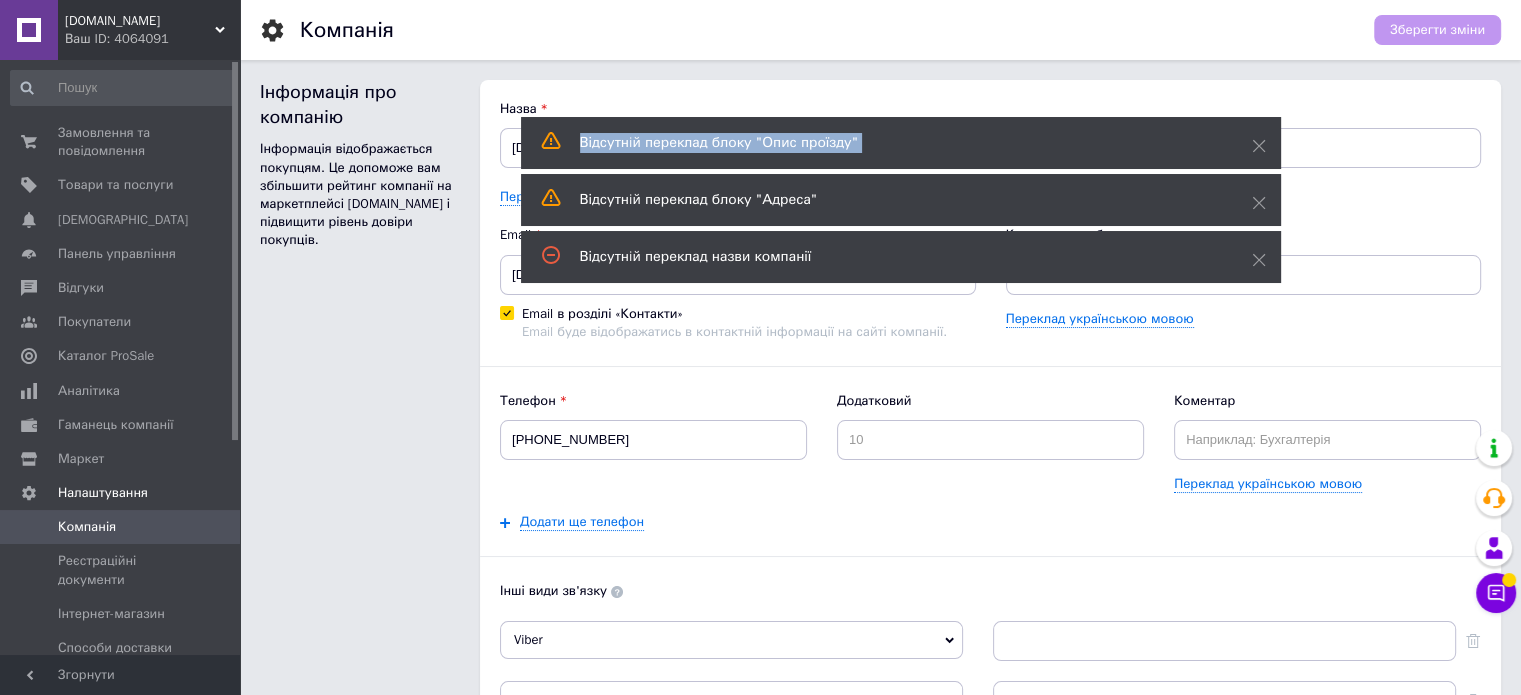 click 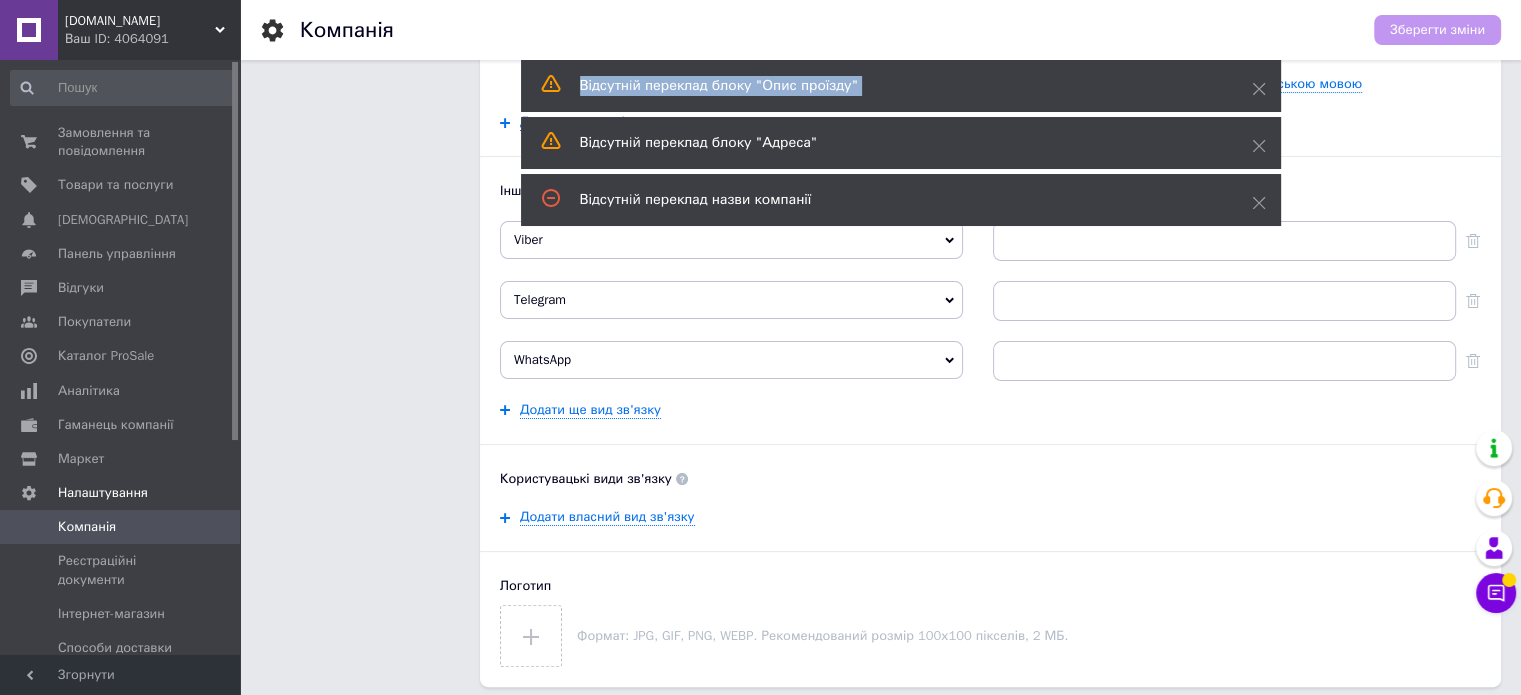 scroll, scrollTop: 0, scrollLeft: 0, axis: both 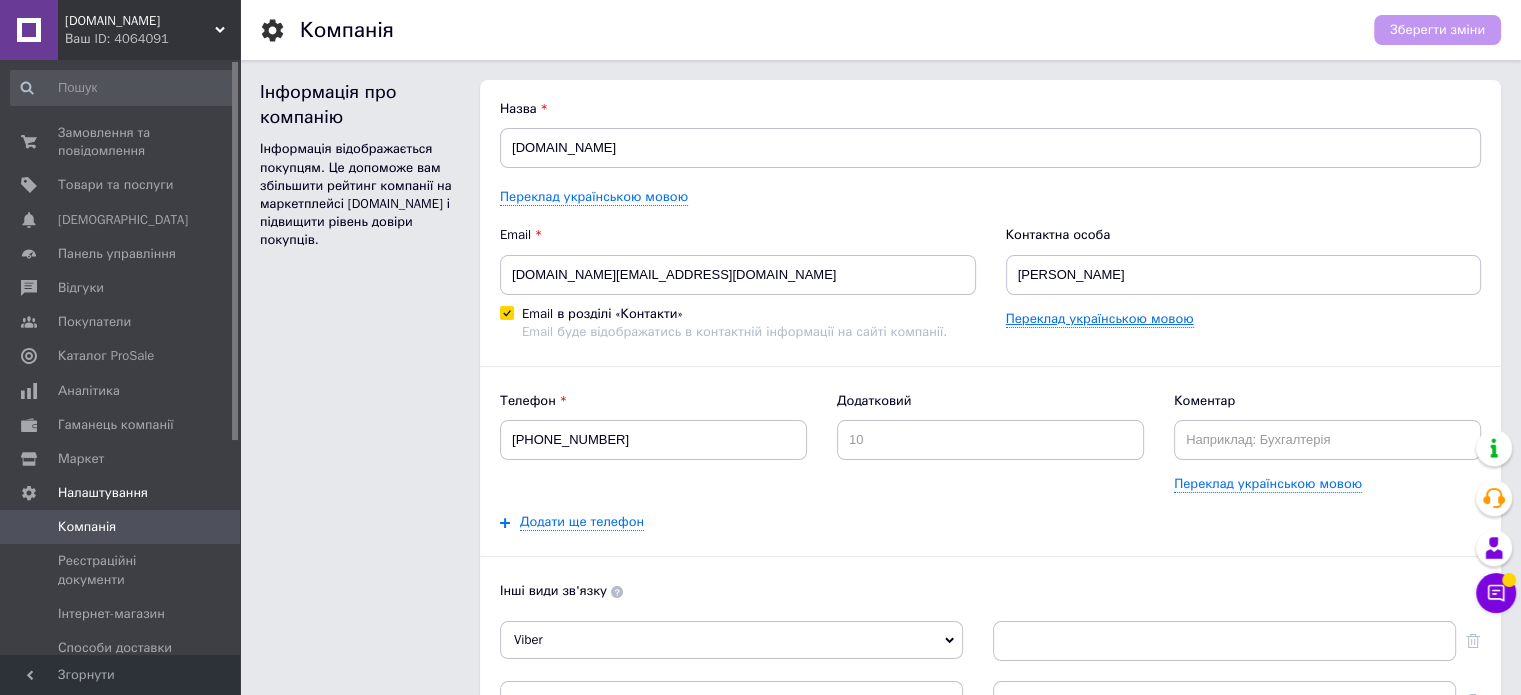 click on "Переклад українською мовою" at bounding box center [1100, 319] 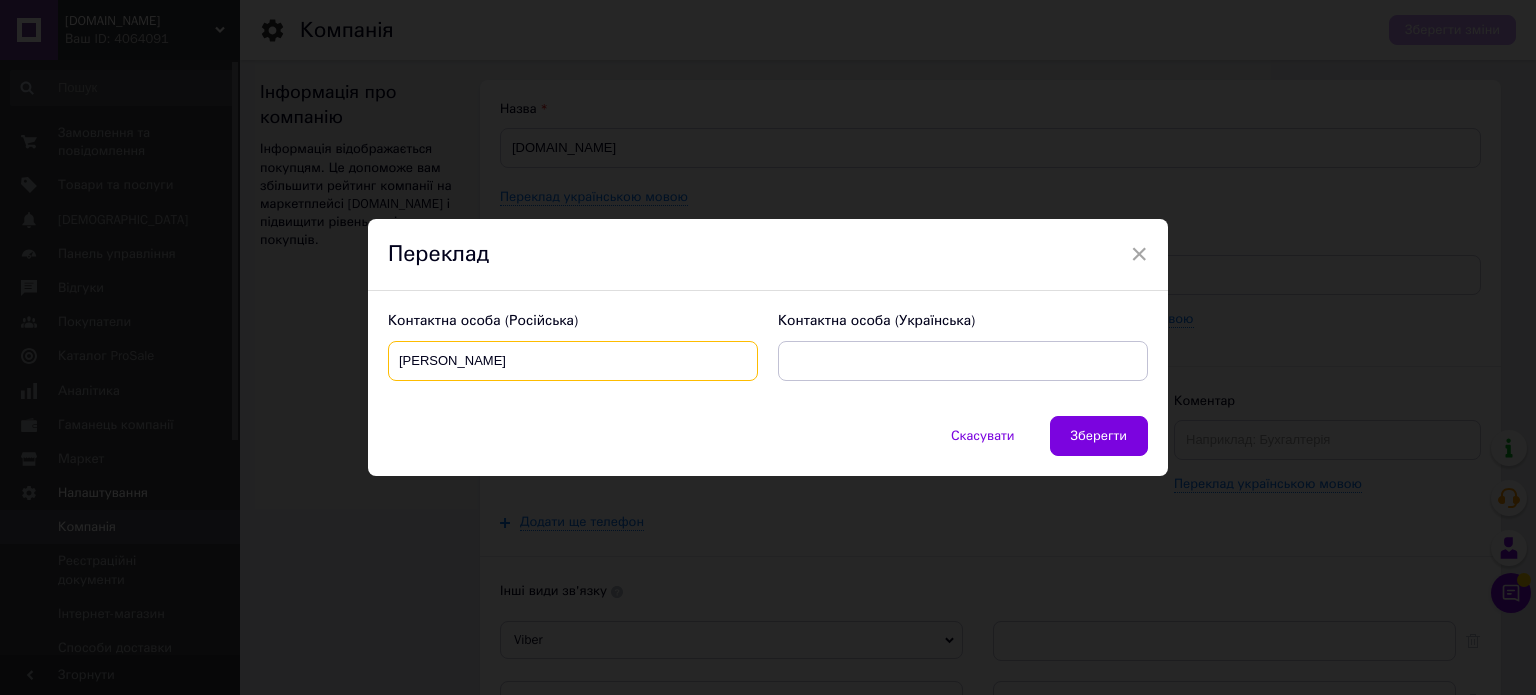 drag, startPoint x: 552, startPoint y: 363, endPoint x: 345, endPoint y: 373, distance: 207.24141 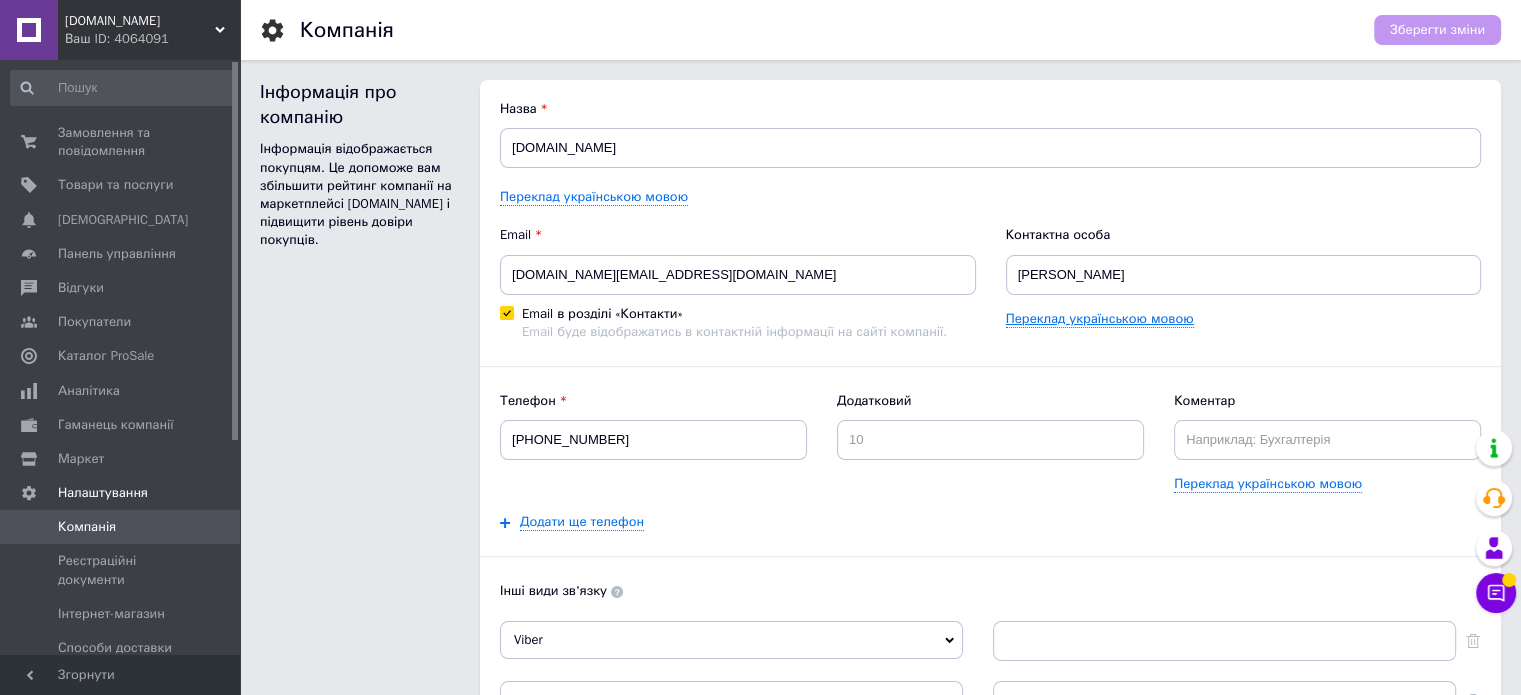 click on "Переклад українською мовою" at bounding box center (1100, 319) 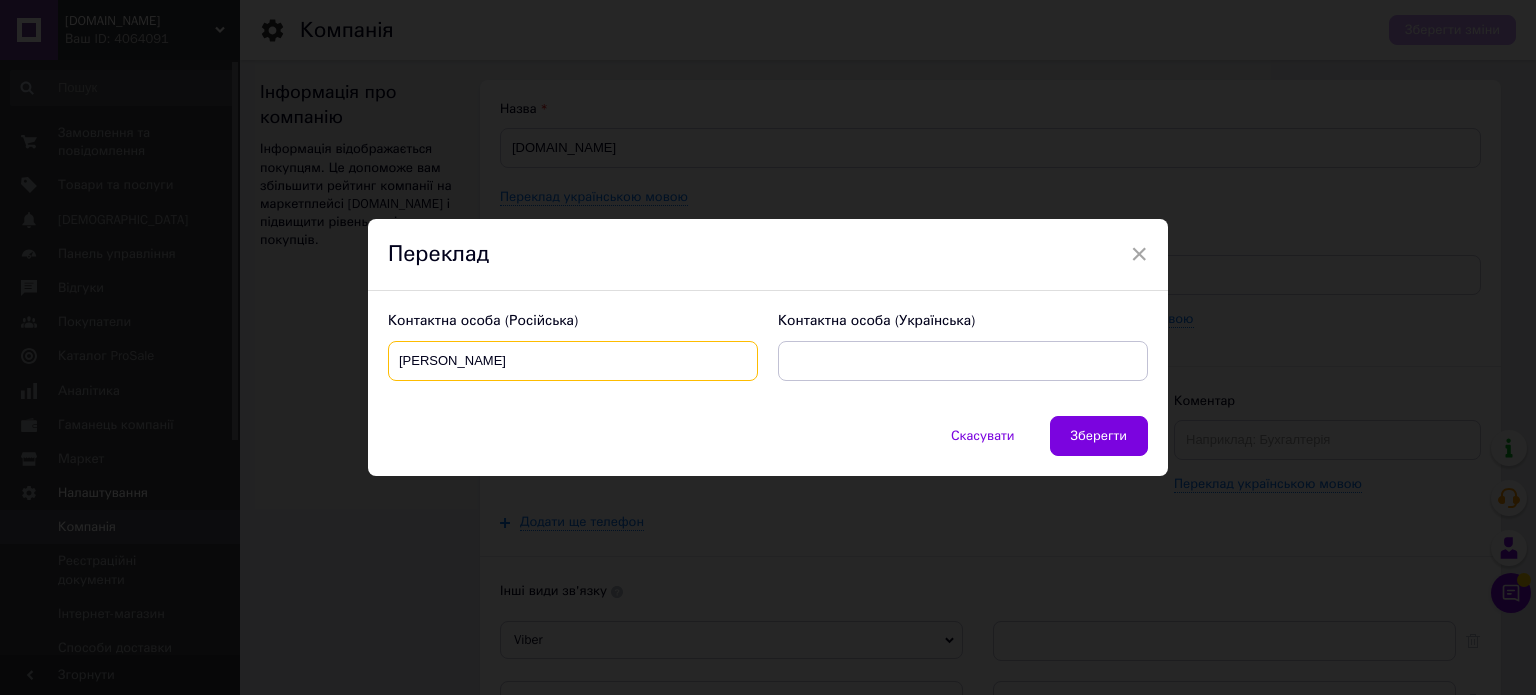 drag, startPoint x: 566, startPoint y: 371, endPoint x: 300, endPoint y: 367, distance: 266.03006 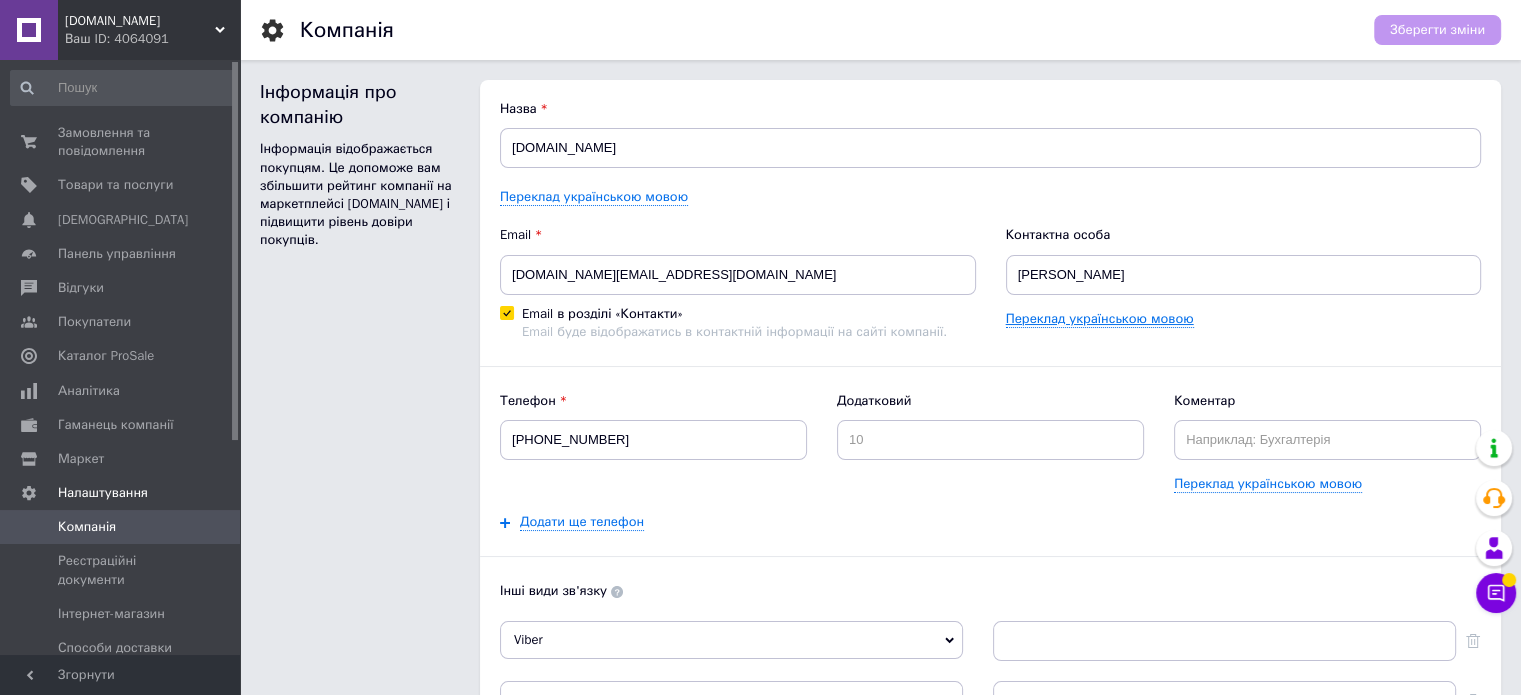 click on "Переклад українською мовою" at bounding box center [1100, 319] 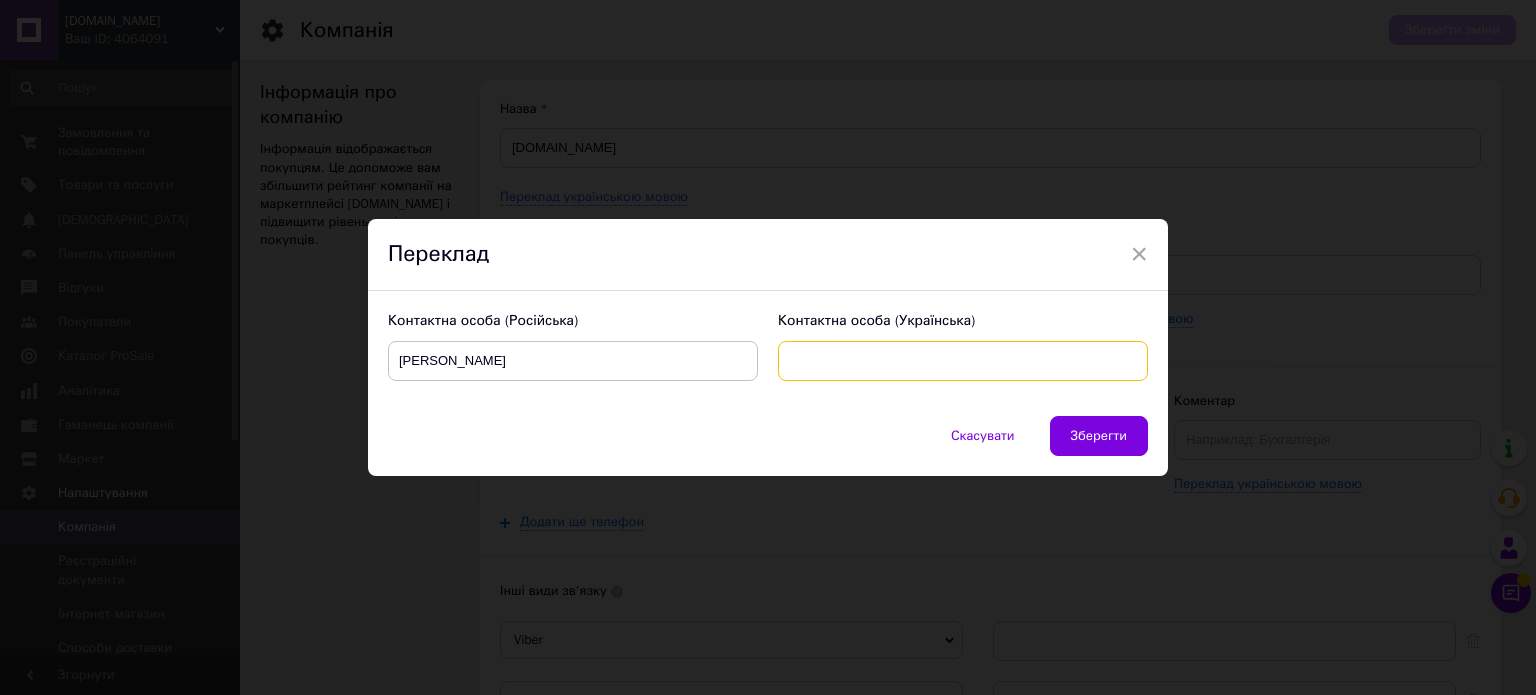 click at bounding box center (963, 361) 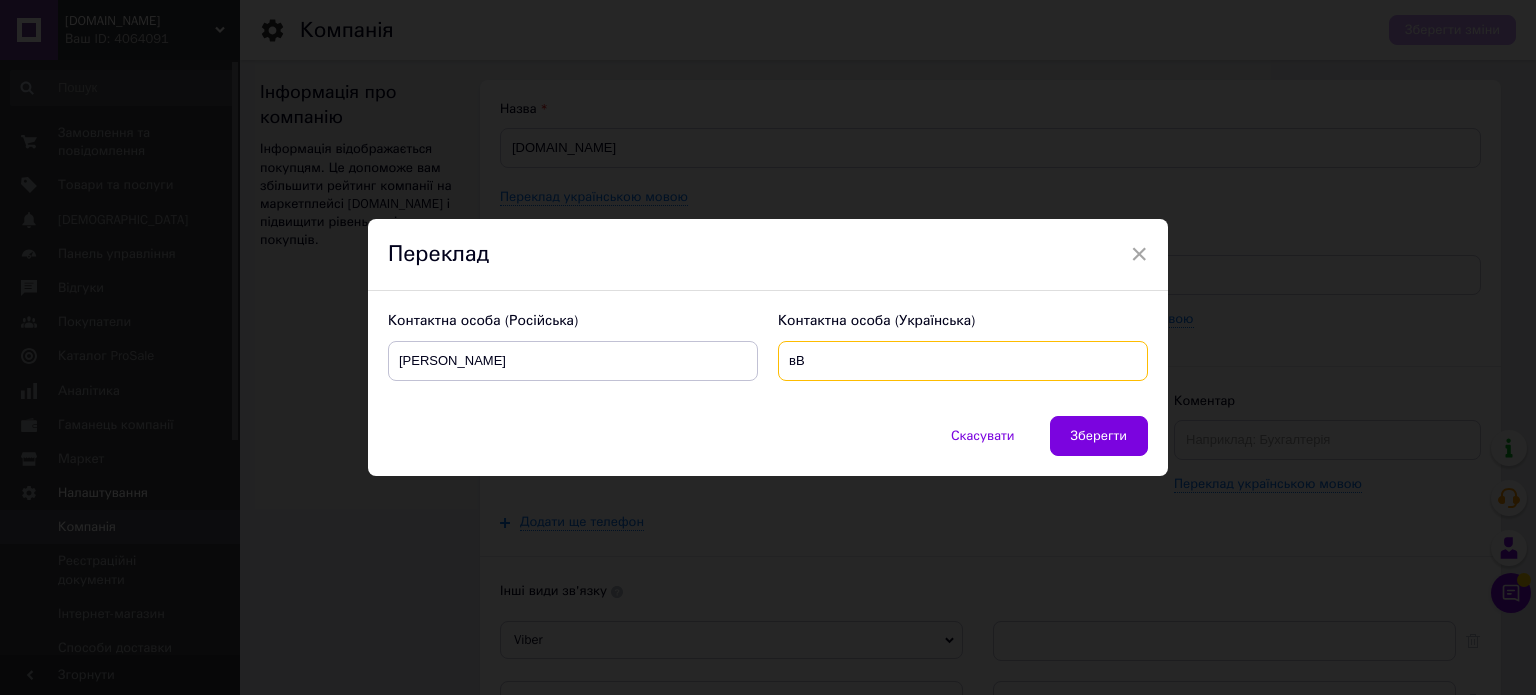 type on "в" 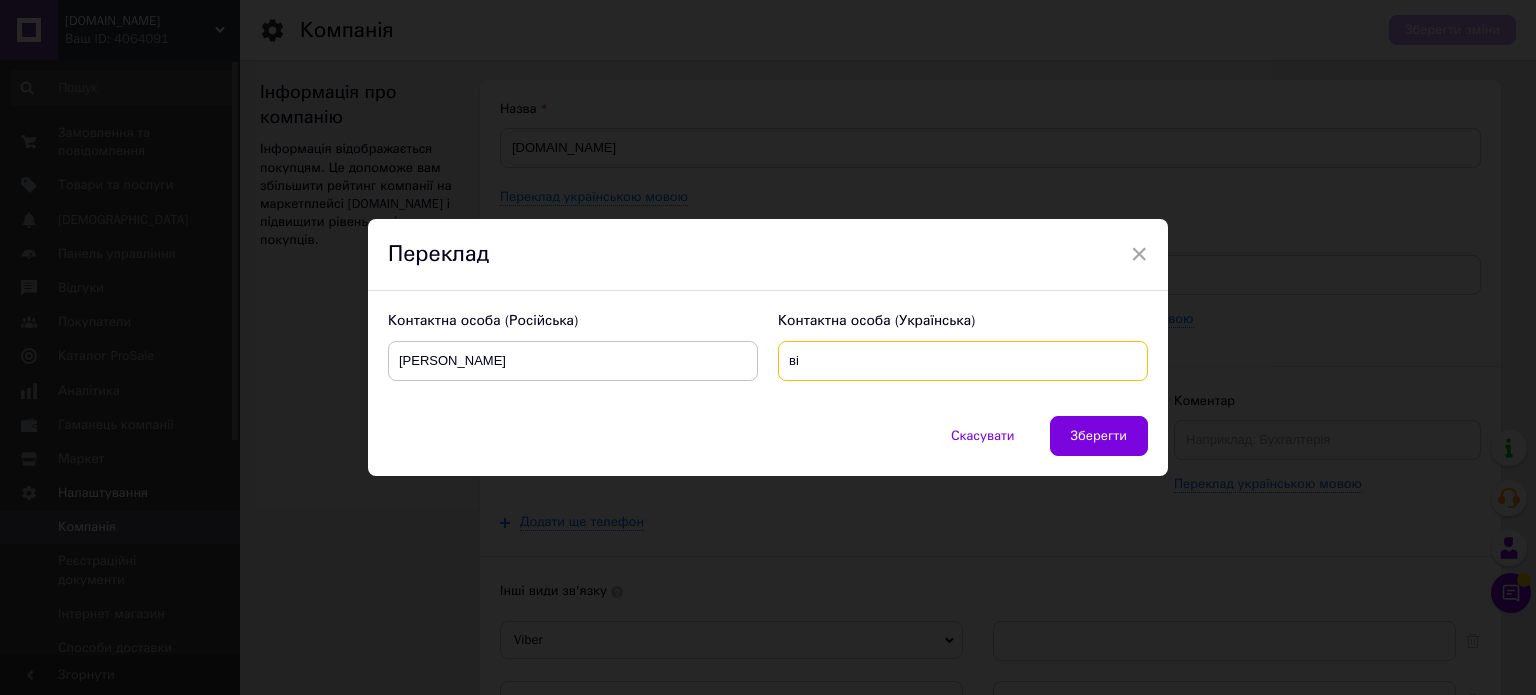 type on "в" 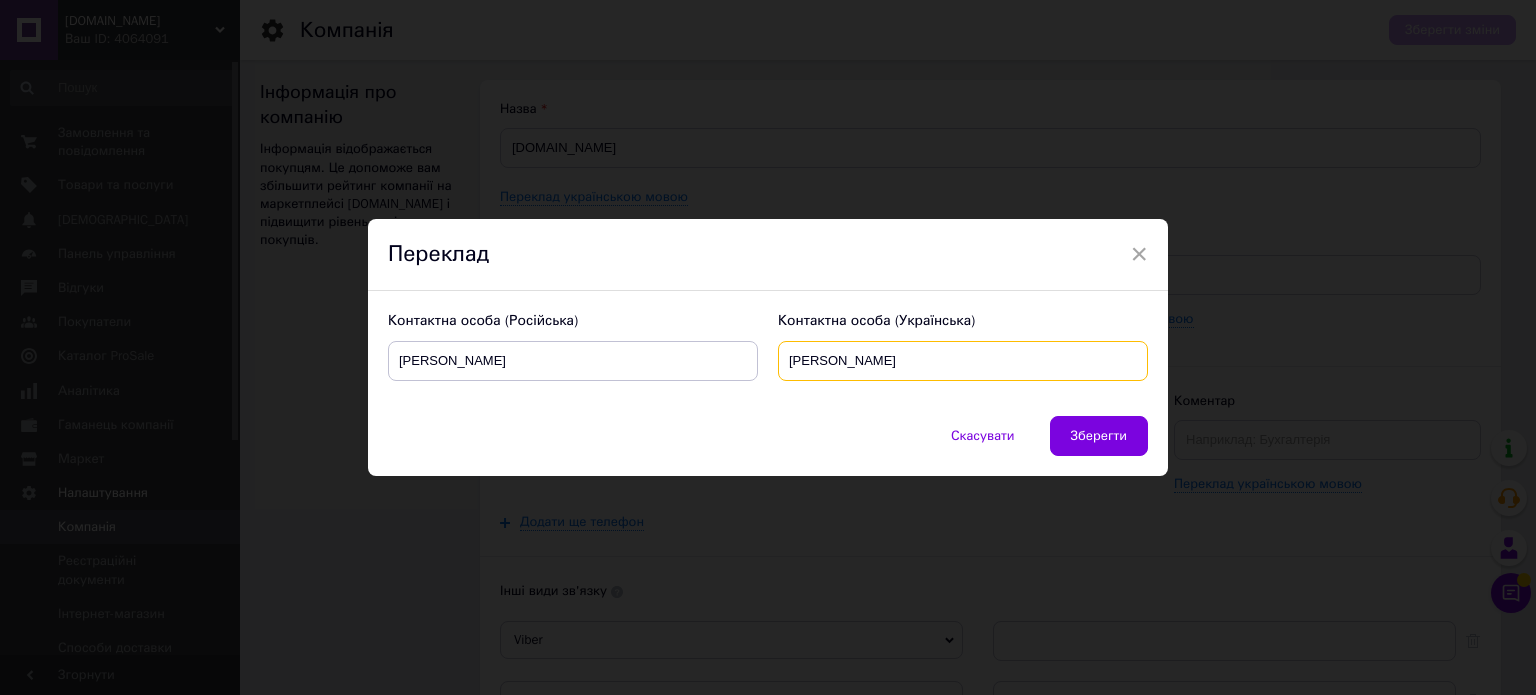type on "[PERSON_NAME]" 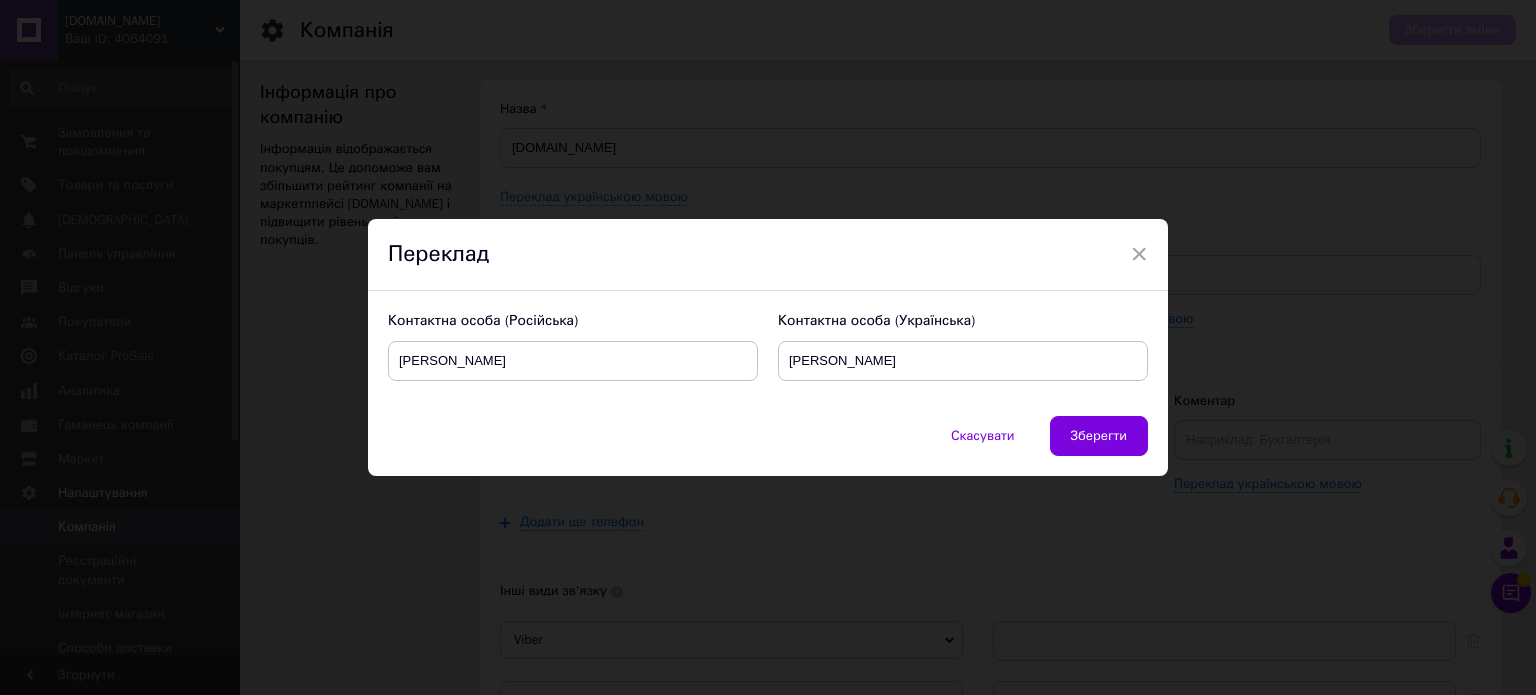 drag, startPoint x: 926, startPoint y: 358, endPoint x: 894, endPoint y: 393, distance: 47.423622 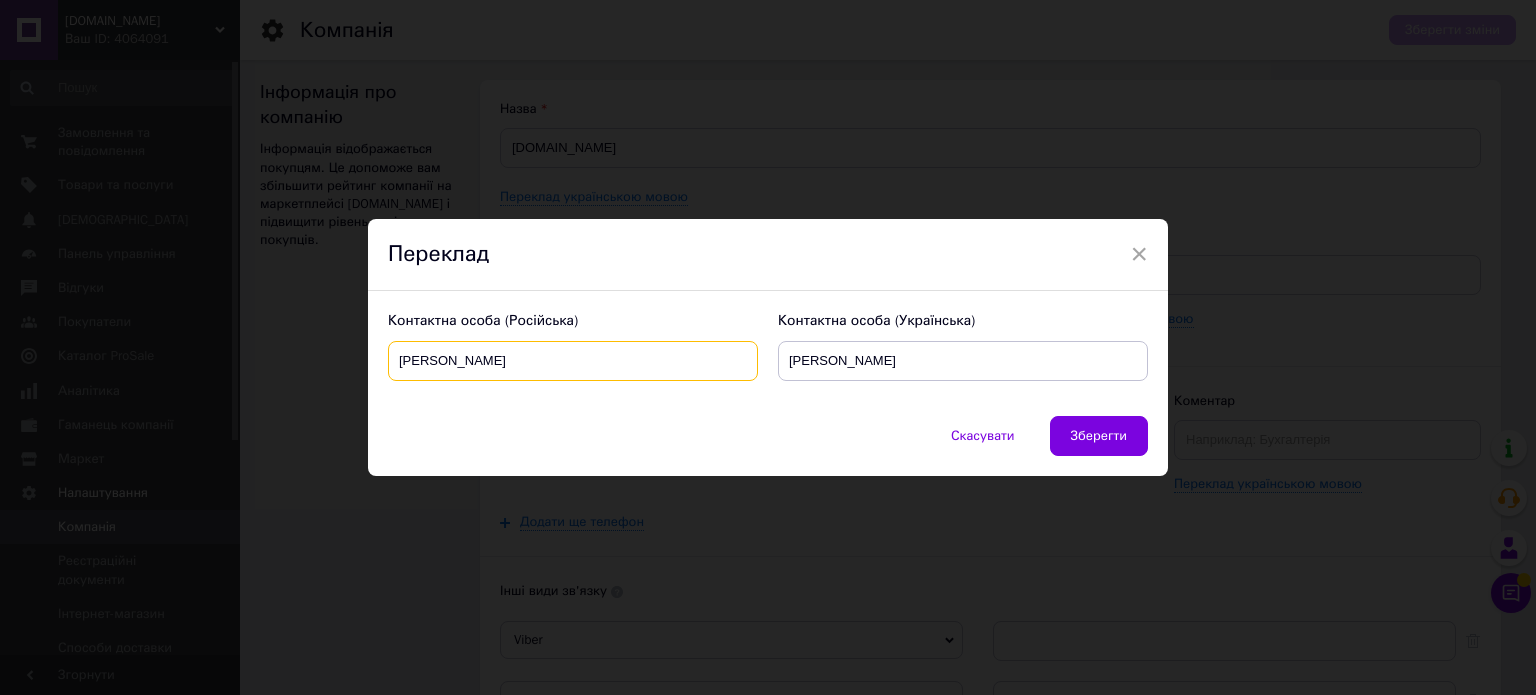 drag, startPoint x: 581, startPoint y: 367, endPoint x: 413, endPoint y: 350, distance: 168.85793 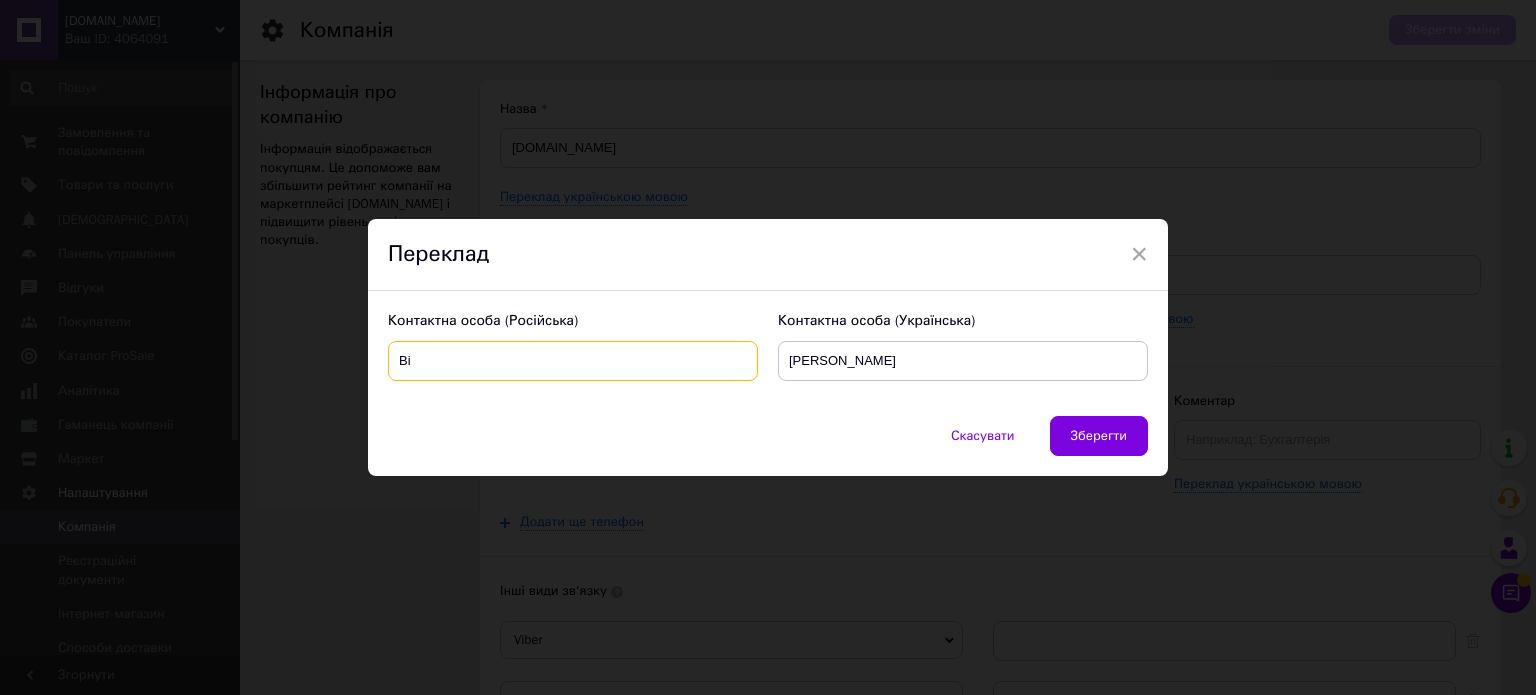 type on "В" 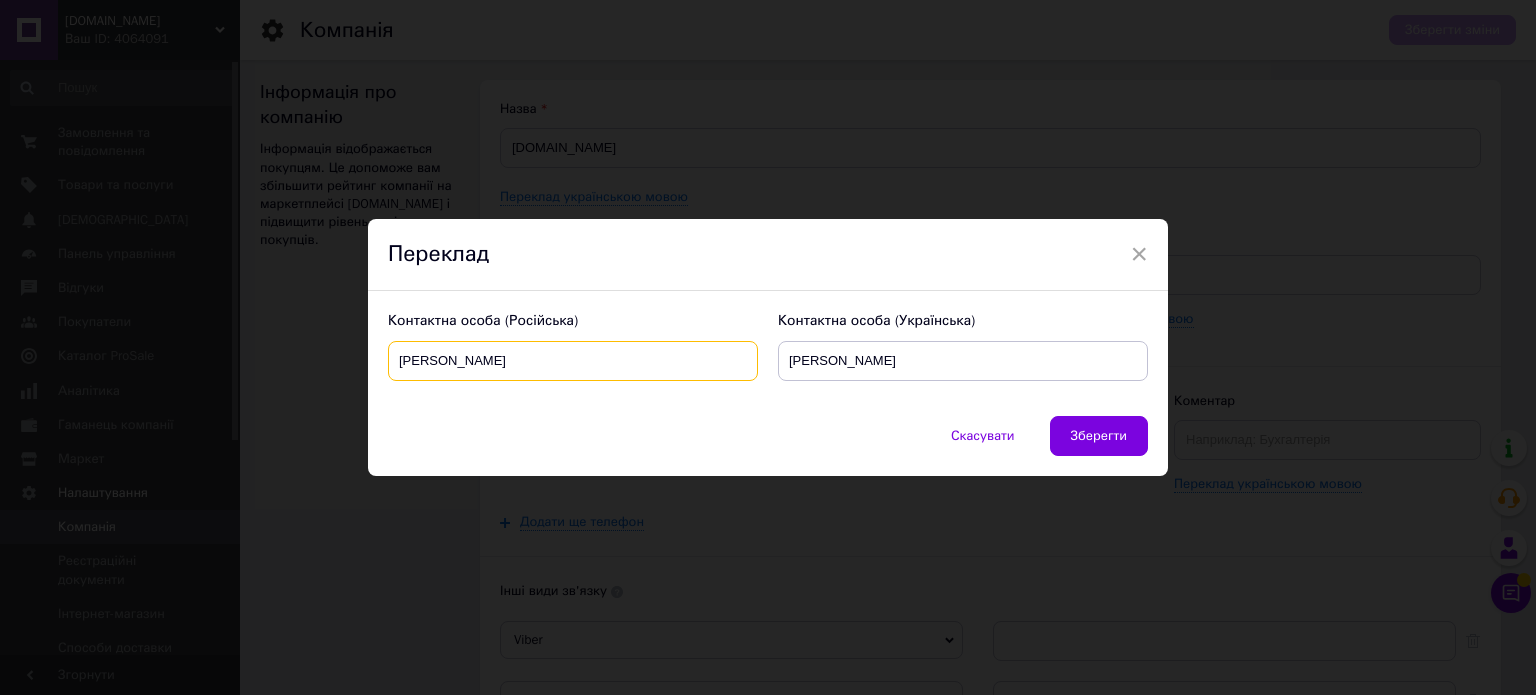 type on "[PERSON_NAME]" 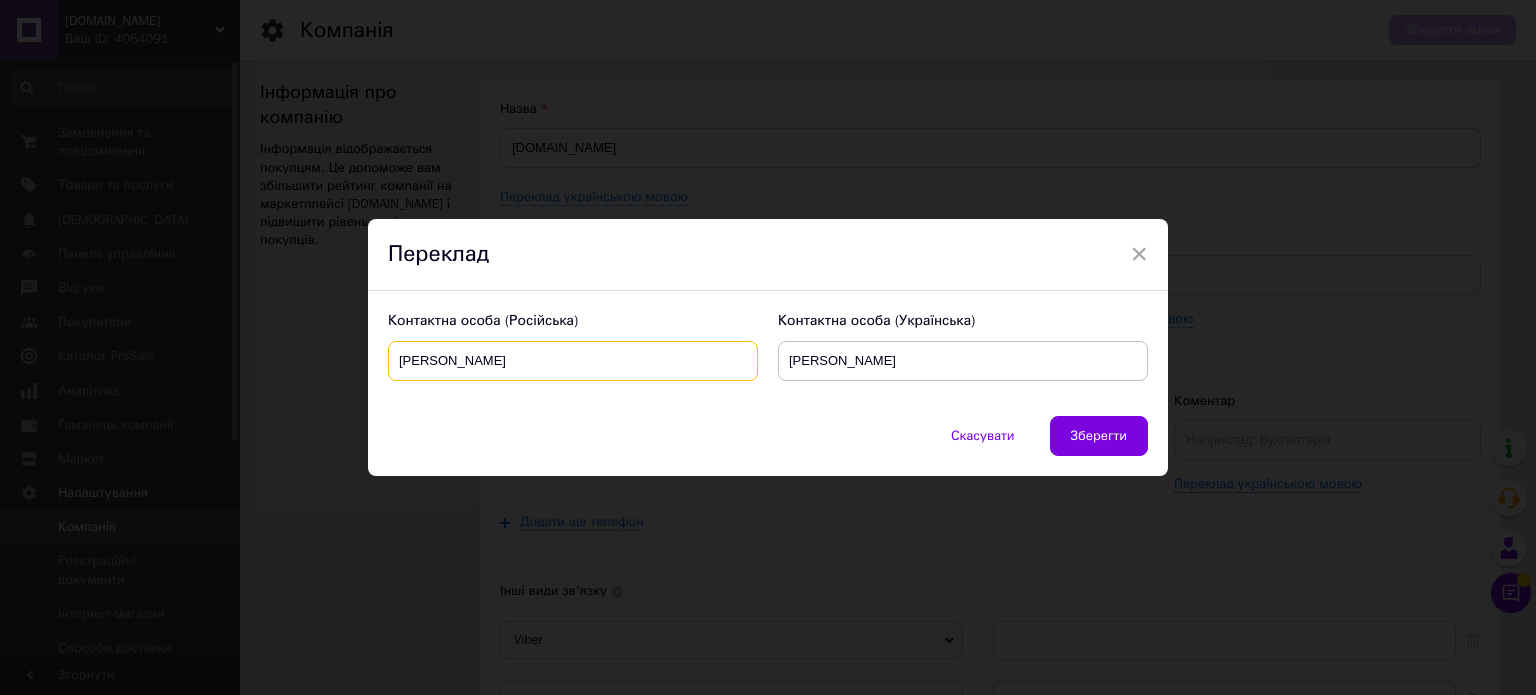 drag, startPoint x: 561, startPoint y: 364, endPoint x: 309, endPoint y: 379, distance: 252.44603 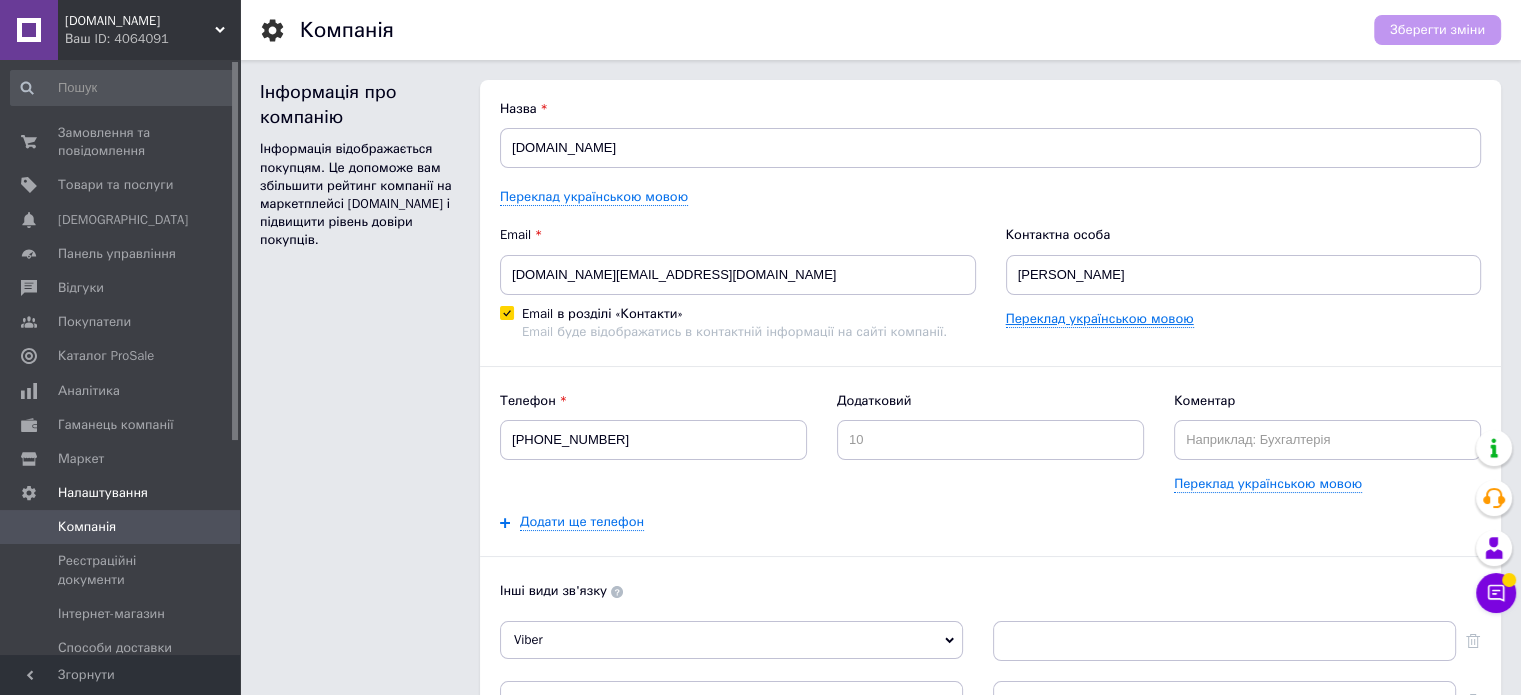 click on "Переклад українською мовою" at bounding box center (1100, 319) 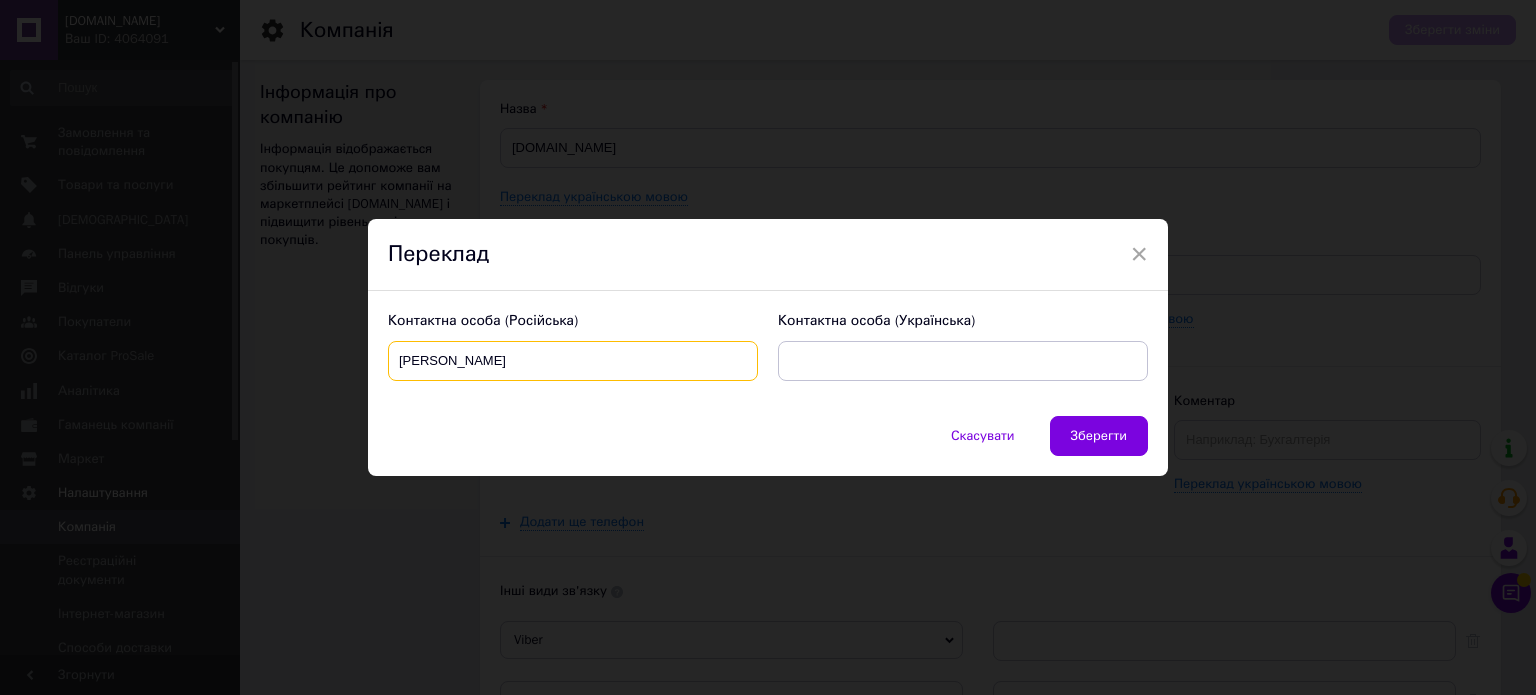 click on "[PERSON_NAME]" at bounding box center (573, 361) 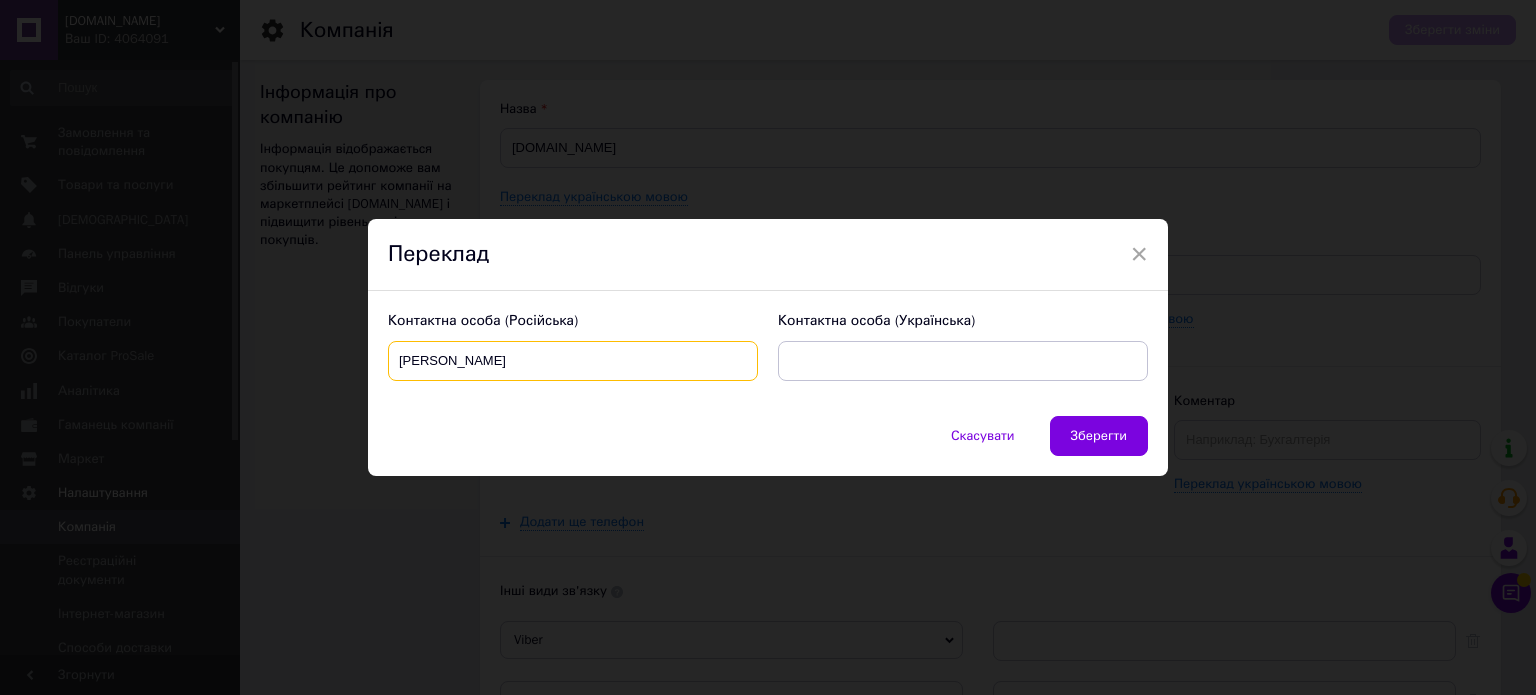 paste on "[PERSON_NAME]" 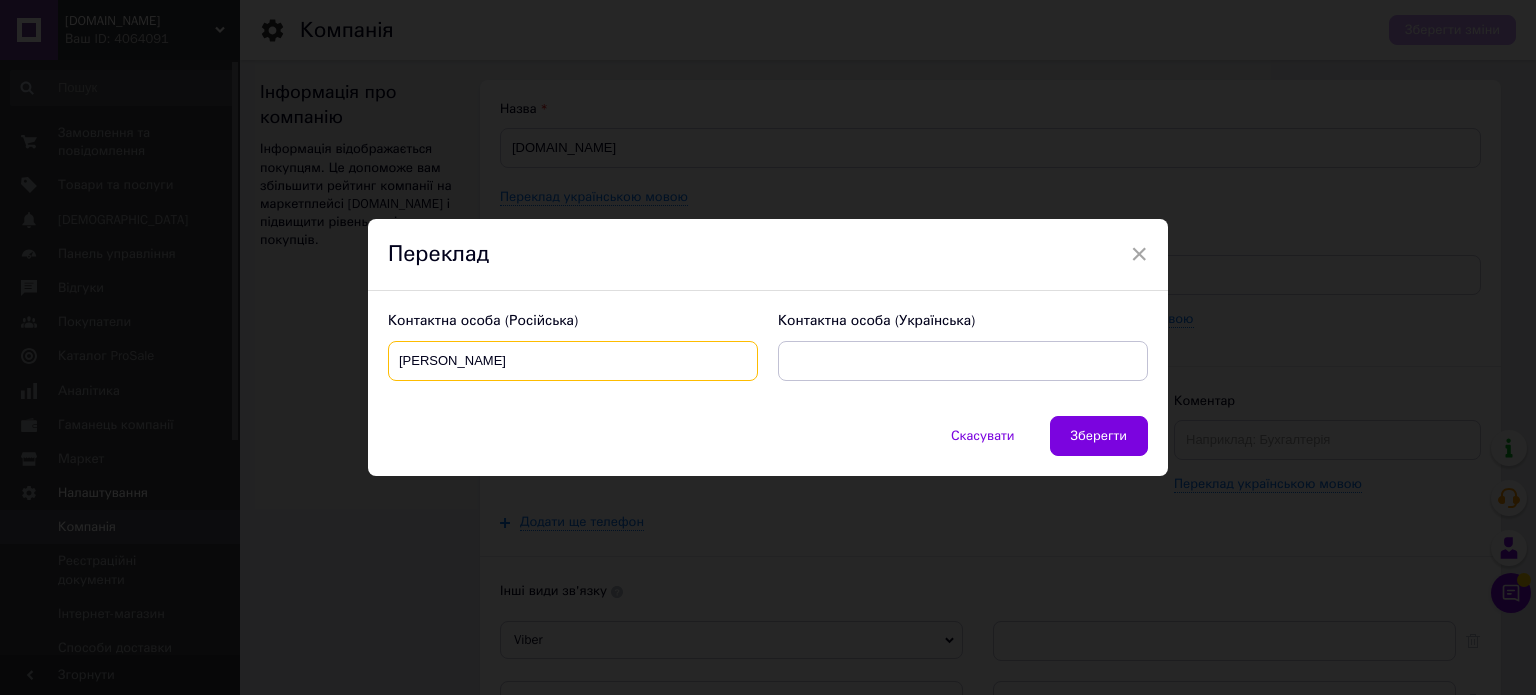 type on "[PERSON_NAME]" 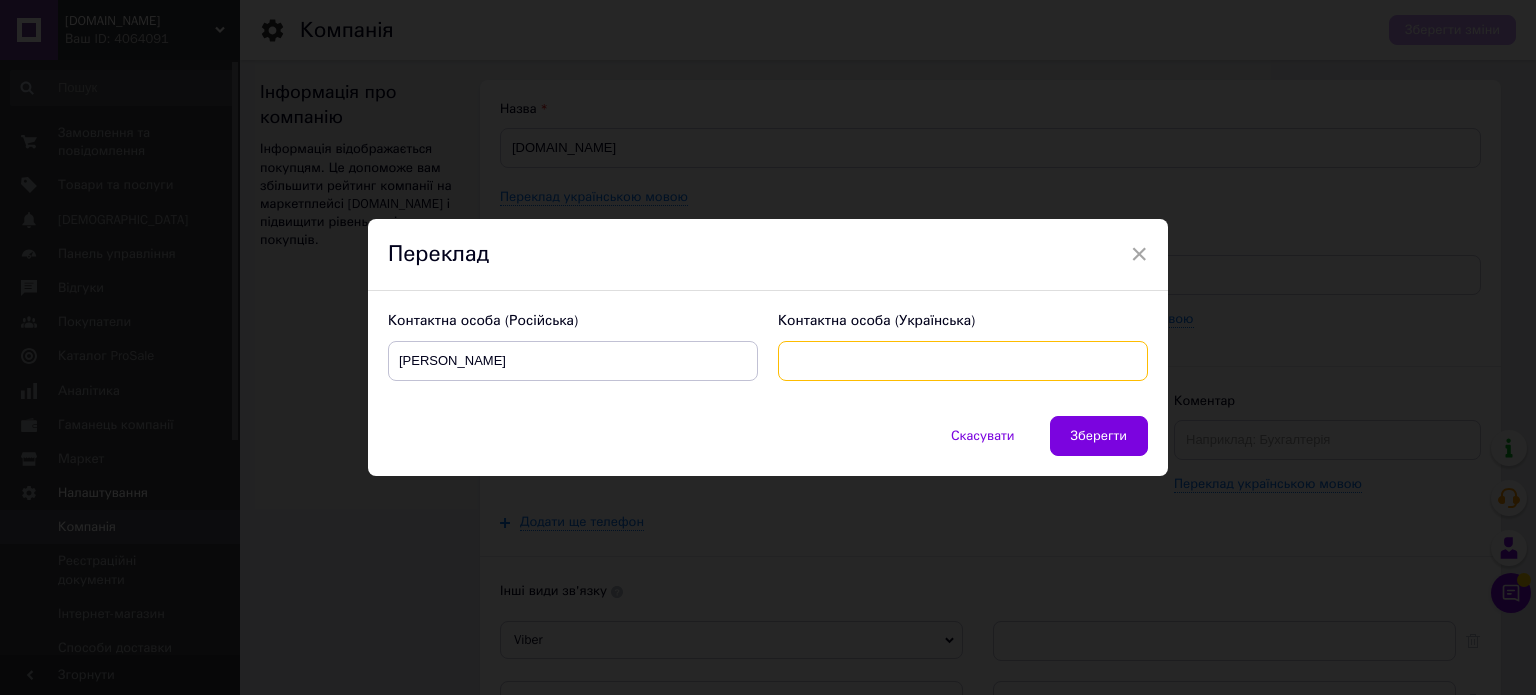 click at bounding box center (963, 361) 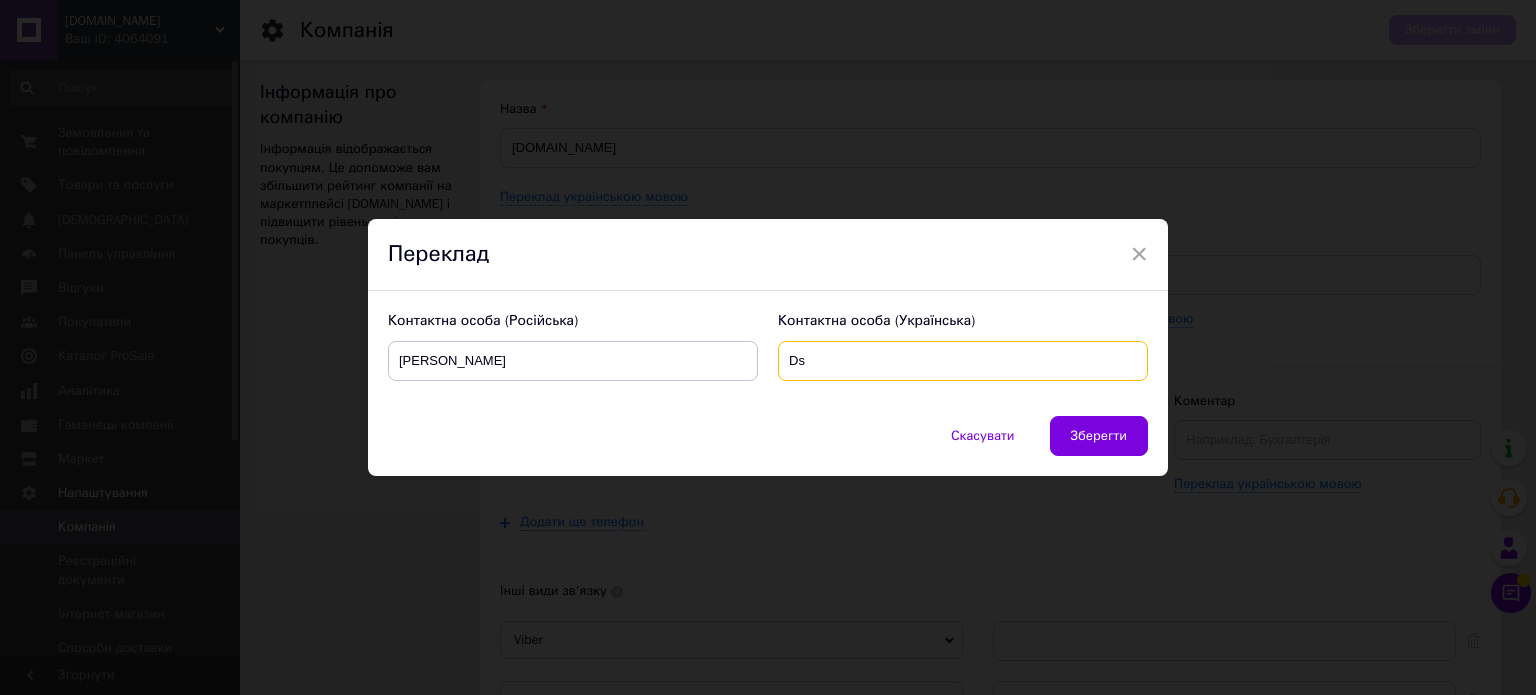 type on "D" 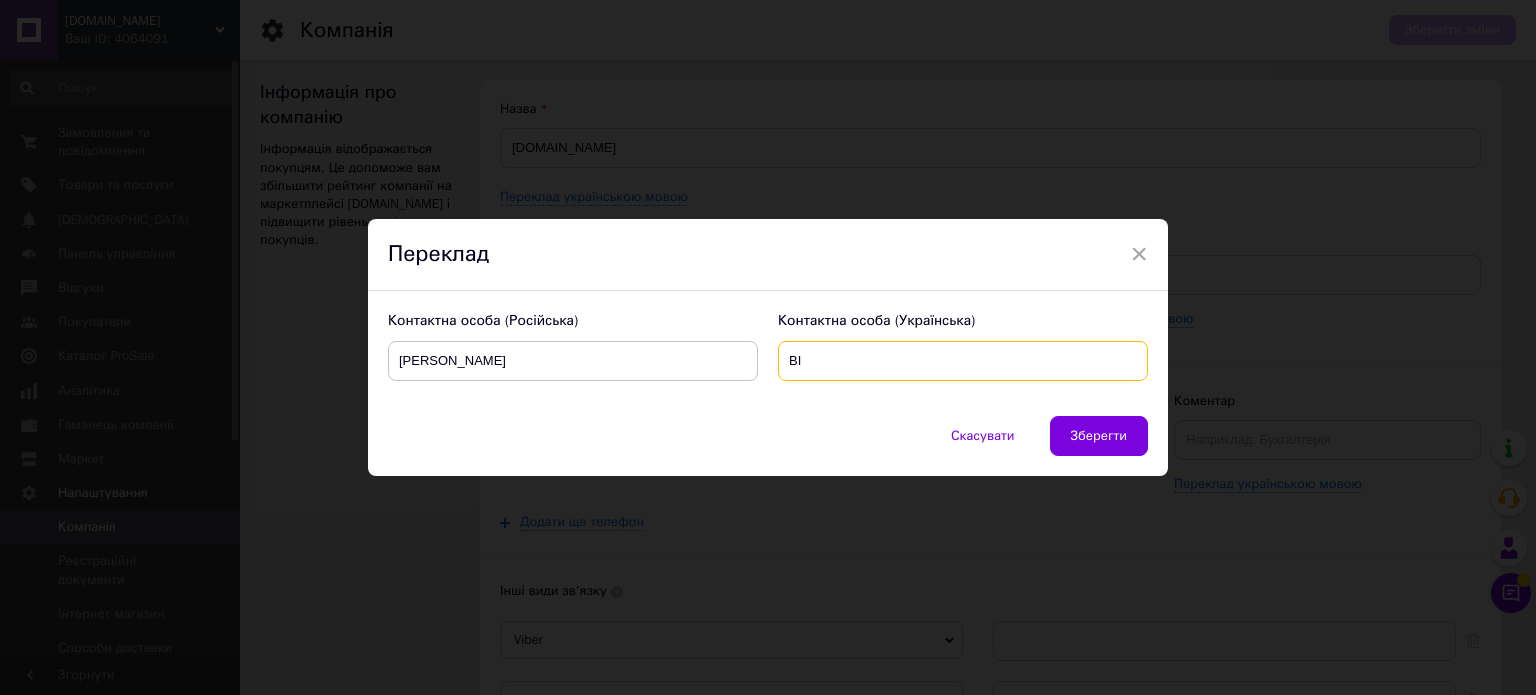 type on "В" 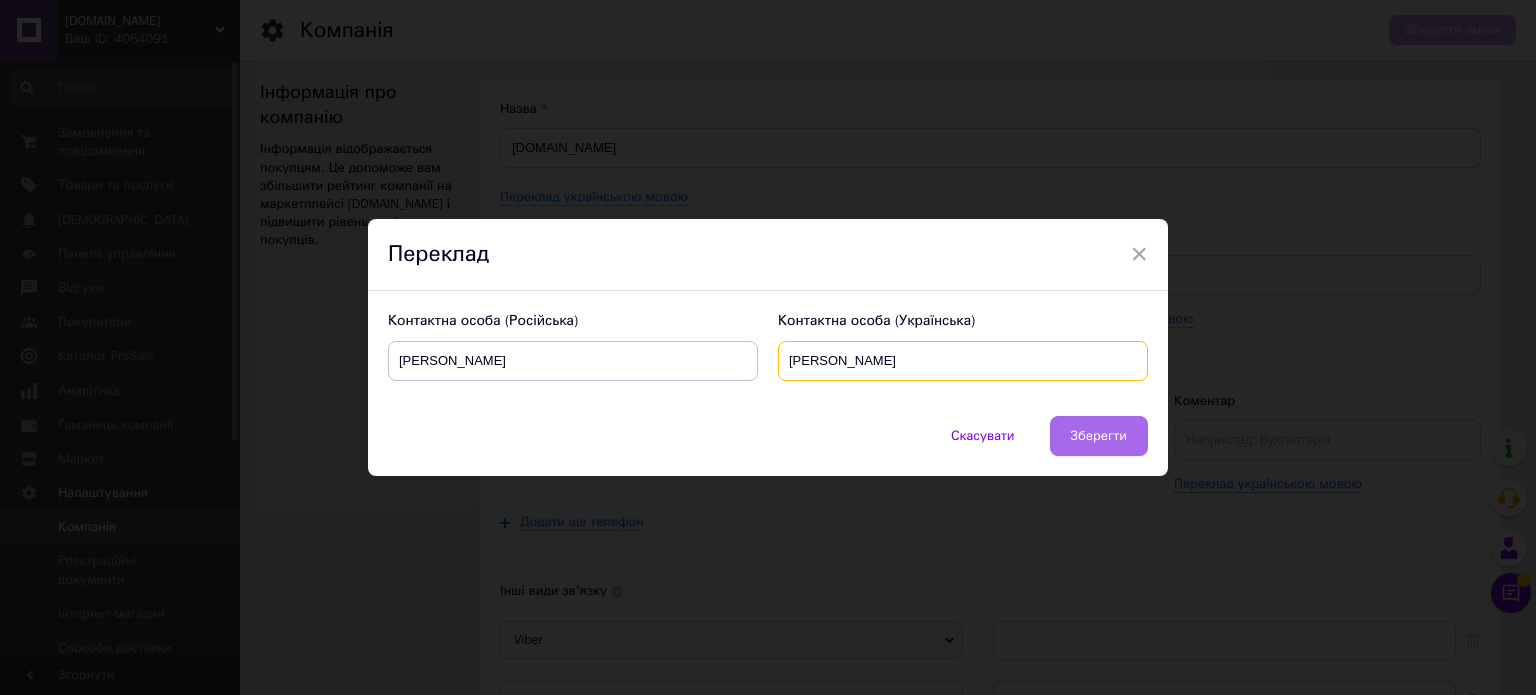 type on "[PERSON_NAME]" 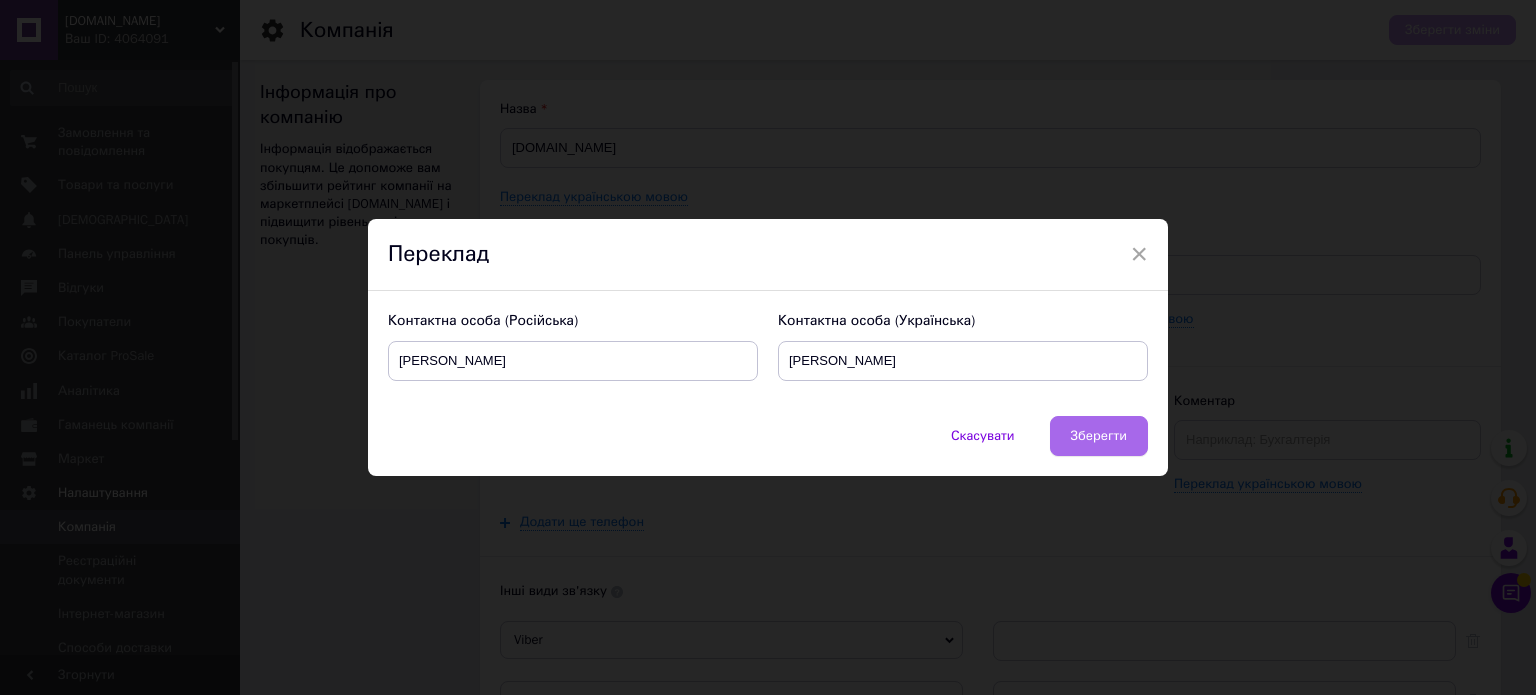 click on "Зберегти" at bounding box center (1099, 436) 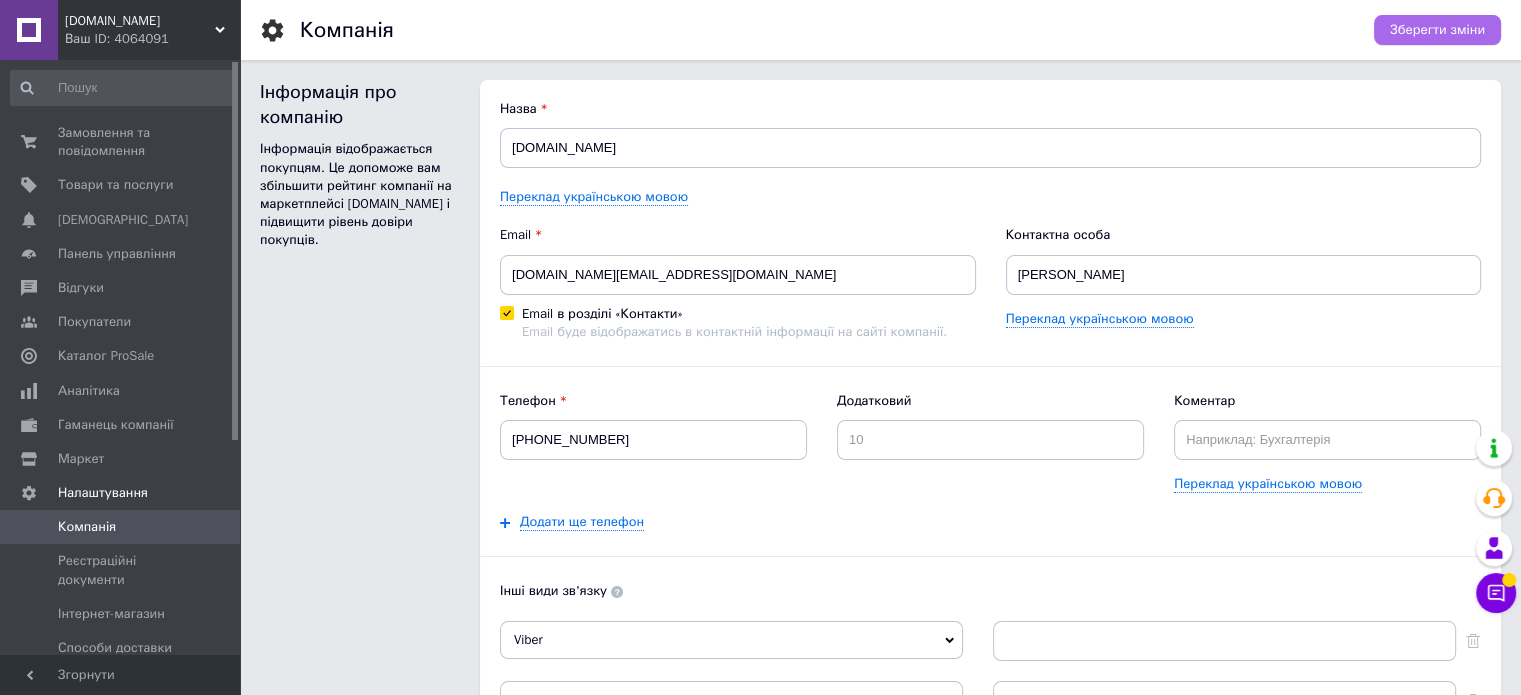 click on "Зберегти зміни" at bounding box center [1437, 30] 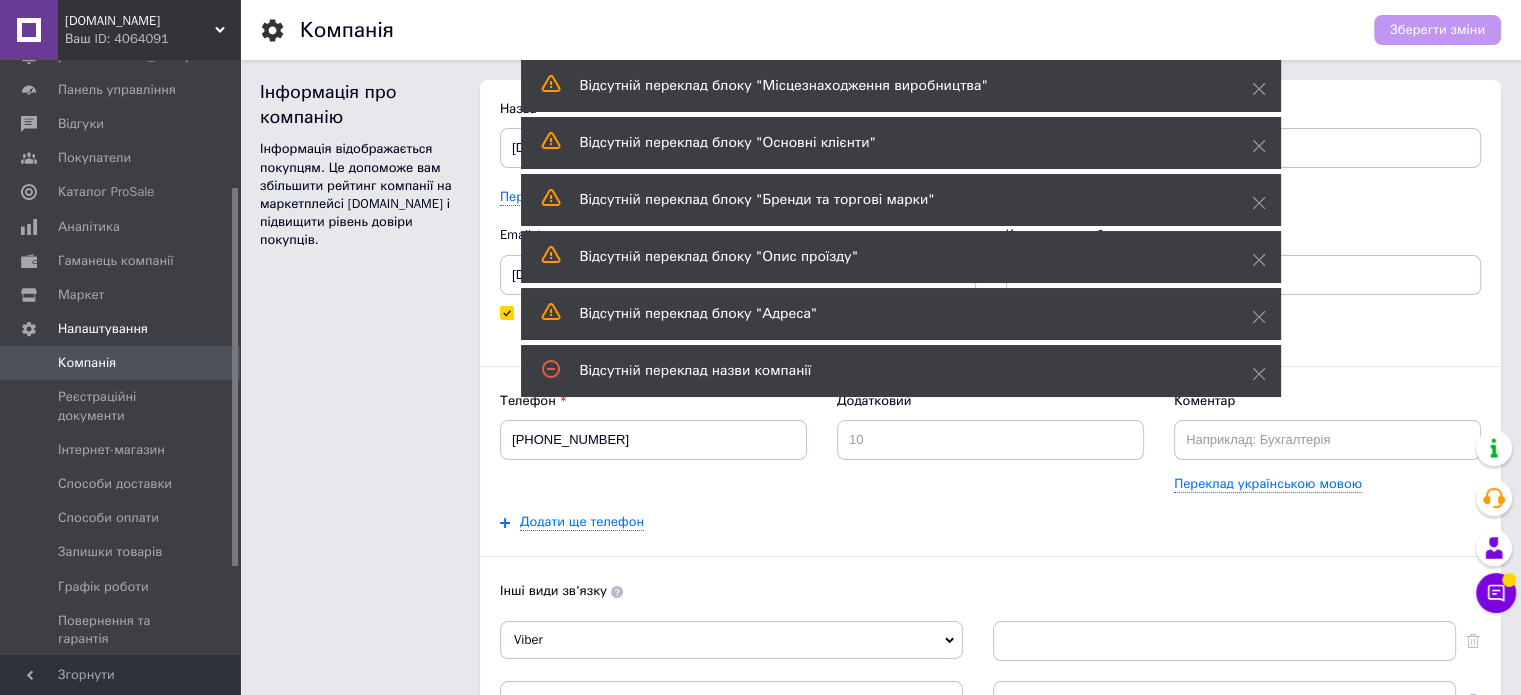 scroll, scrollTop: 200, scrollLeft: 0, axis: vertical 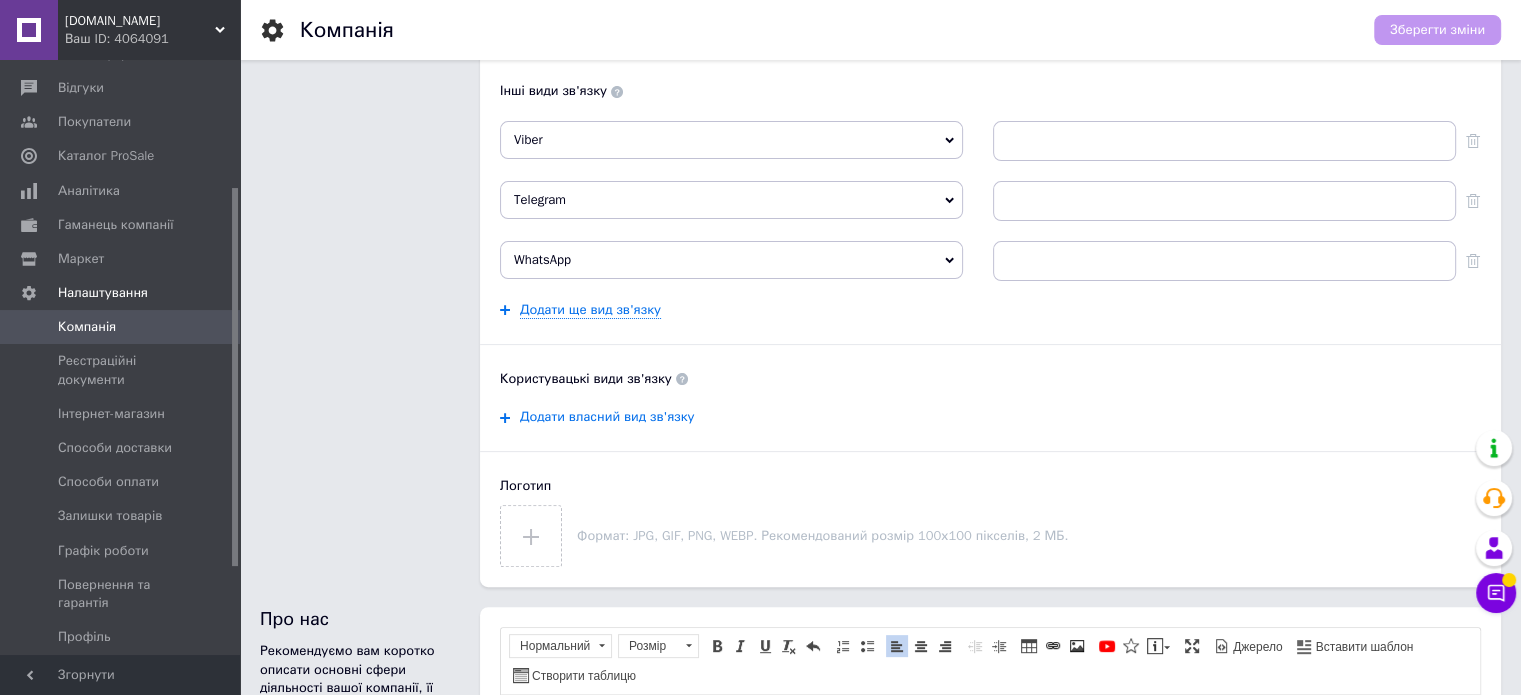 click on "Додати власний вид зв'язку" at bounding box center [607, 417] 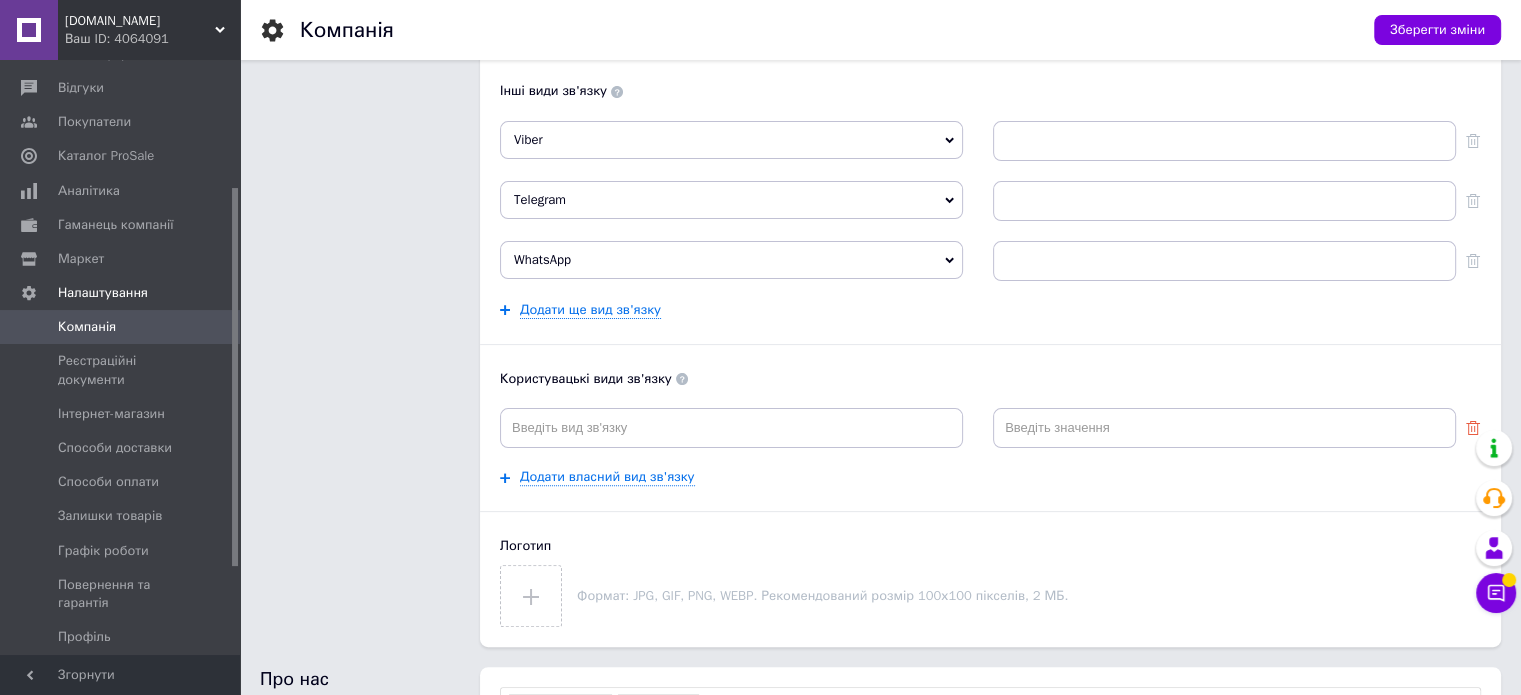 click 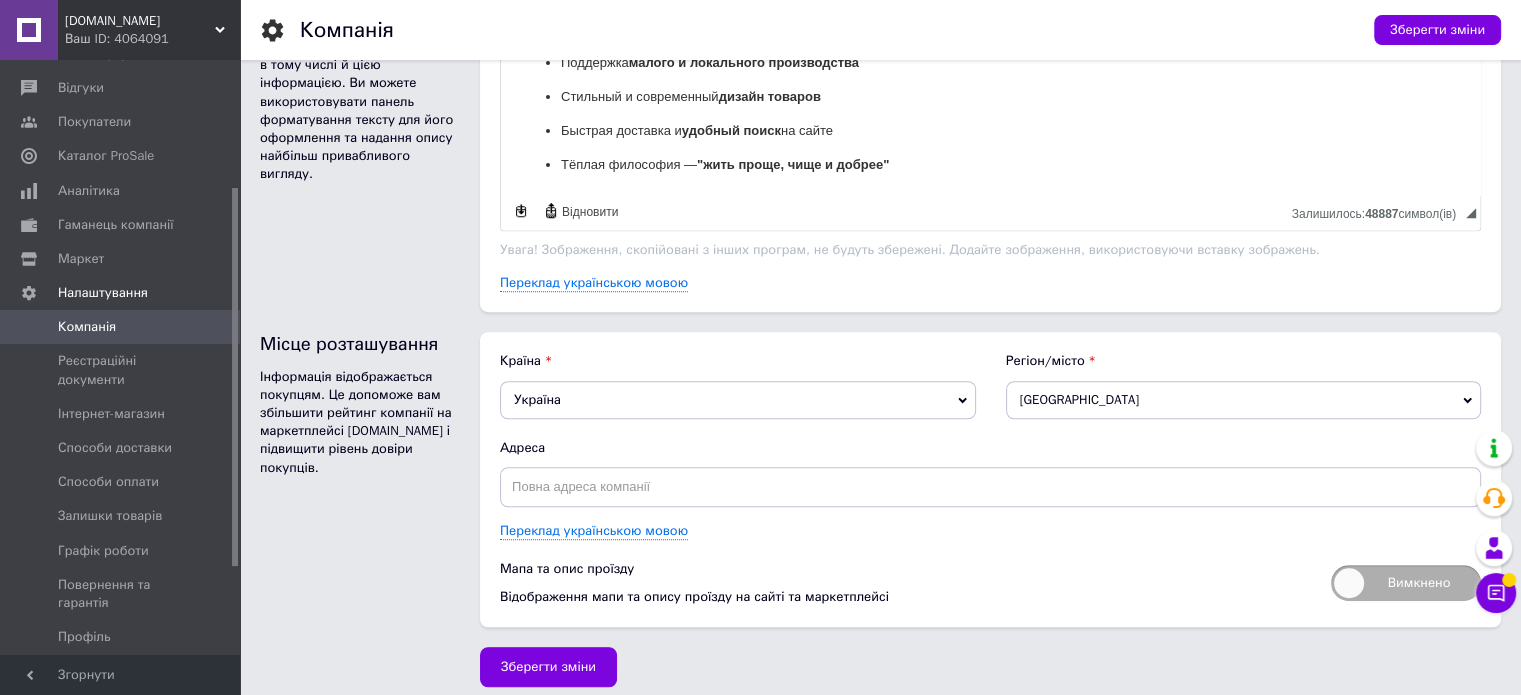 scroll, scrollTop: 1256, scrollLeft: 0, axis: vertical 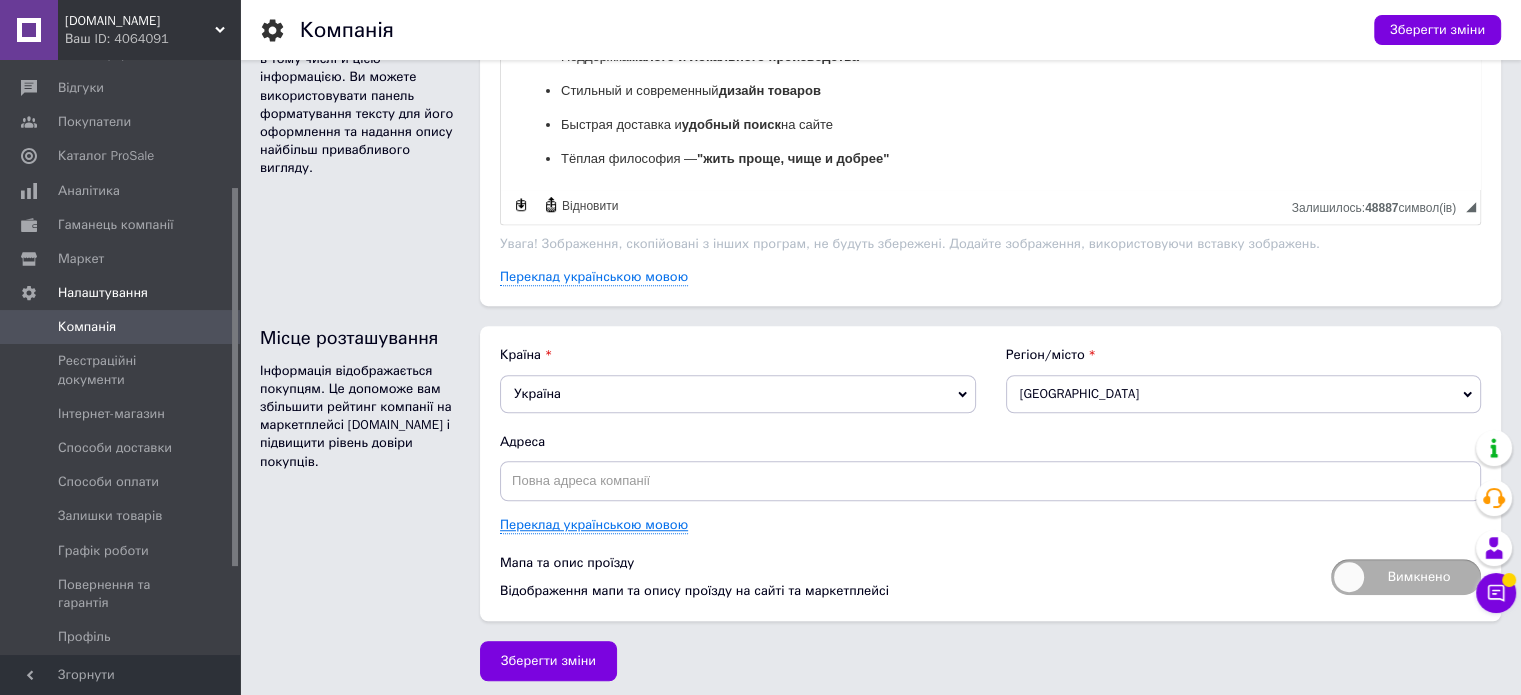 click on "Переклад українською мовою" at bounding box center [594, 525] 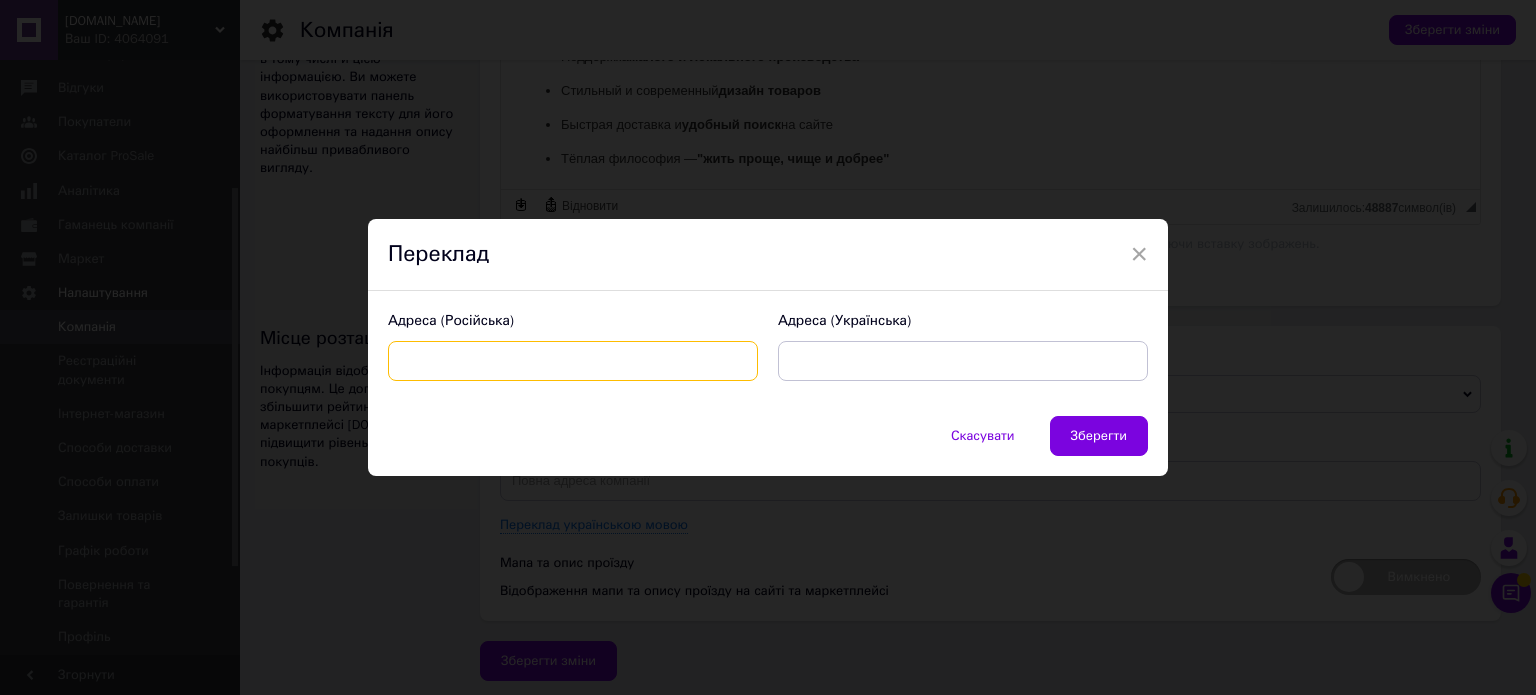 click at bounding box center (573, 361) 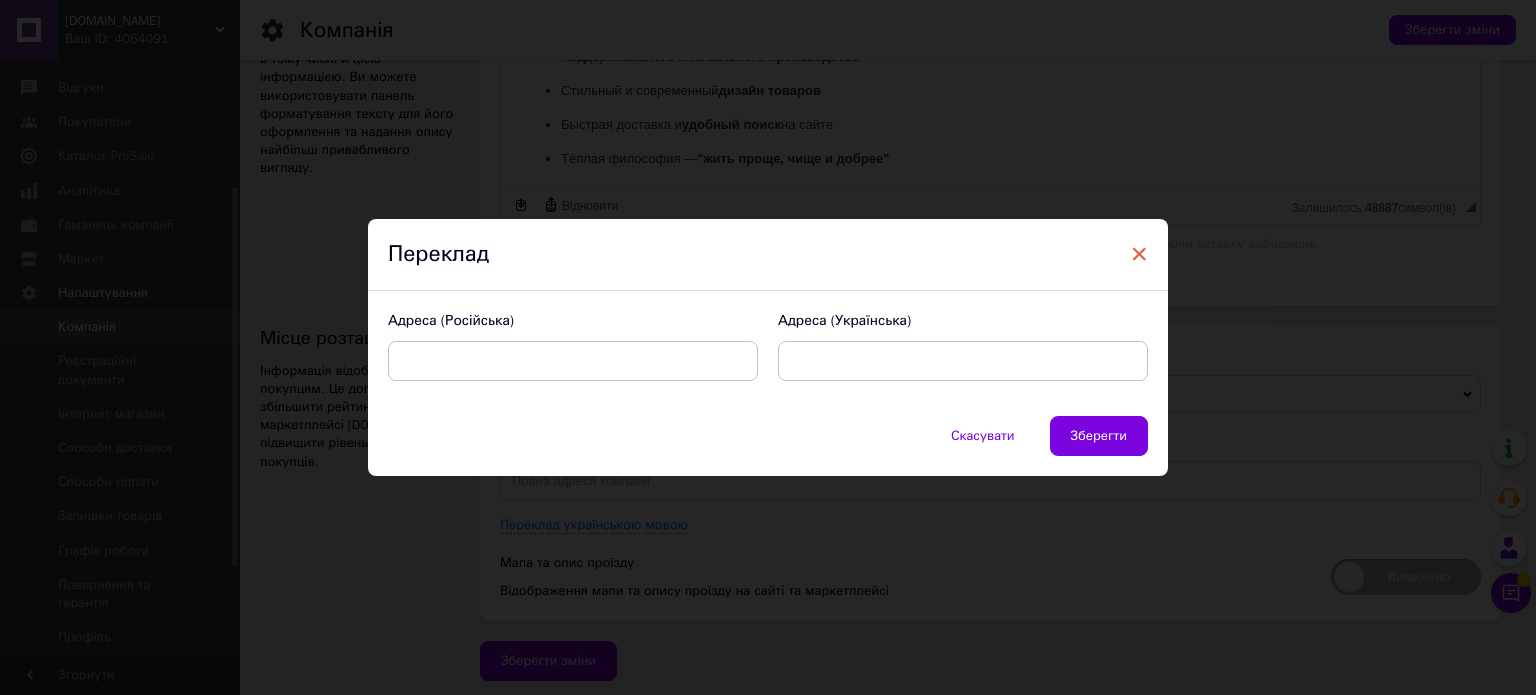 click on "×" at bounding box center (1139, 254) 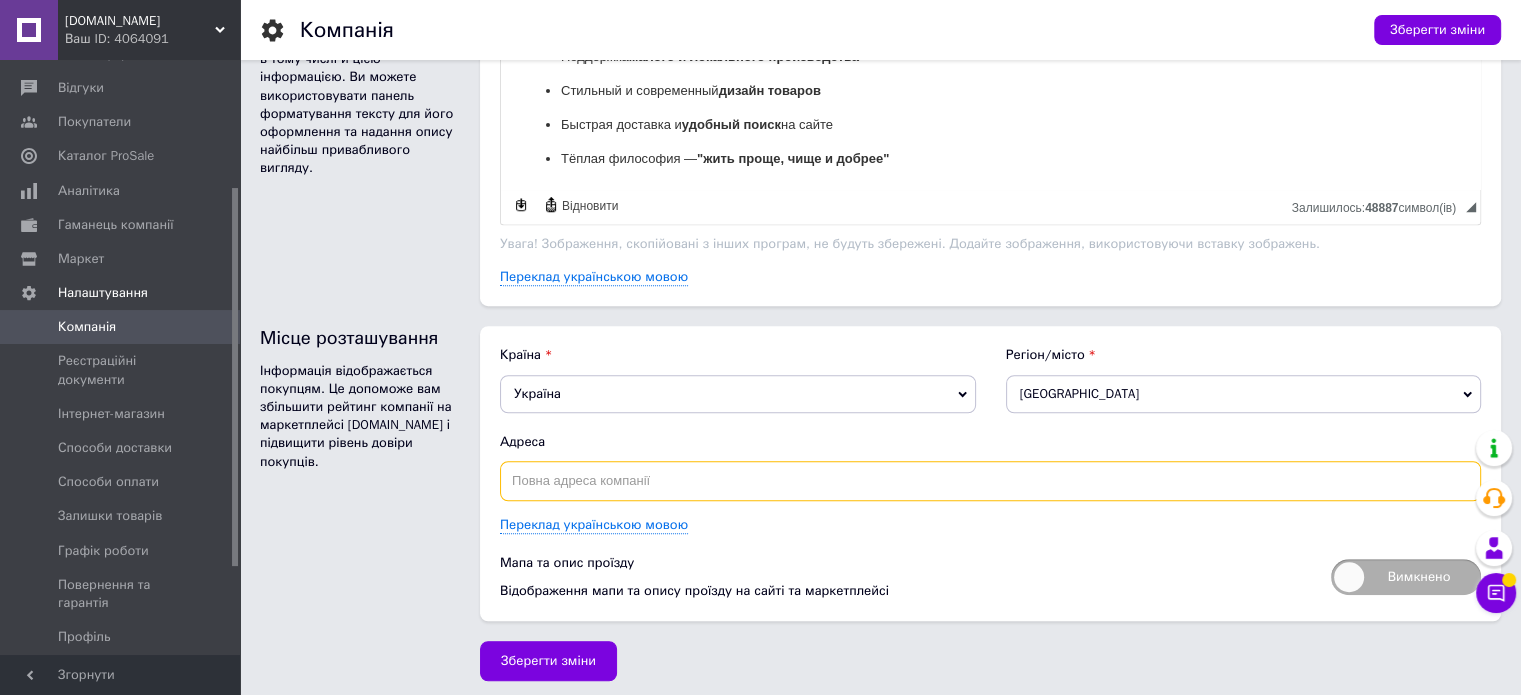 click at bounding box center [990, 481] 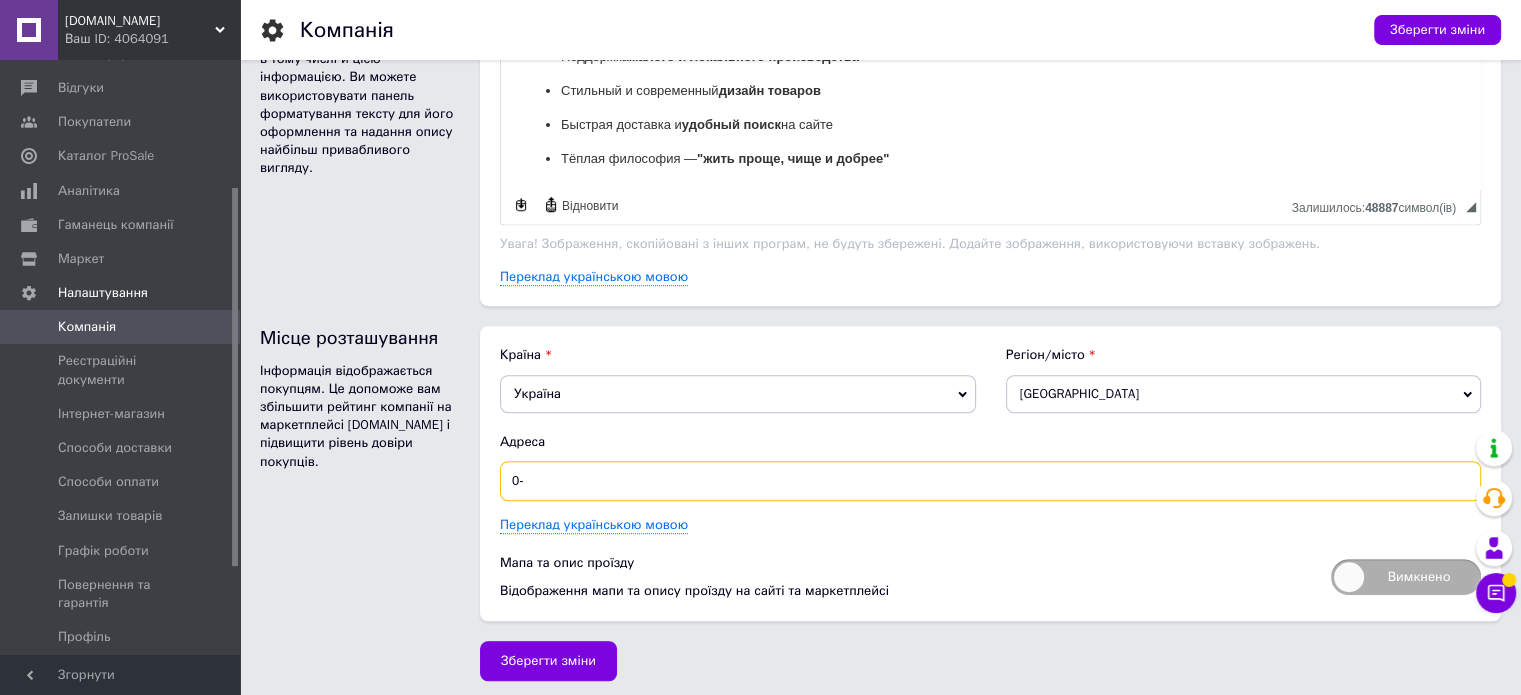 type on "0" 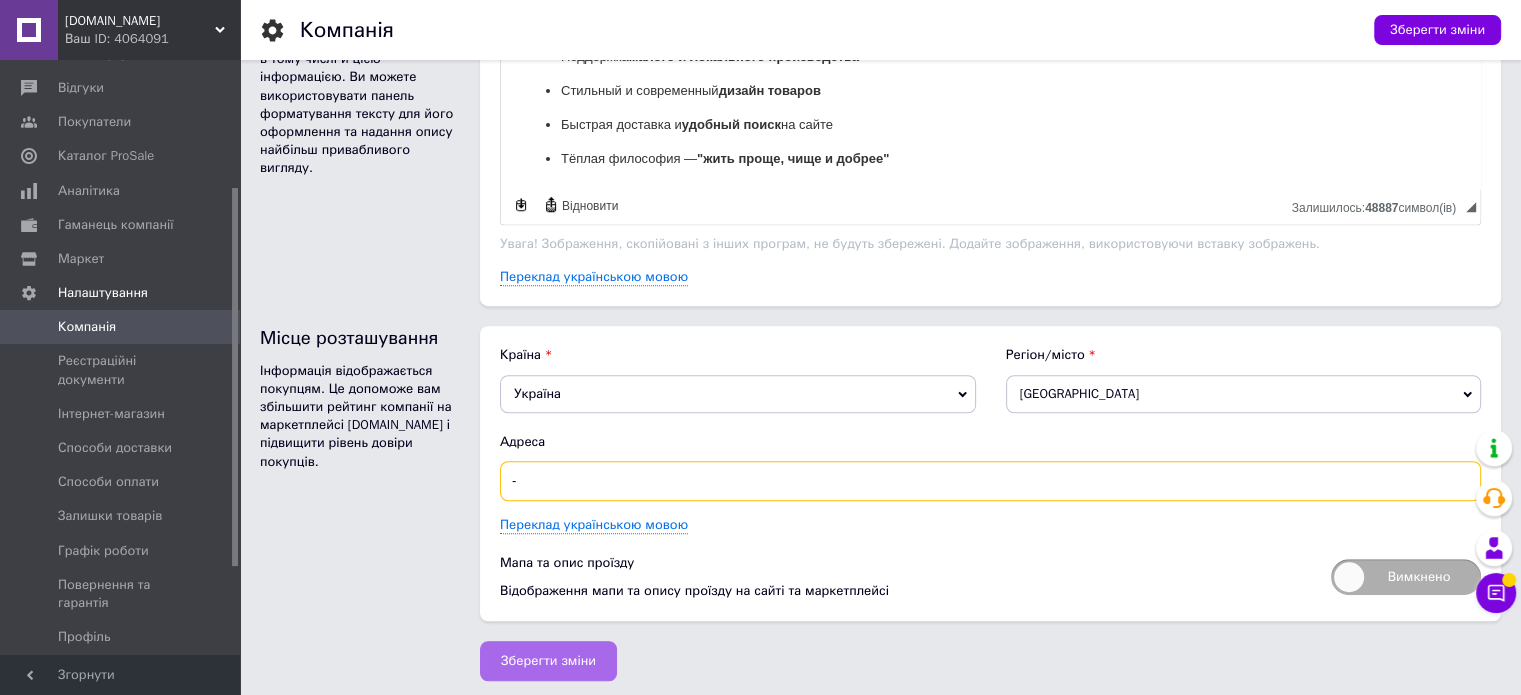 type on "-" 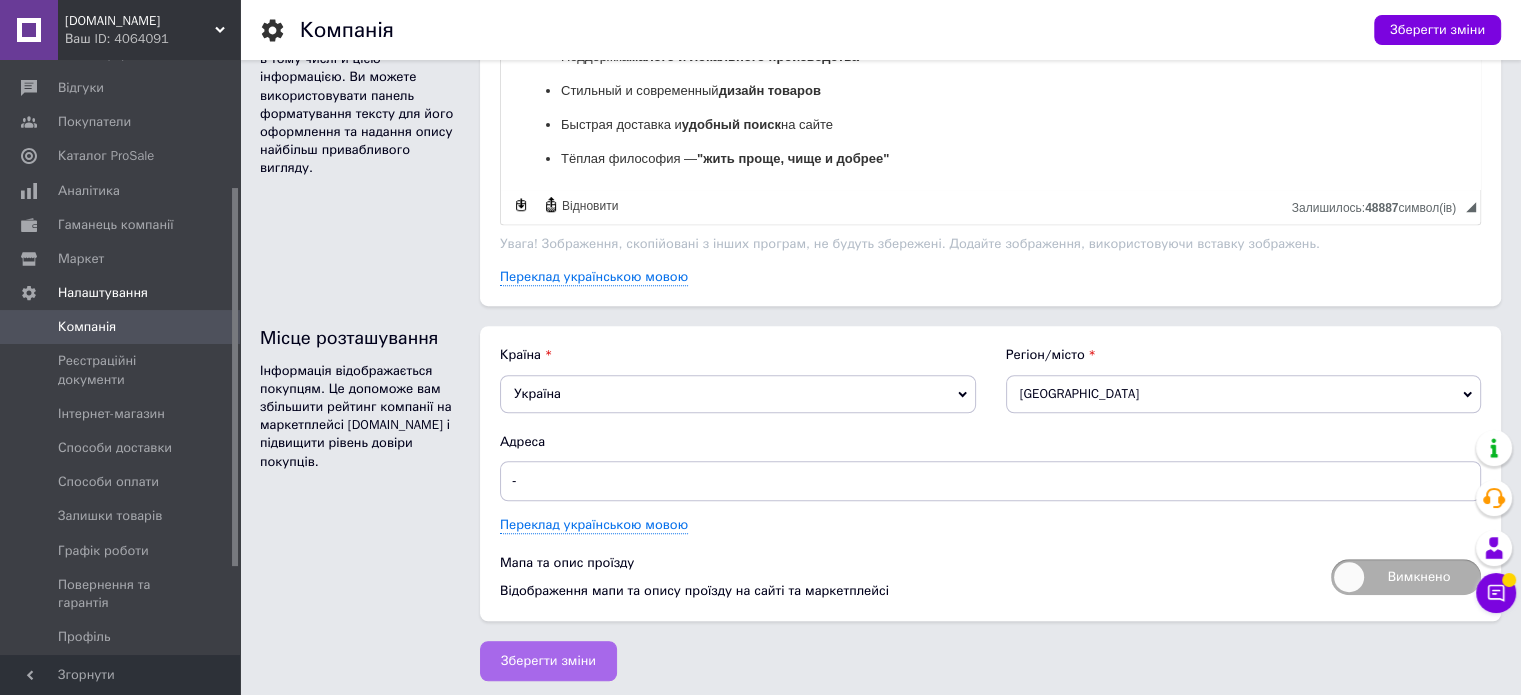 click on "Зберегти зміни" at bounding box center (548, 661) 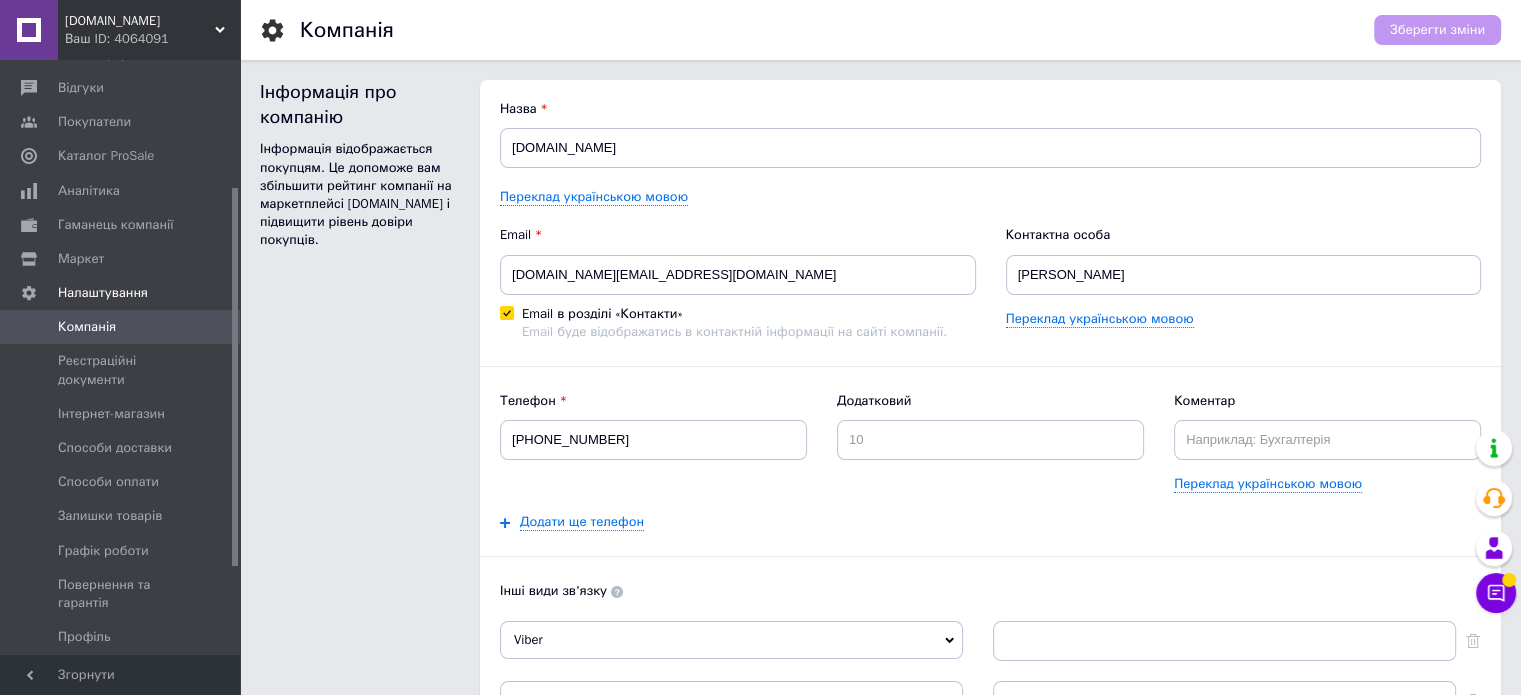 scroll, scrollTop: 0, scrollLeft: 0, axis: both 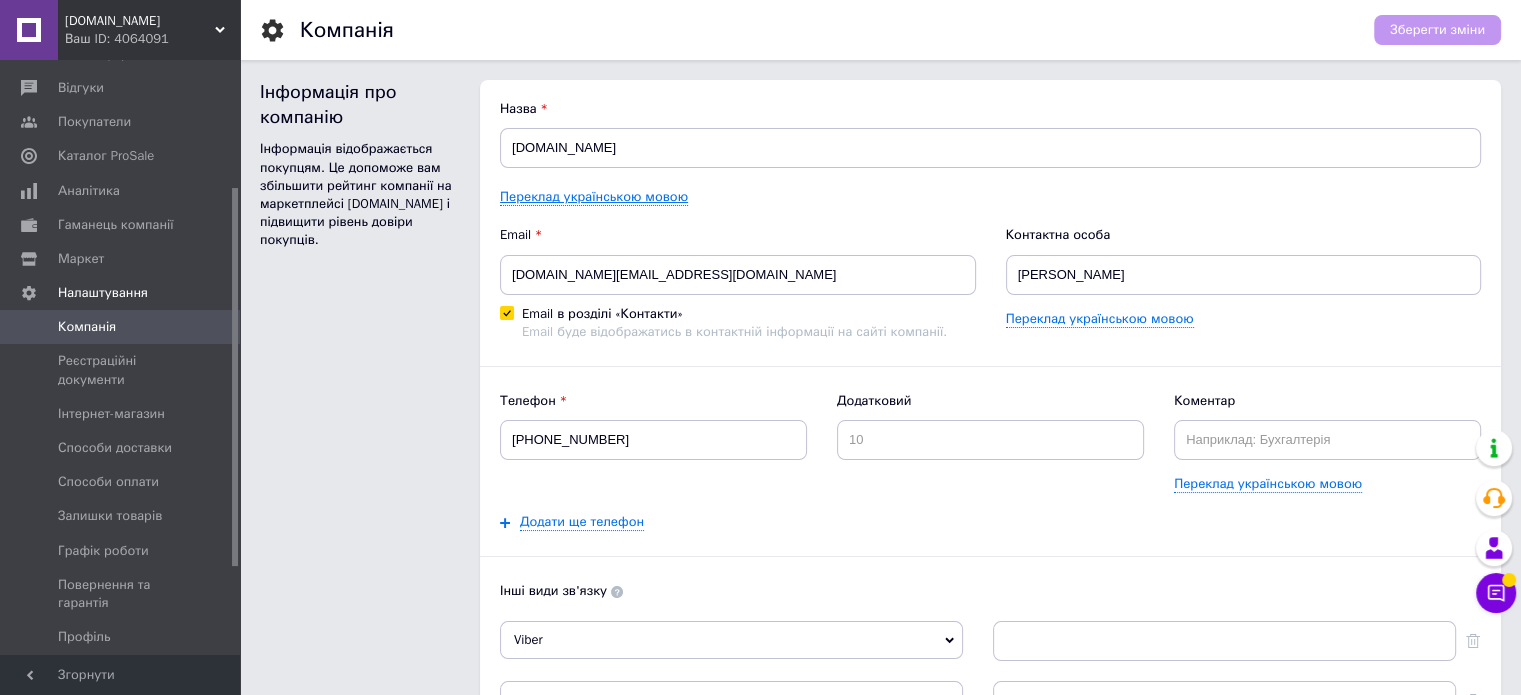 click on "Переклад українською мовою" at bounding box center (594, 197) 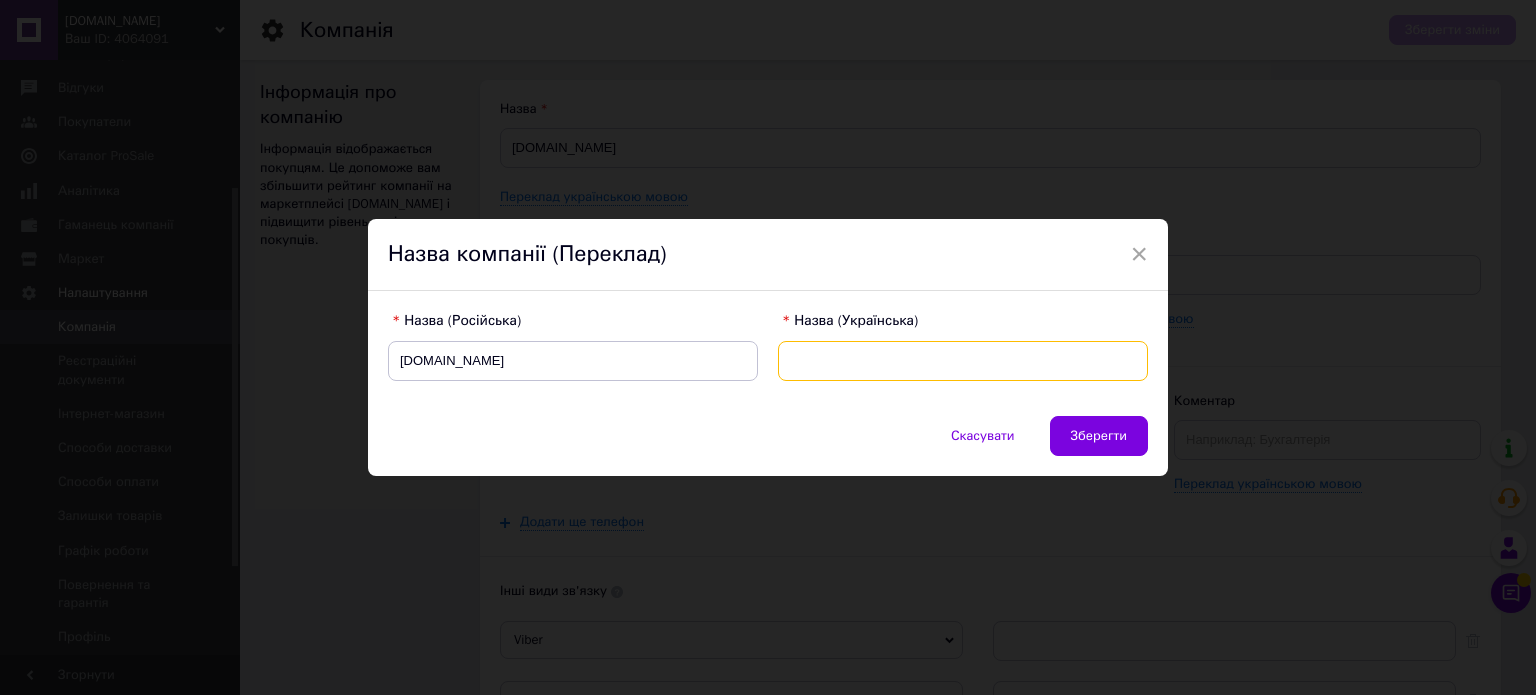 click at bounding box center [963, 361] 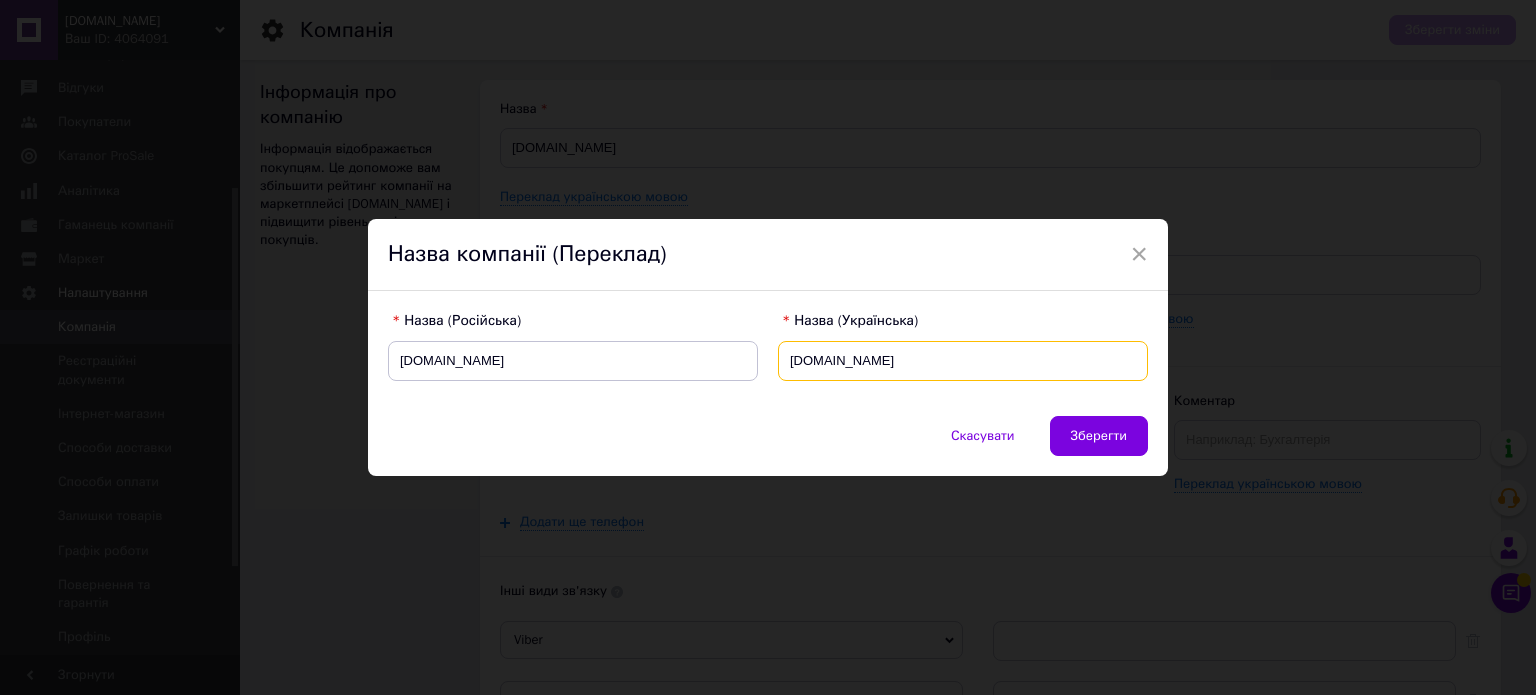 type on "[DOMAIN_NAME]" 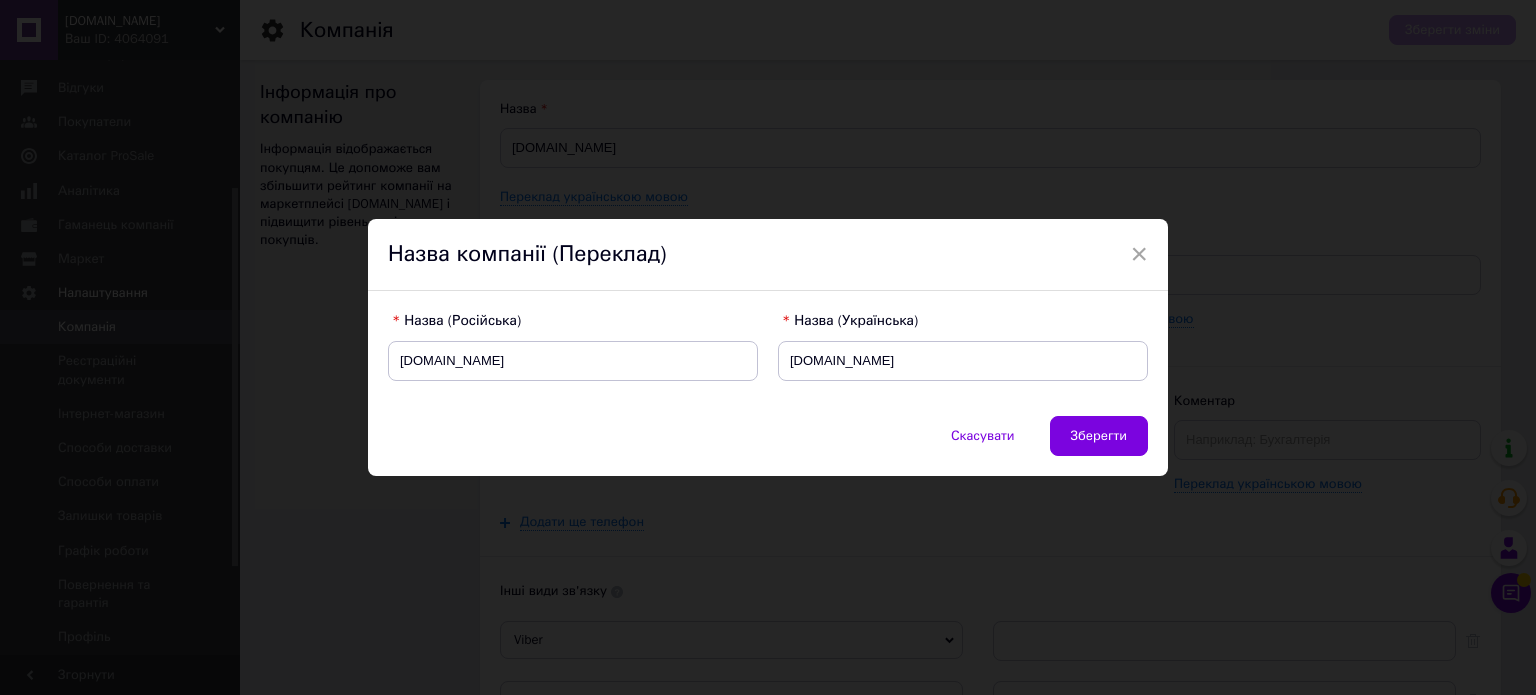 click on "Скасувати   Зберегти" at bounding box center (768, 446) 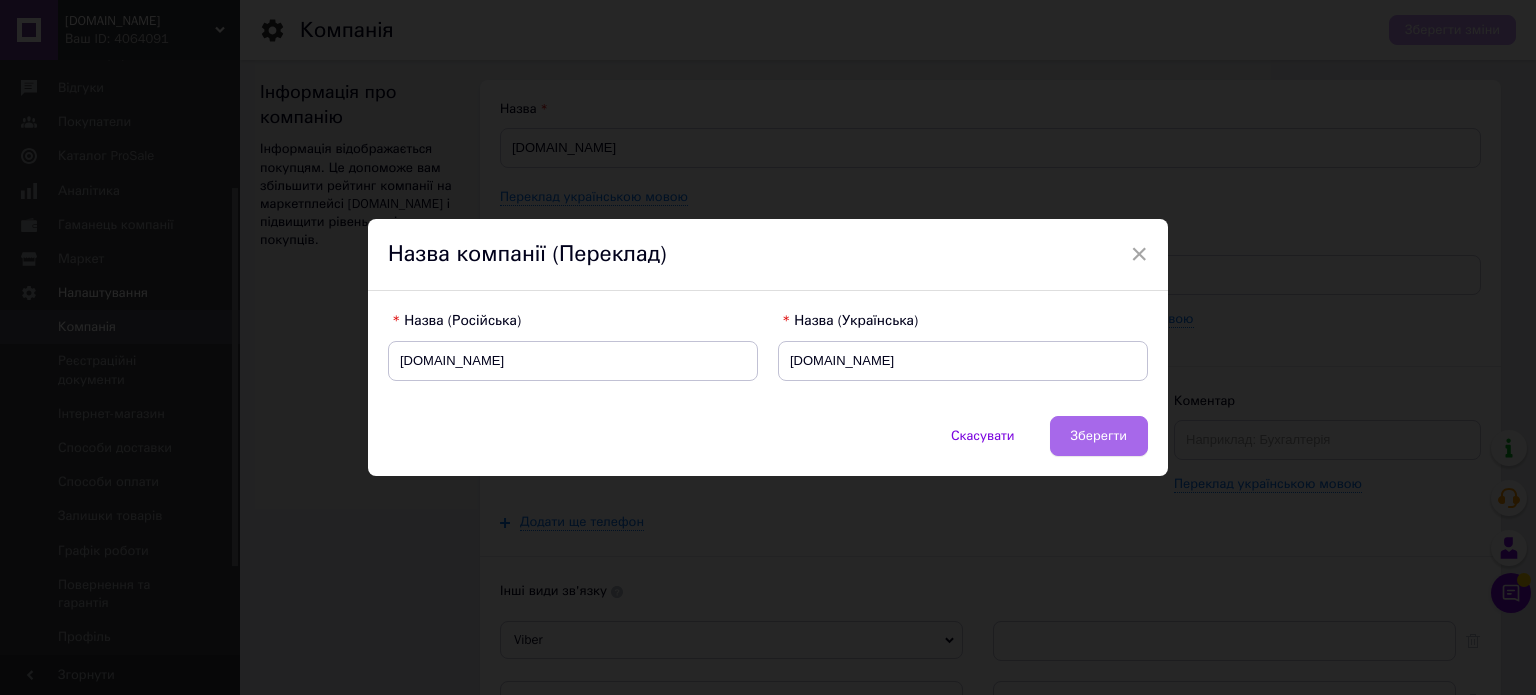 click on "Зберегти" at bounding box center (1099, 436) 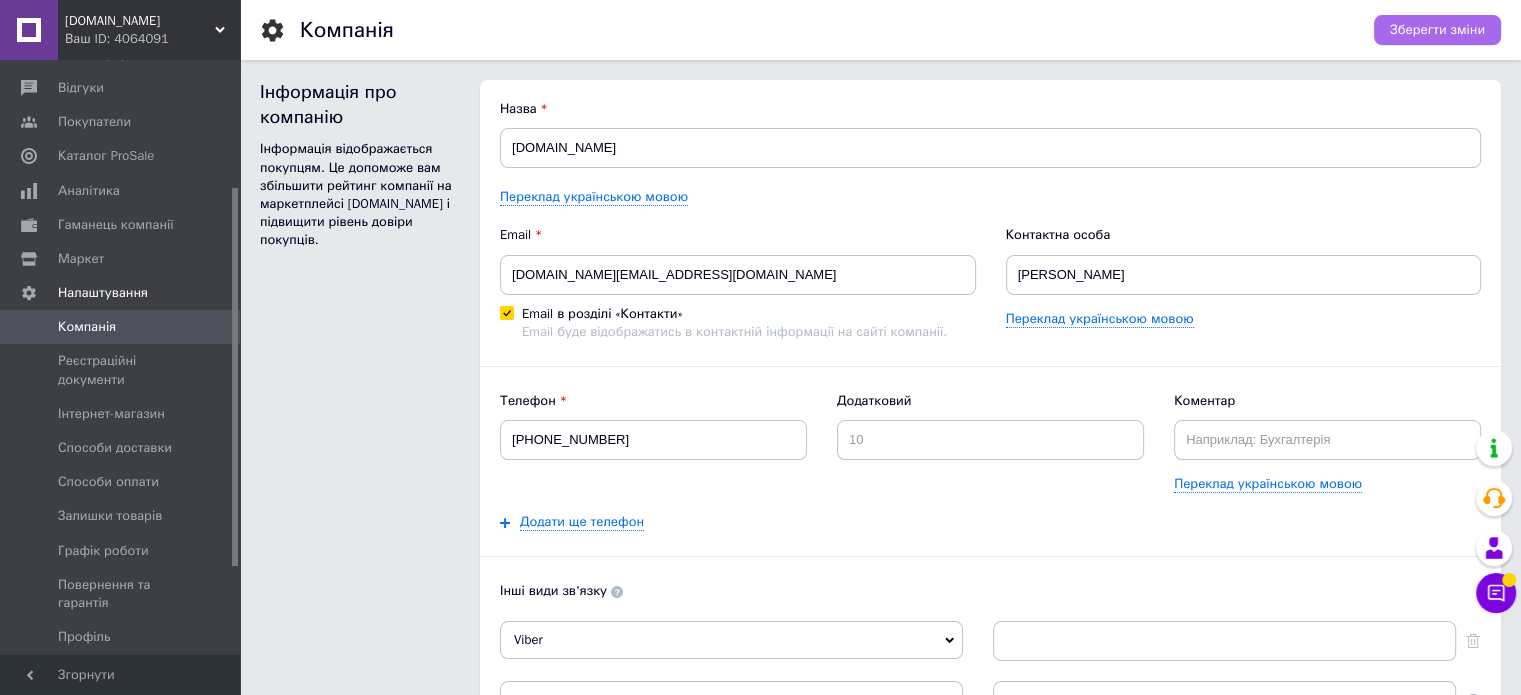 click on "Зберегти зміни" at bounding box center [1437, 30] 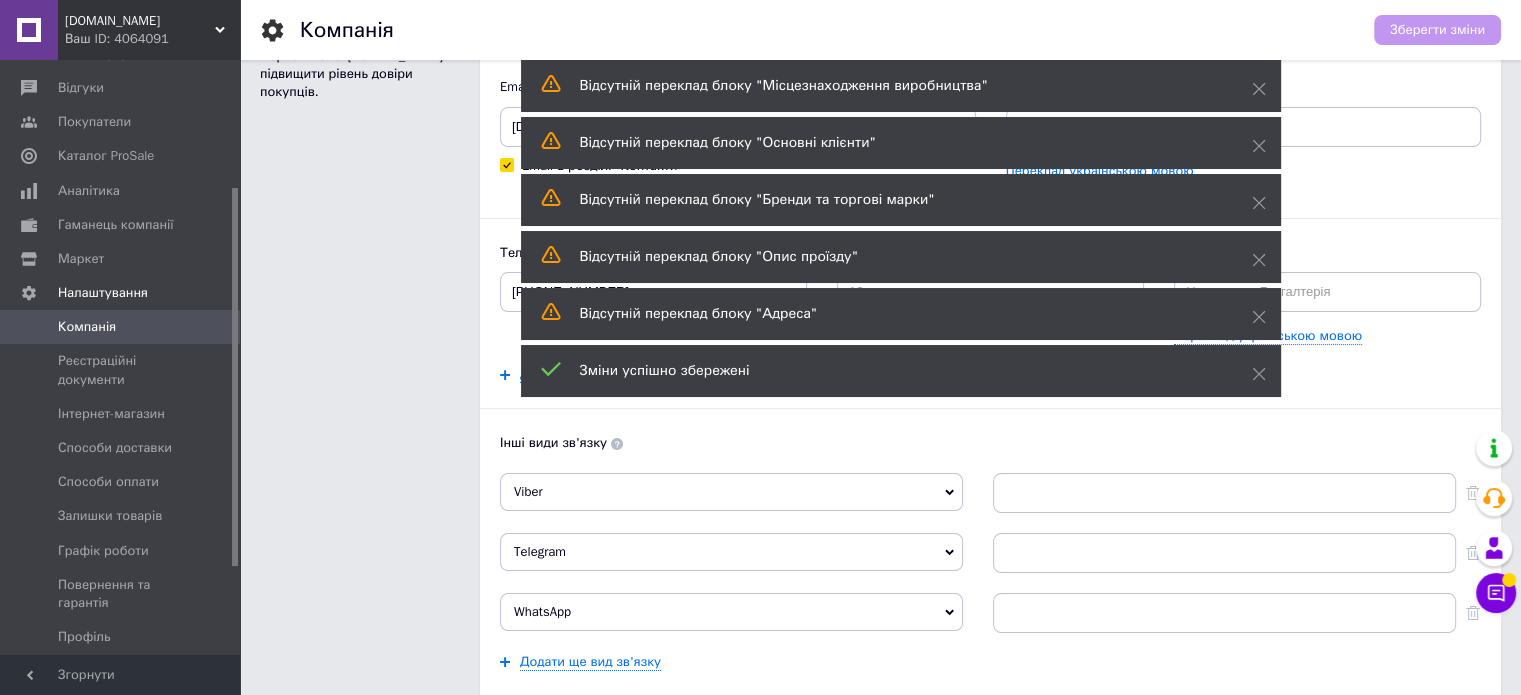 scroll, scrollTop: 0, scrollLeft: 0, axis: both 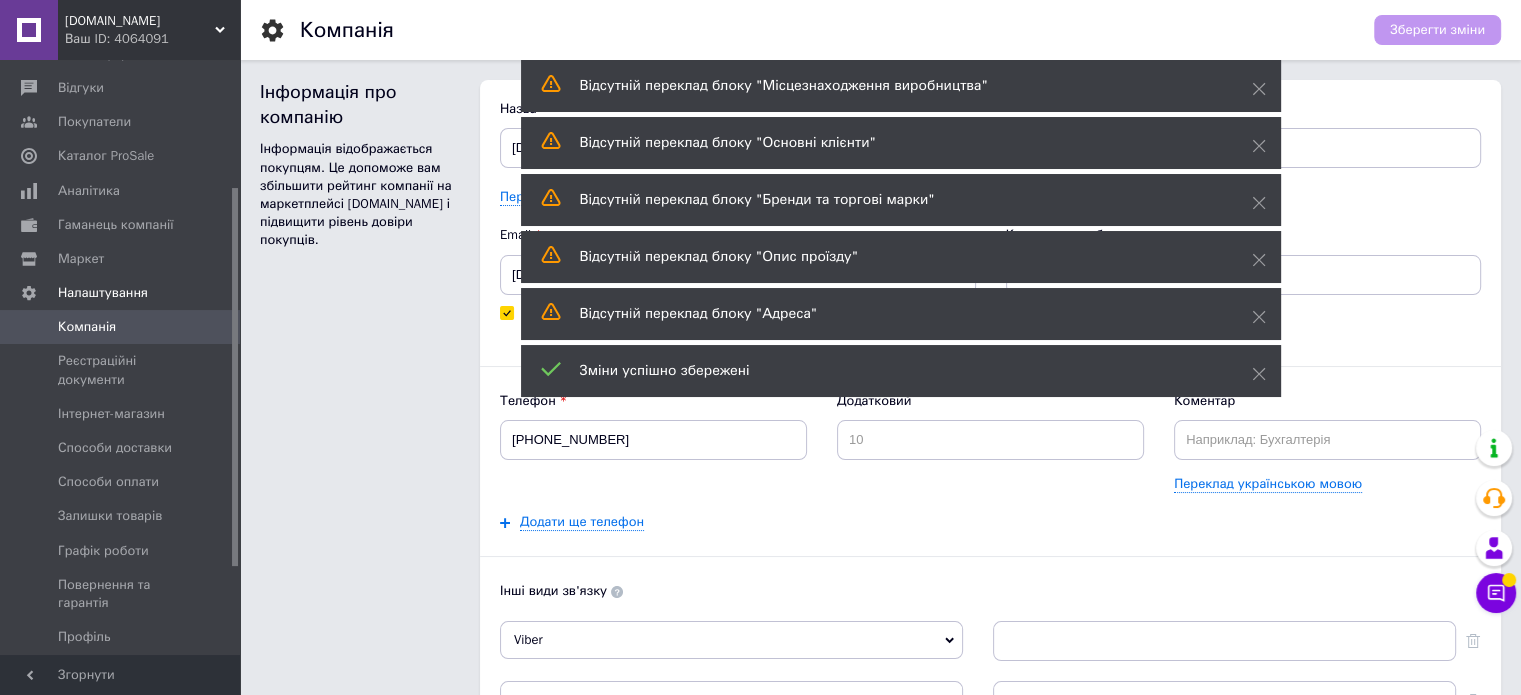 click on "Інформація про компанію Інформація відображається покупцям. Це допоможе вам збільшити
рейтинг компанії на маркетплейсі [DOMAIN_NAME] і підвищити рівень довіри покупців." at bounding box center [360, 583] 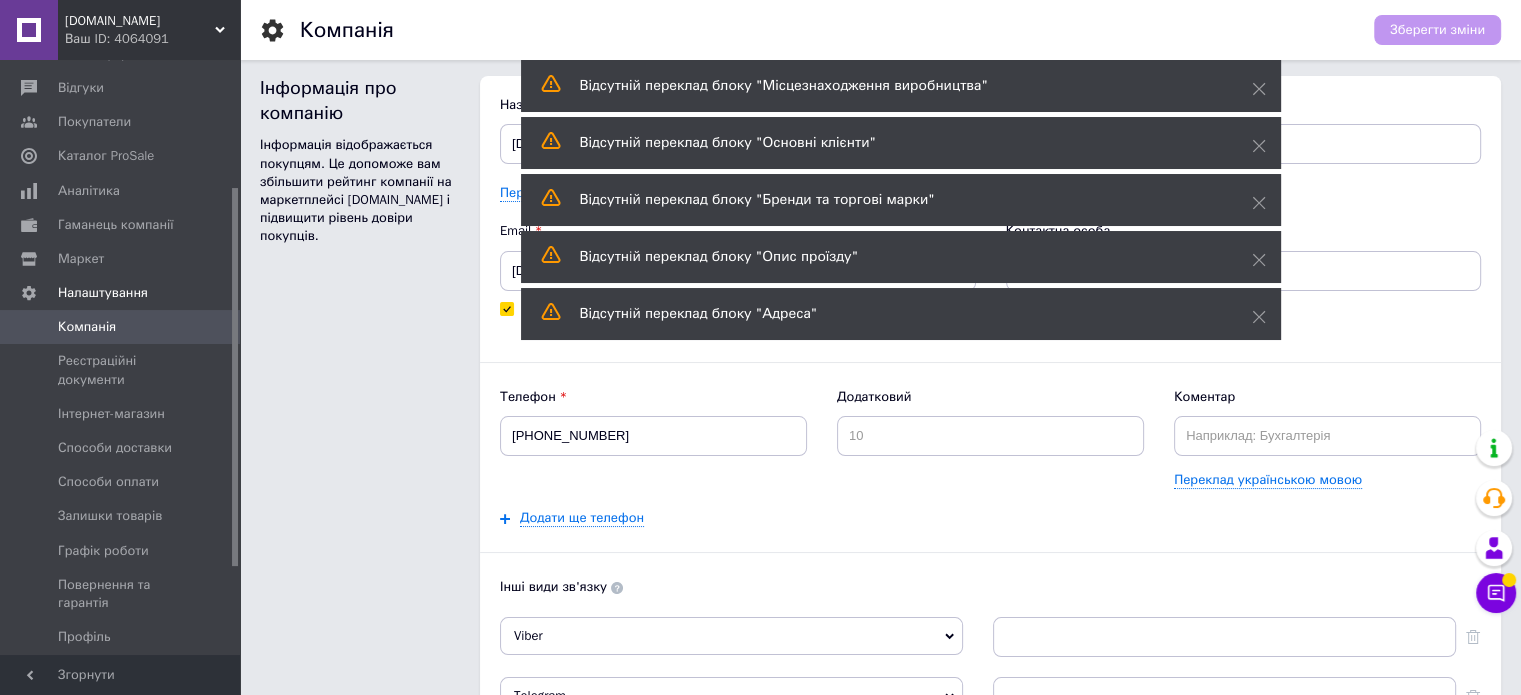 scroll, scrollTop: 0, scrollLeft: 0, axis: both 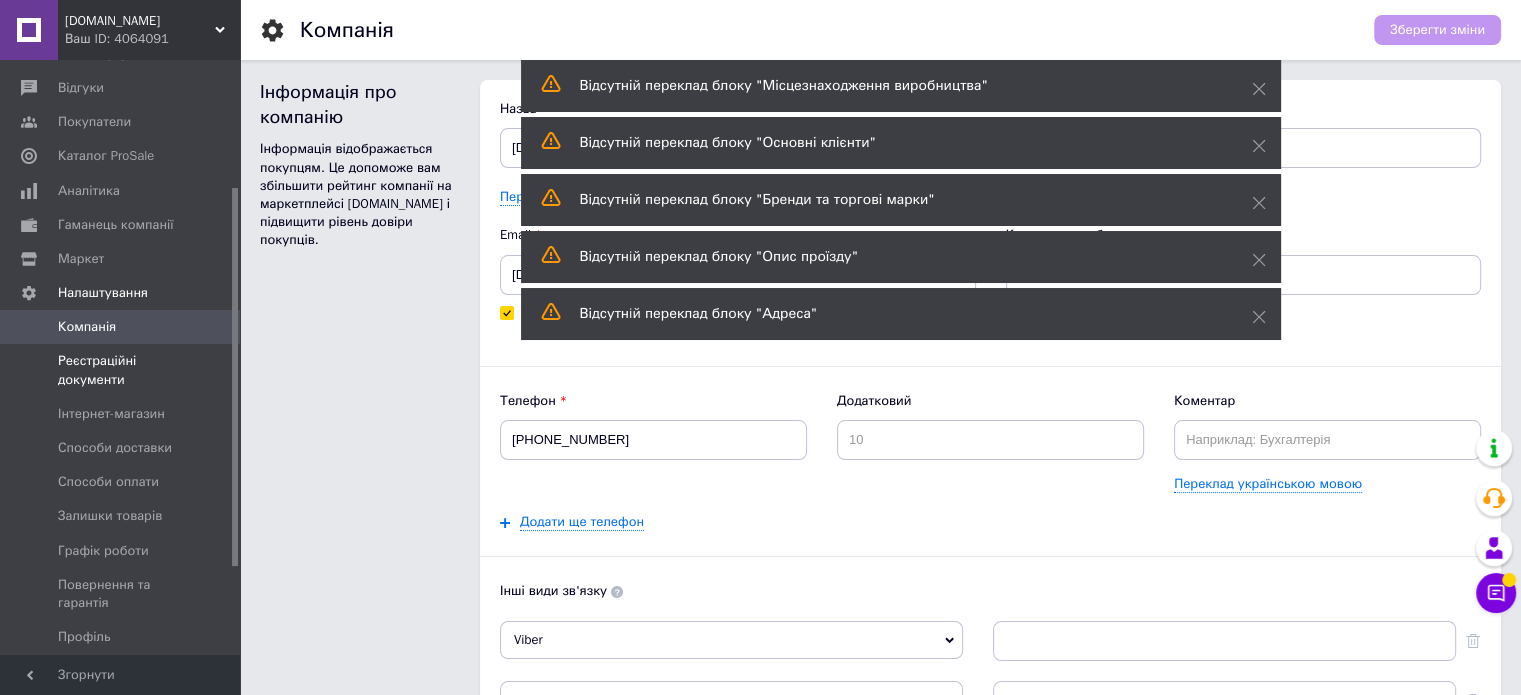 click on "Реєстраційні документи" at bounding box center (121, 370) 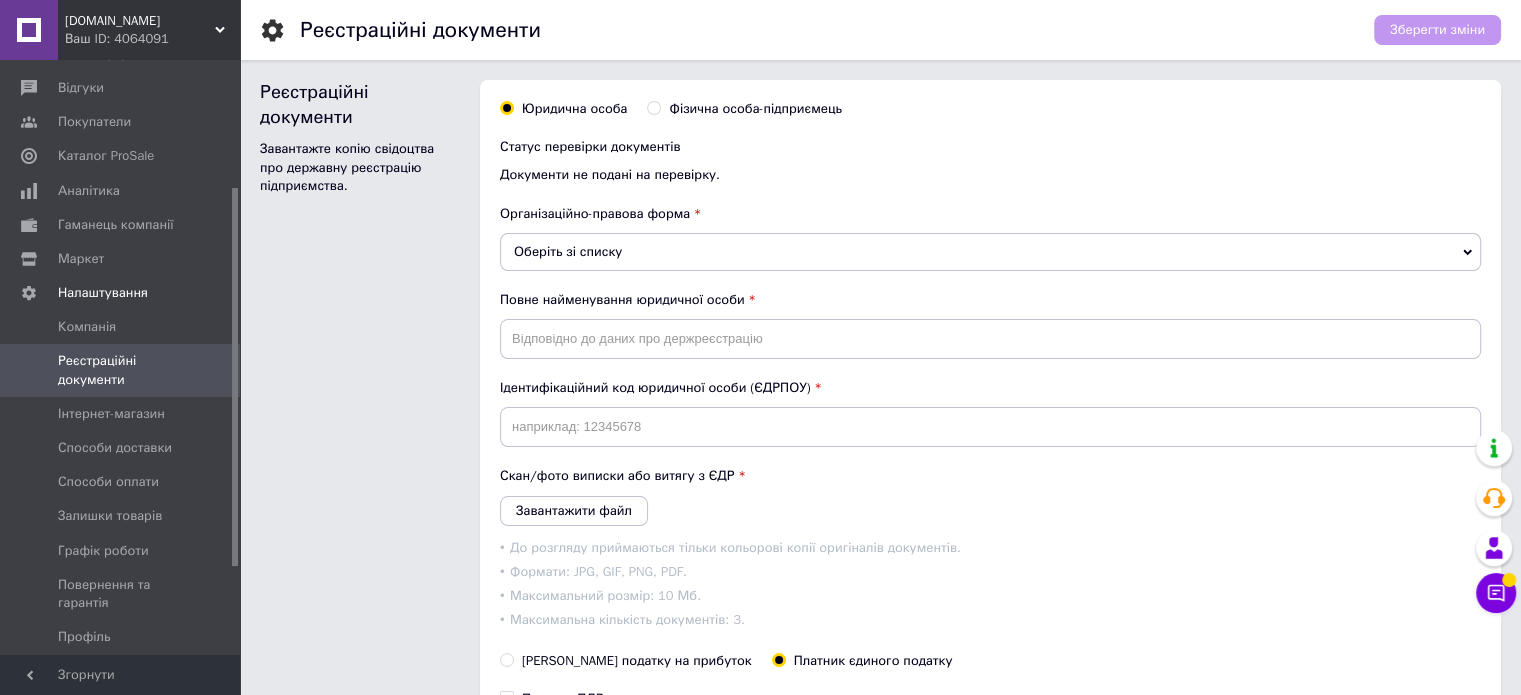 click on "Оберіть зі списку" at bounding box center (990, 252) 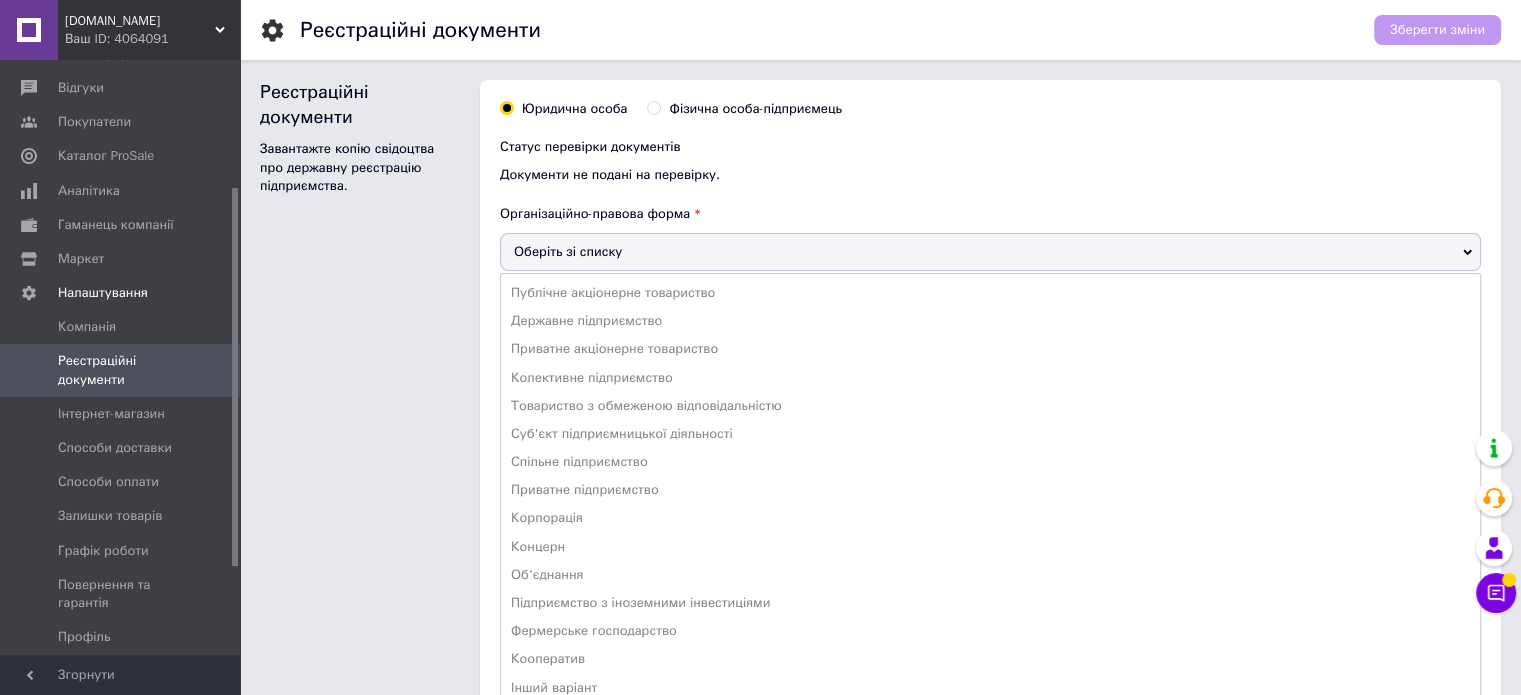 click on "Оберіть зі списку" at bounding box center [568, 251] 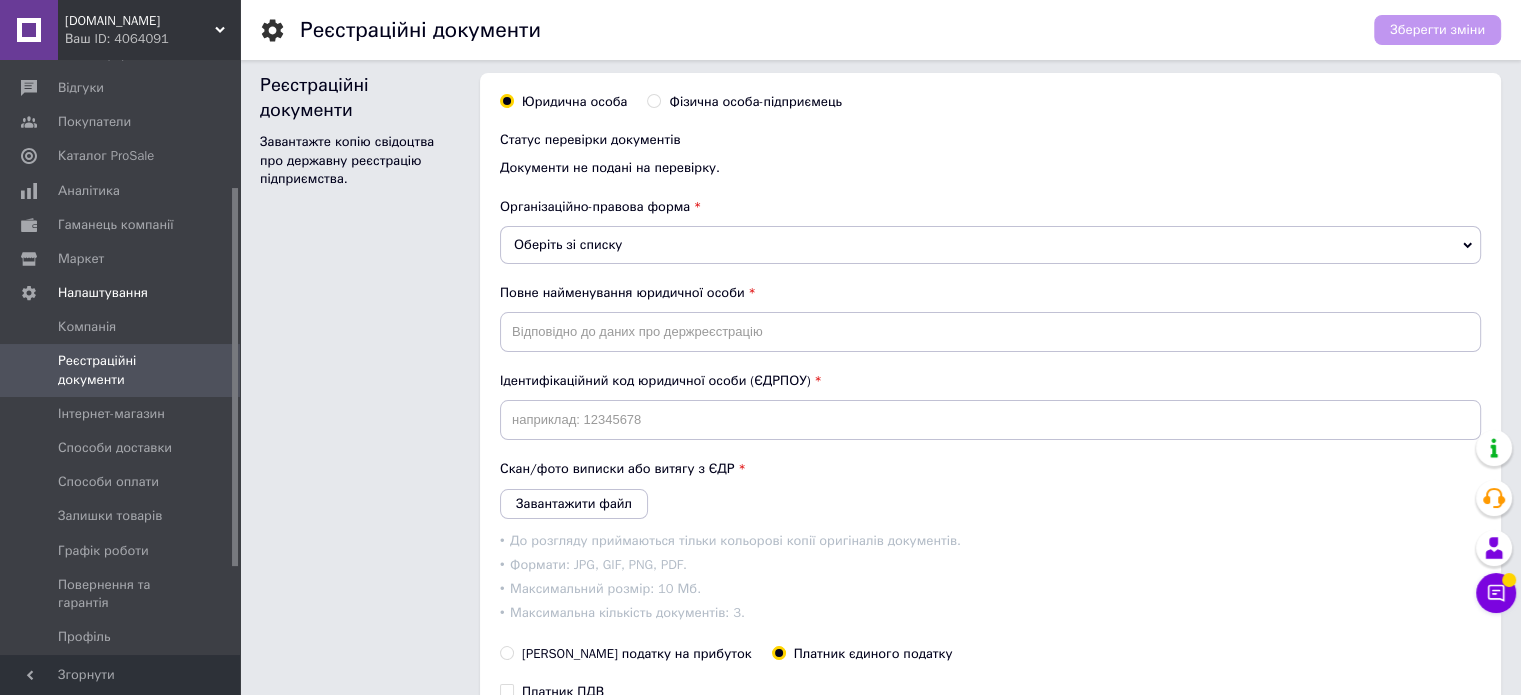 scroll, scrollTop: 0, scrollLeft: 0, axis: both 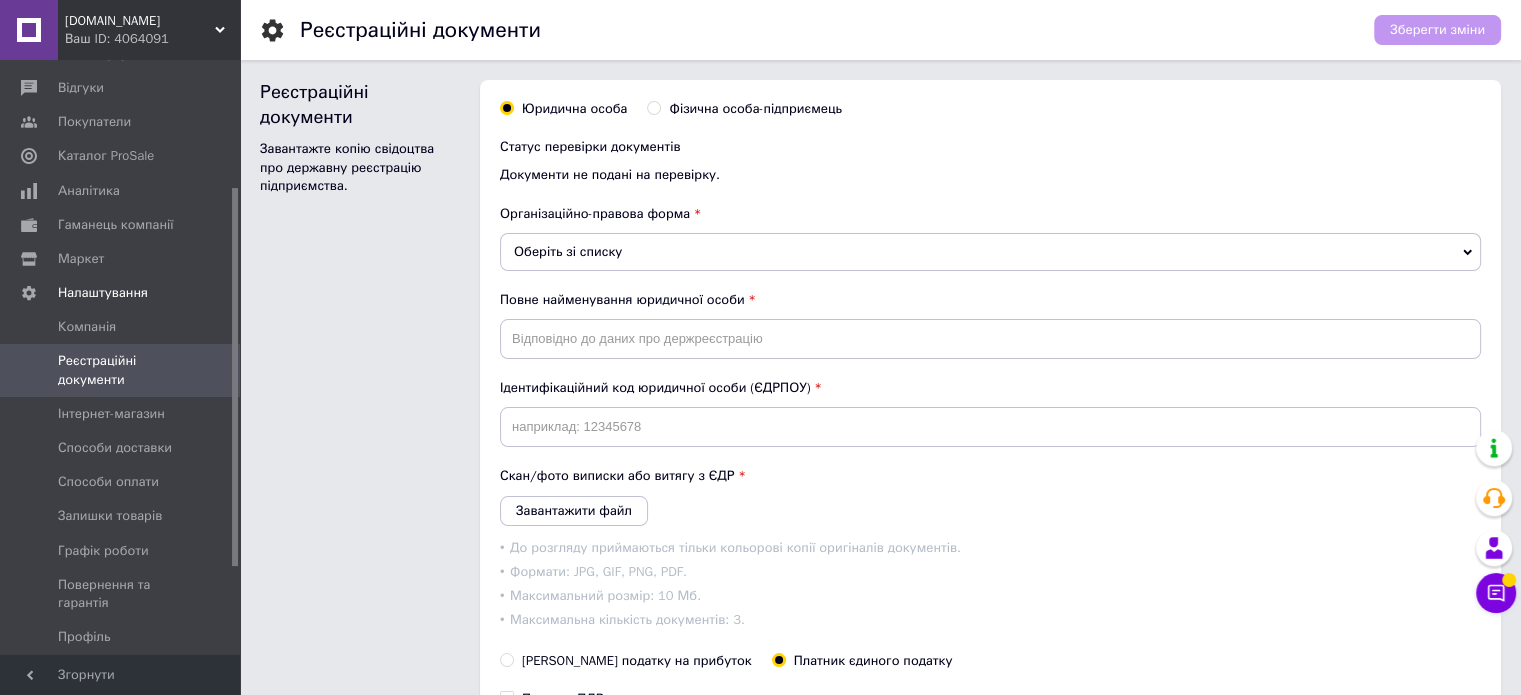click on "Оберіть зі списку" at bounding box center (990, 252) 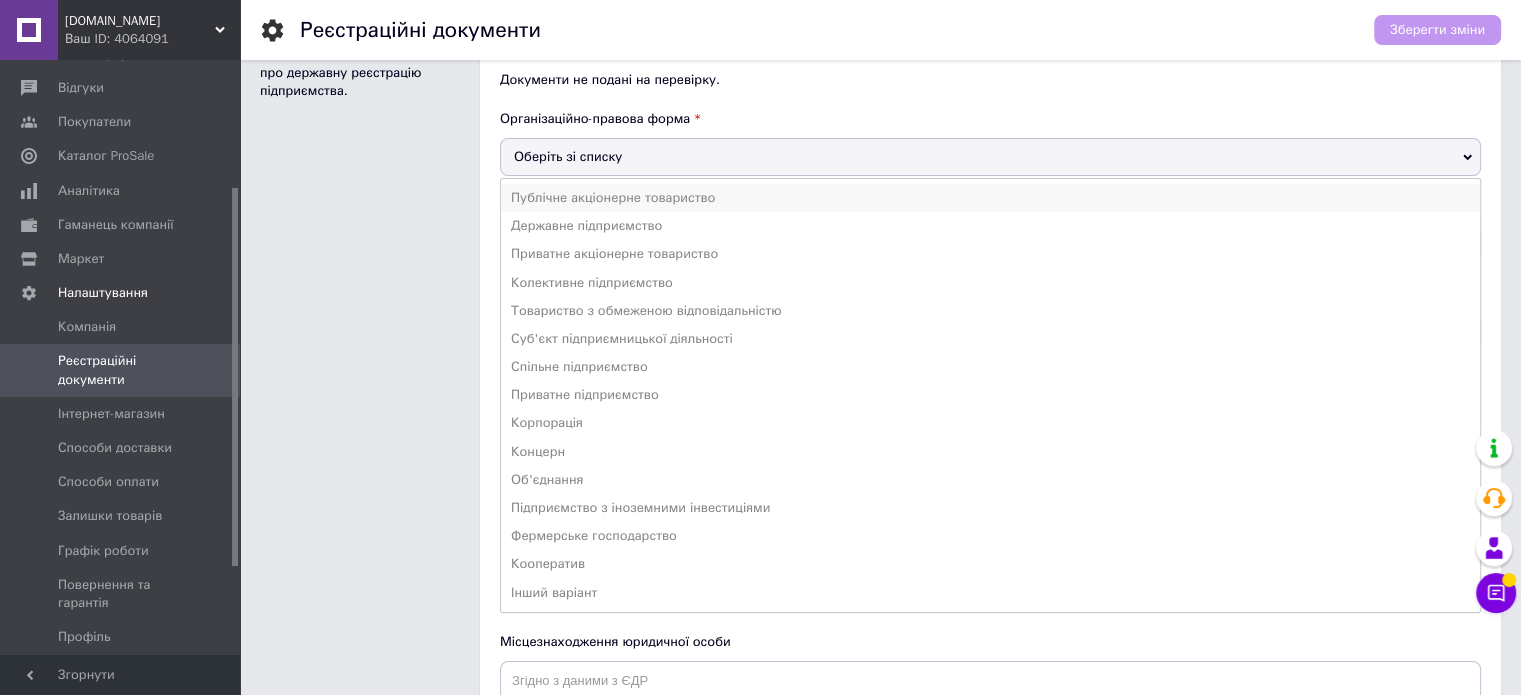scroll, scrollTop: 100, scrollLeft: 0, axis: vertical 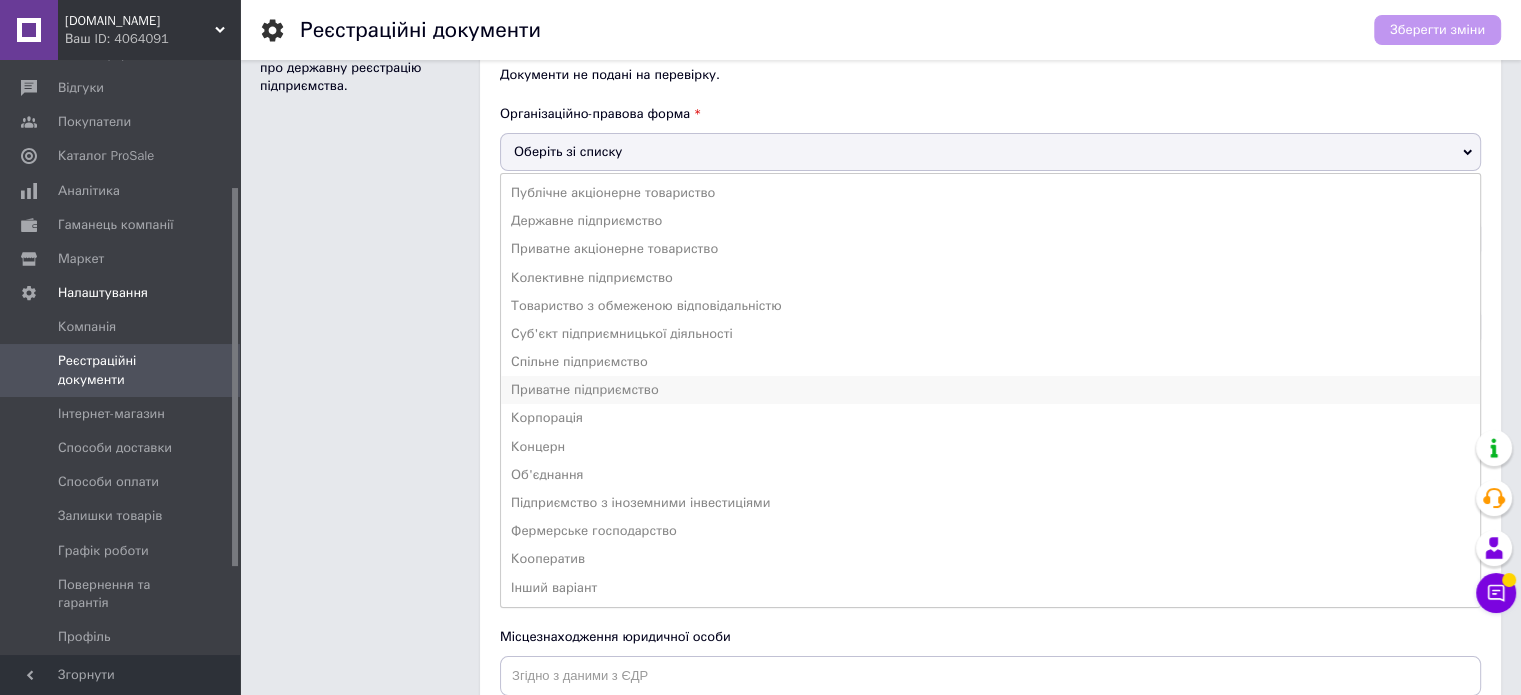 click on "Приватне підприємство" at bounding box center [990, 390] 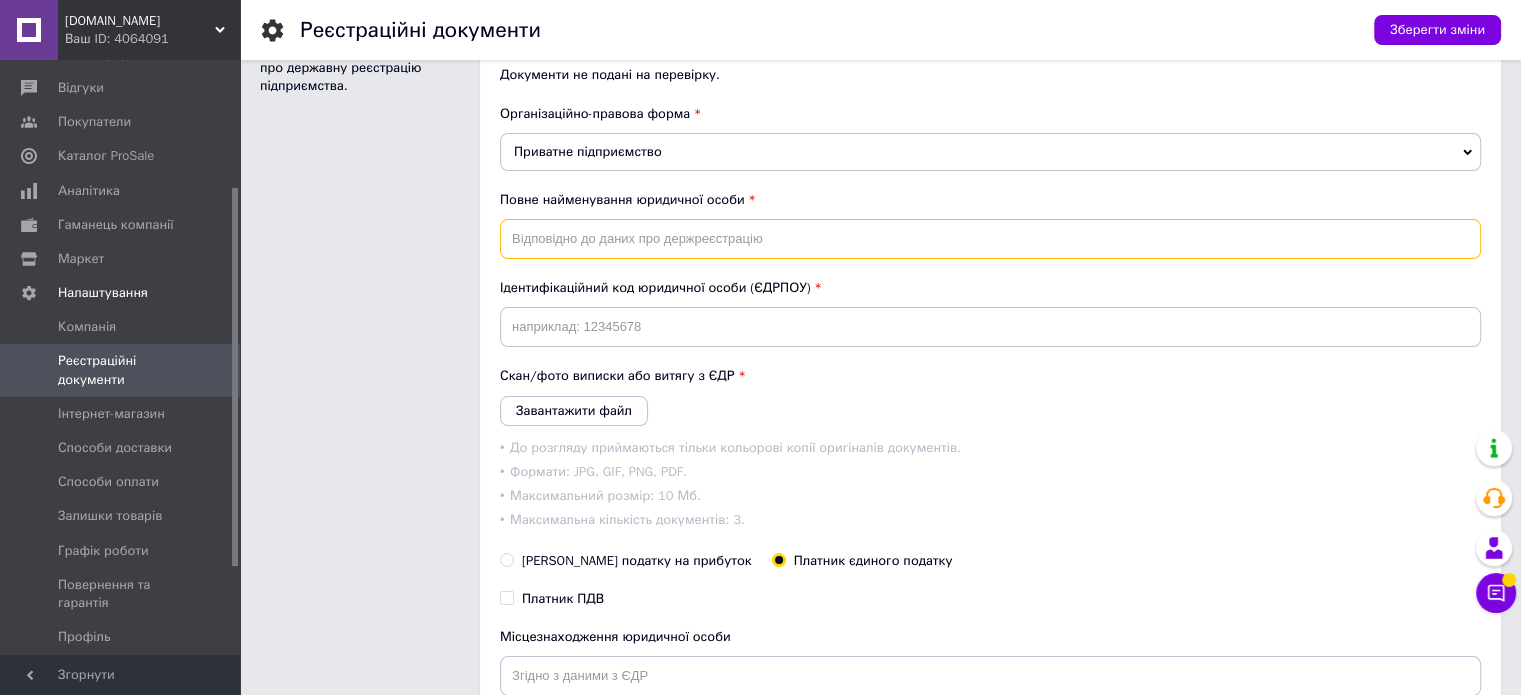 click at bounding box center [990, 239] 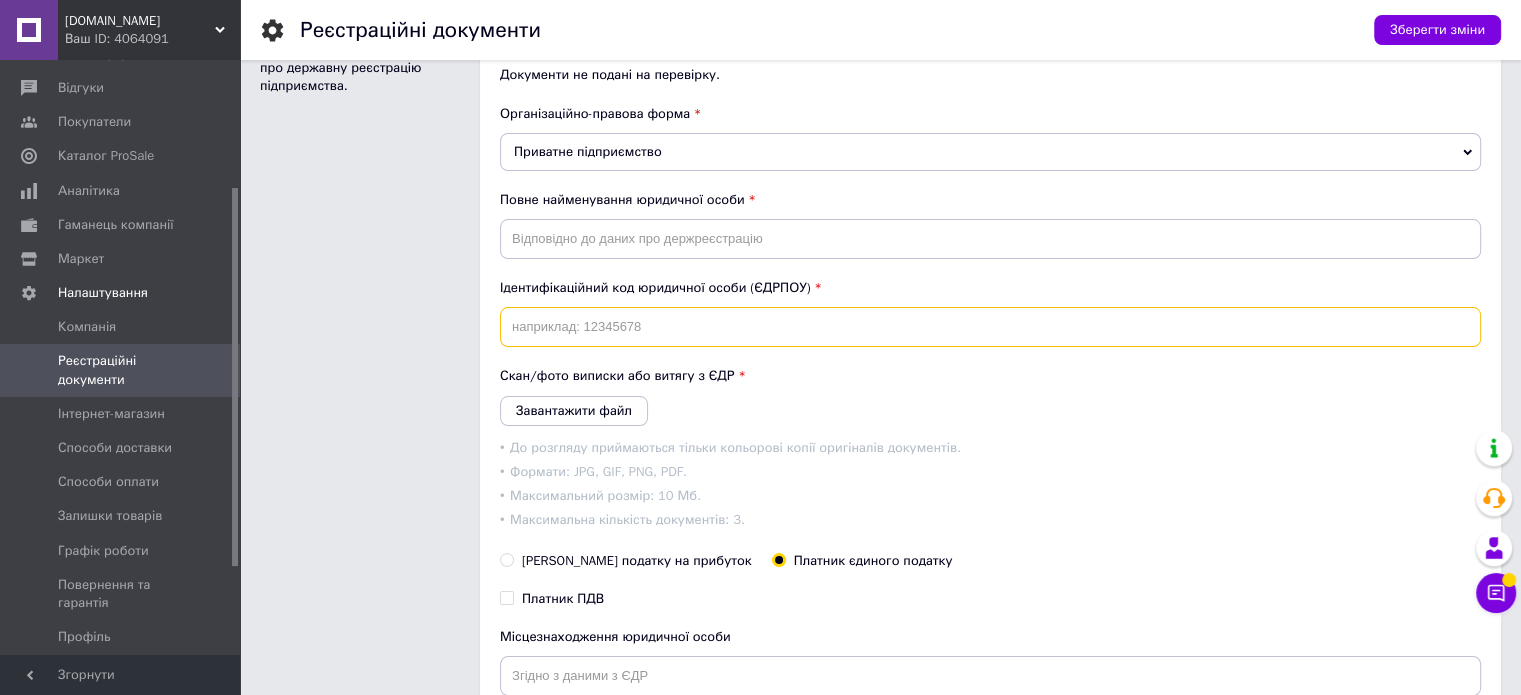 click at bounding box center (990, 327) 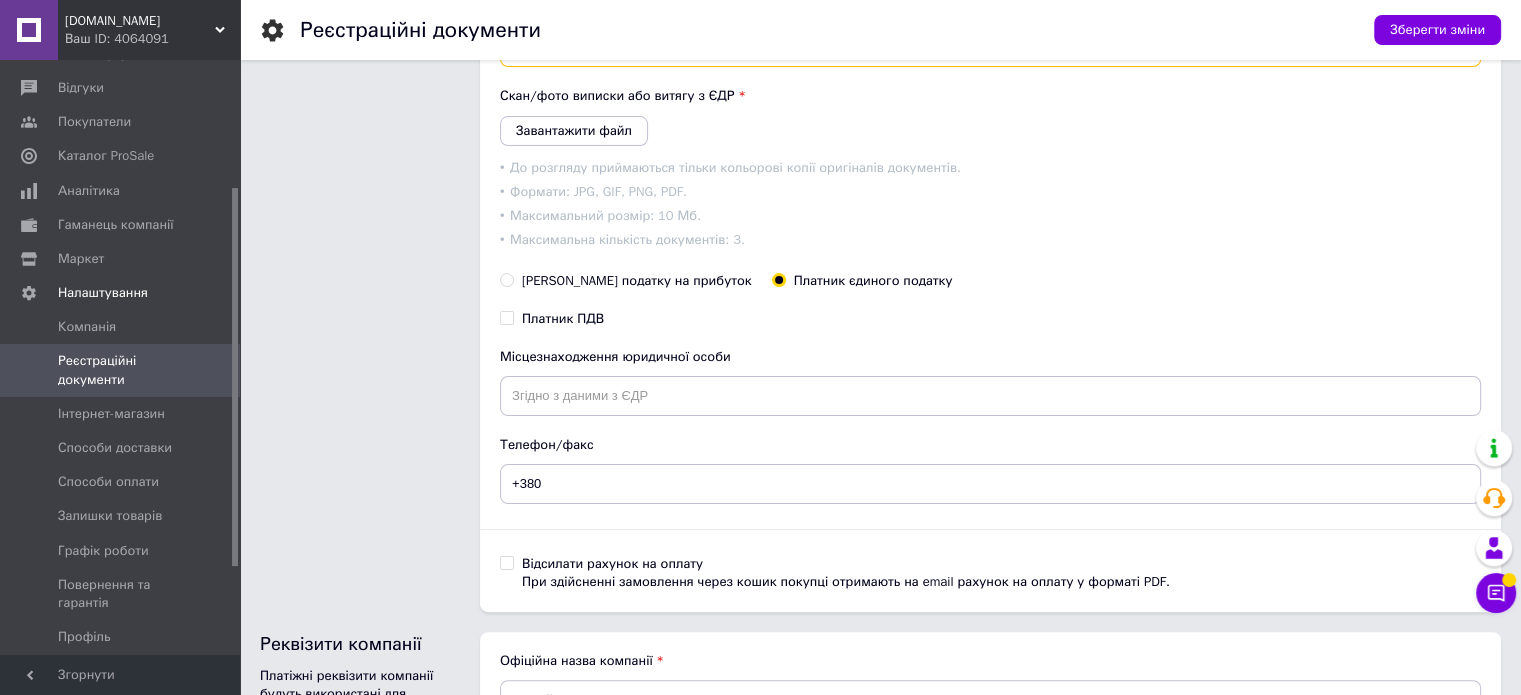 scroll, scrollTop: 357, scrollLeft: 0, axis: vertical 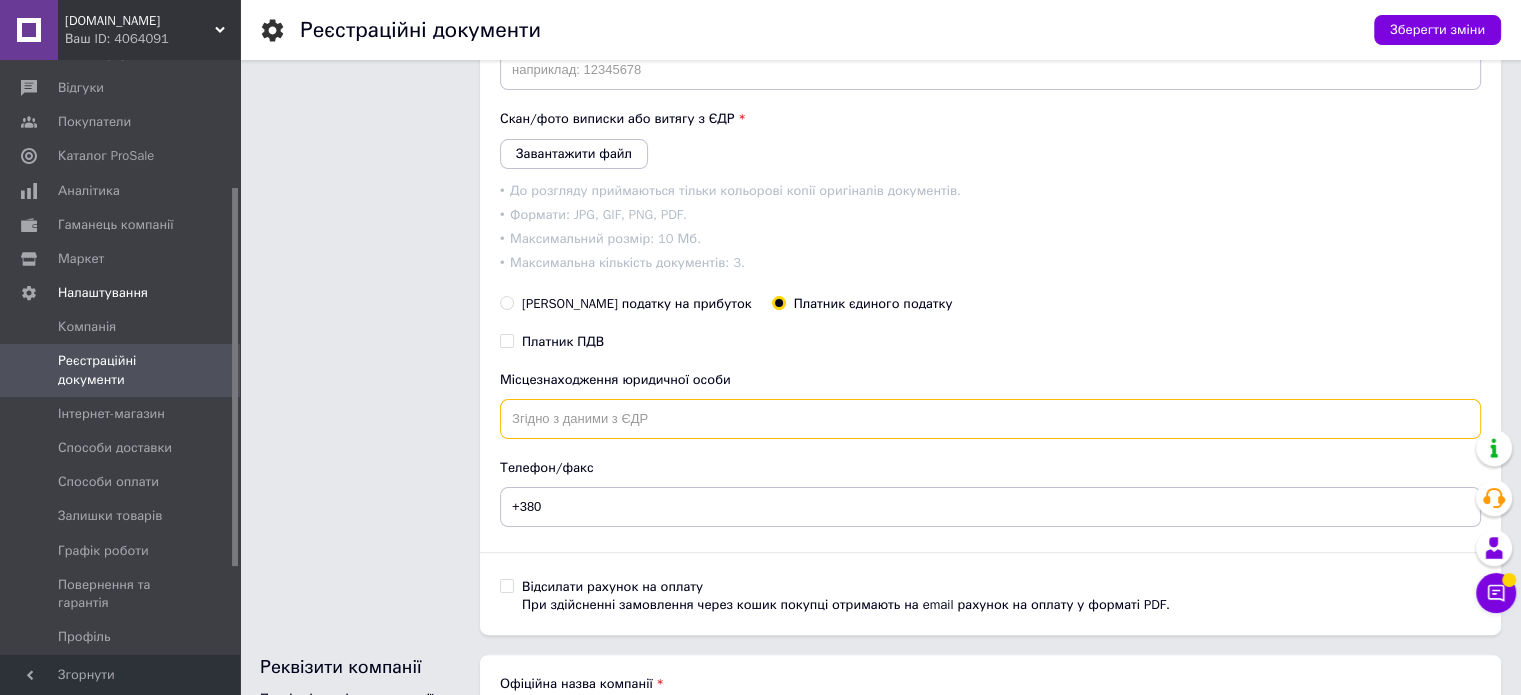 click at bounding box center [990, 419] 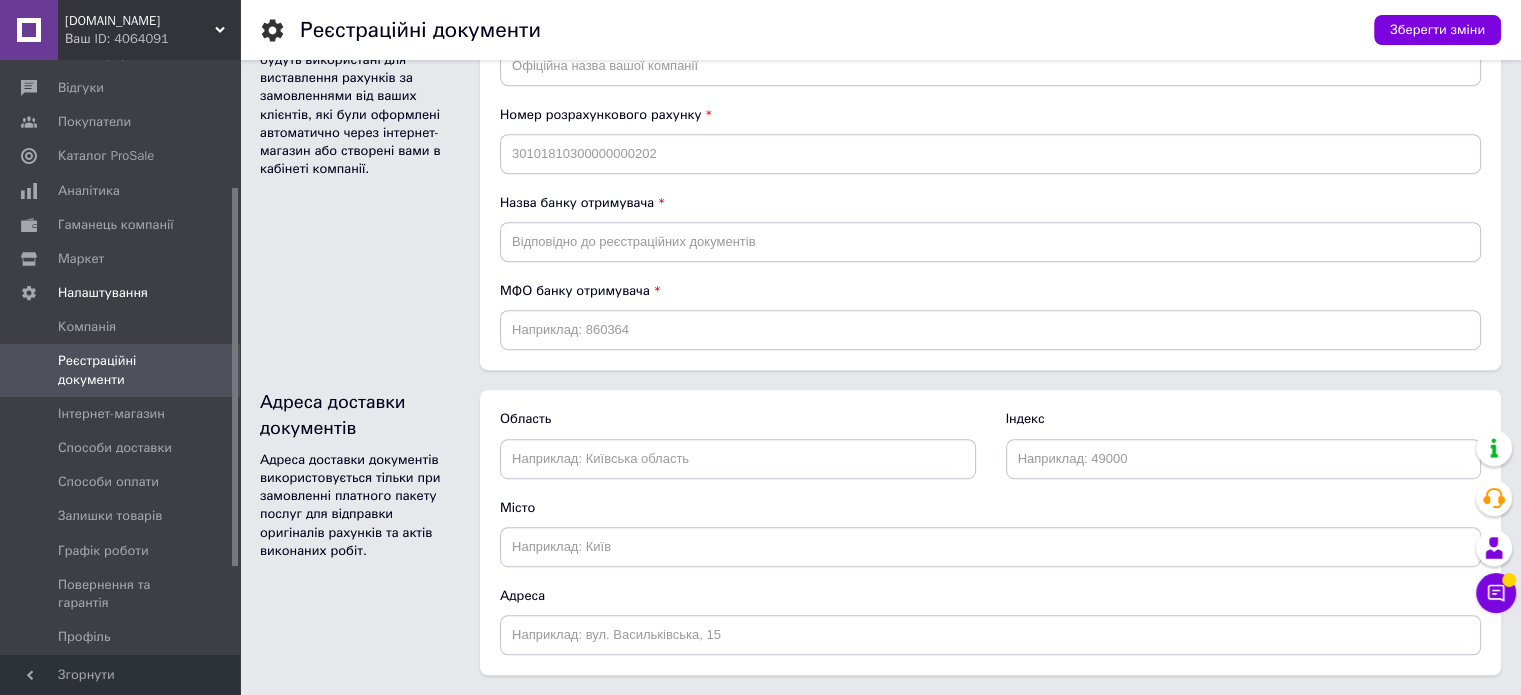 scroll, scrollTop: 1057, scrollLeft: 0, axis: vertical 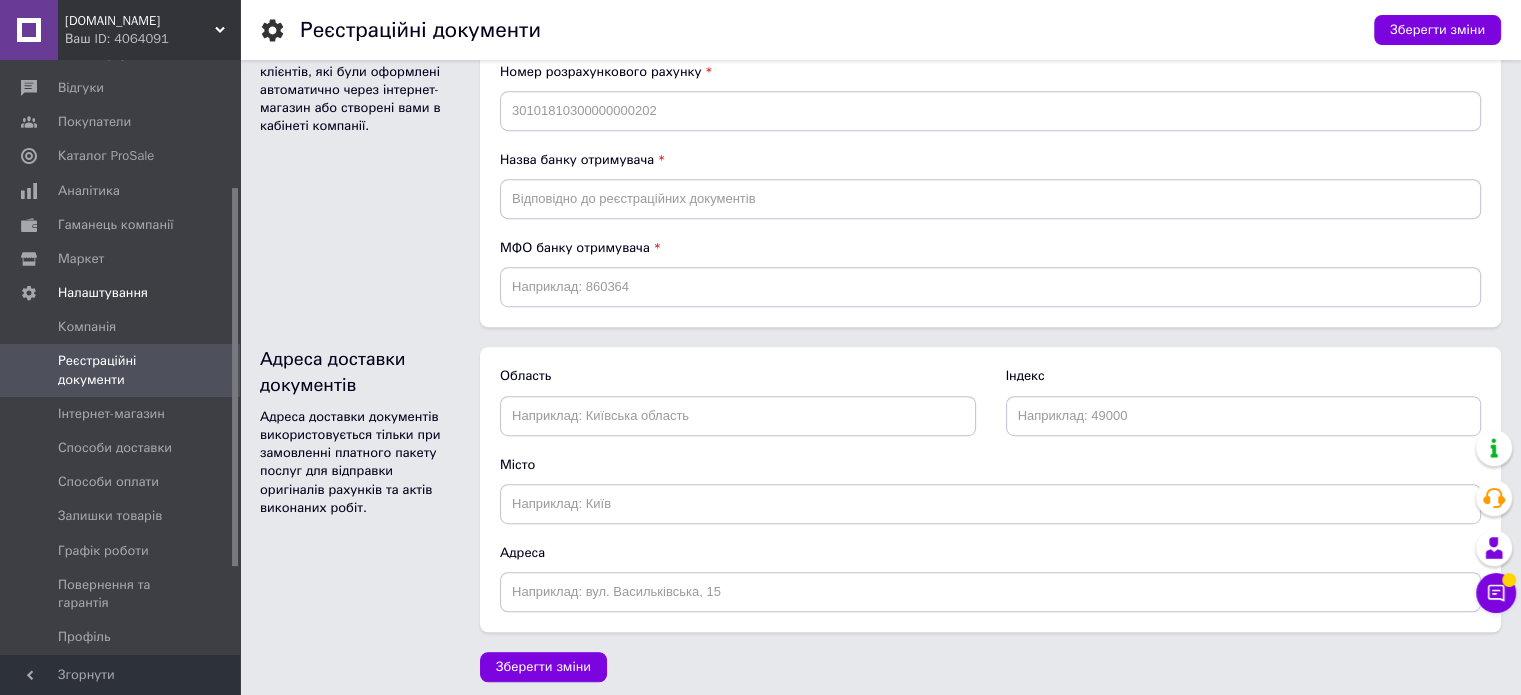 click on "Адреса доставки документів Адреса доставки документів використовується тільки при замовленні платного
пакету послуг для відправки оригіналів рахунків та актів виконаних робіт." at bounding box center (360, 489) 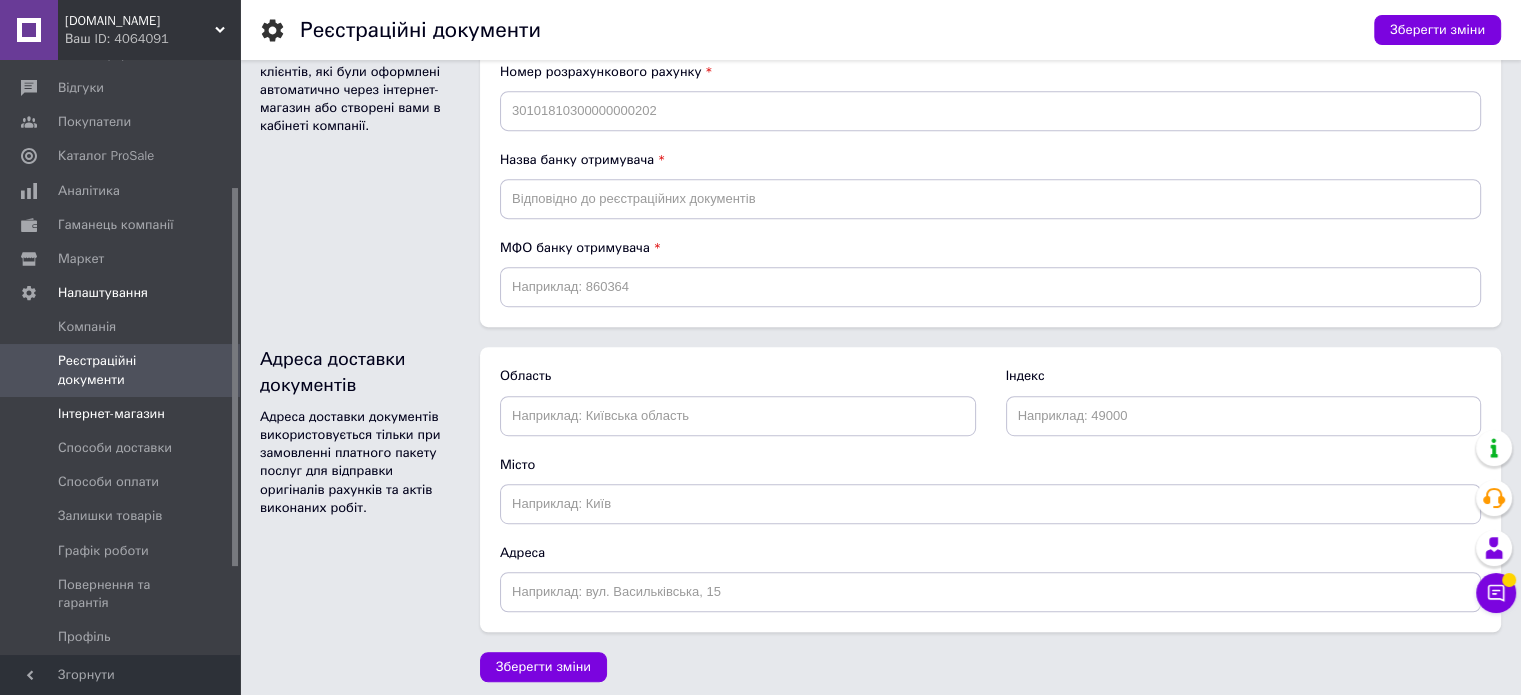 click on "Інтернет-магазин" at bounding box center [121, 414] 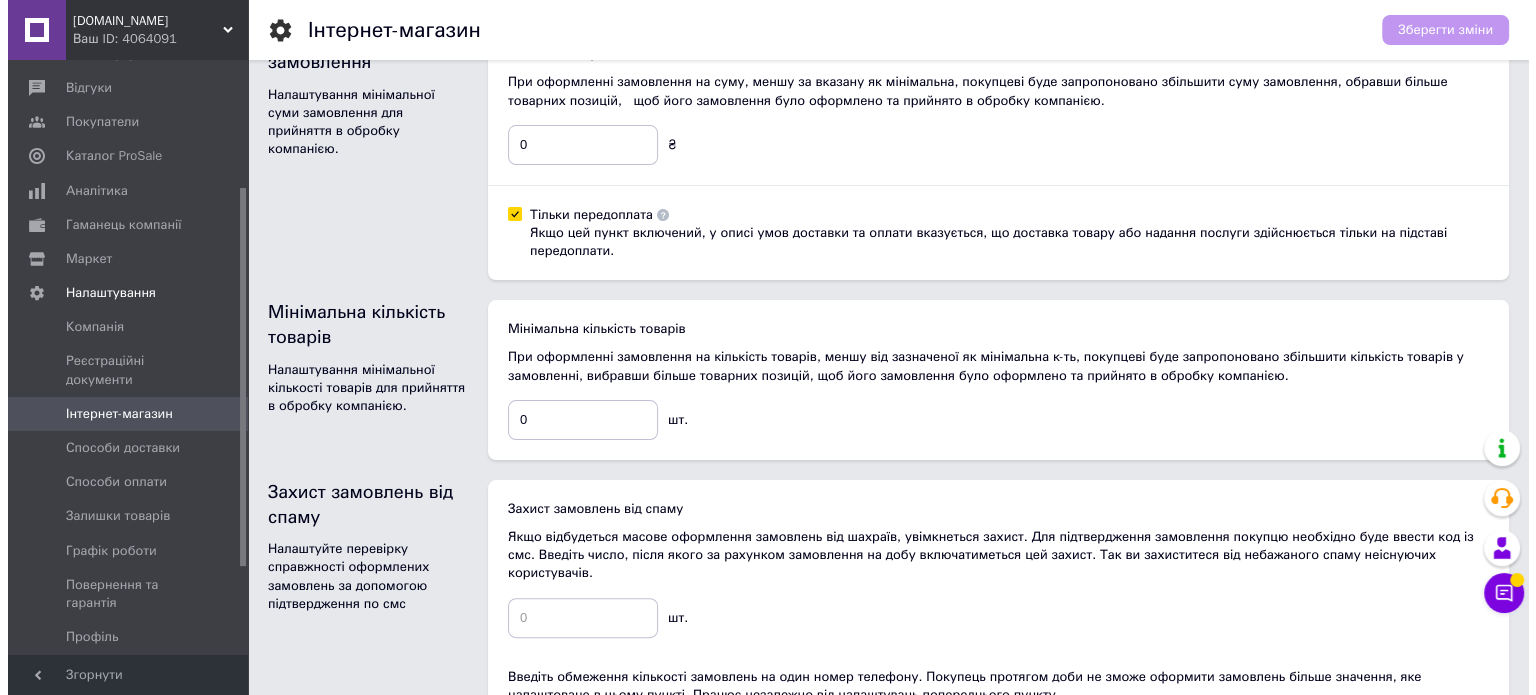 scroll, scrollTop: 0, scrollLeft: 0, axis: both 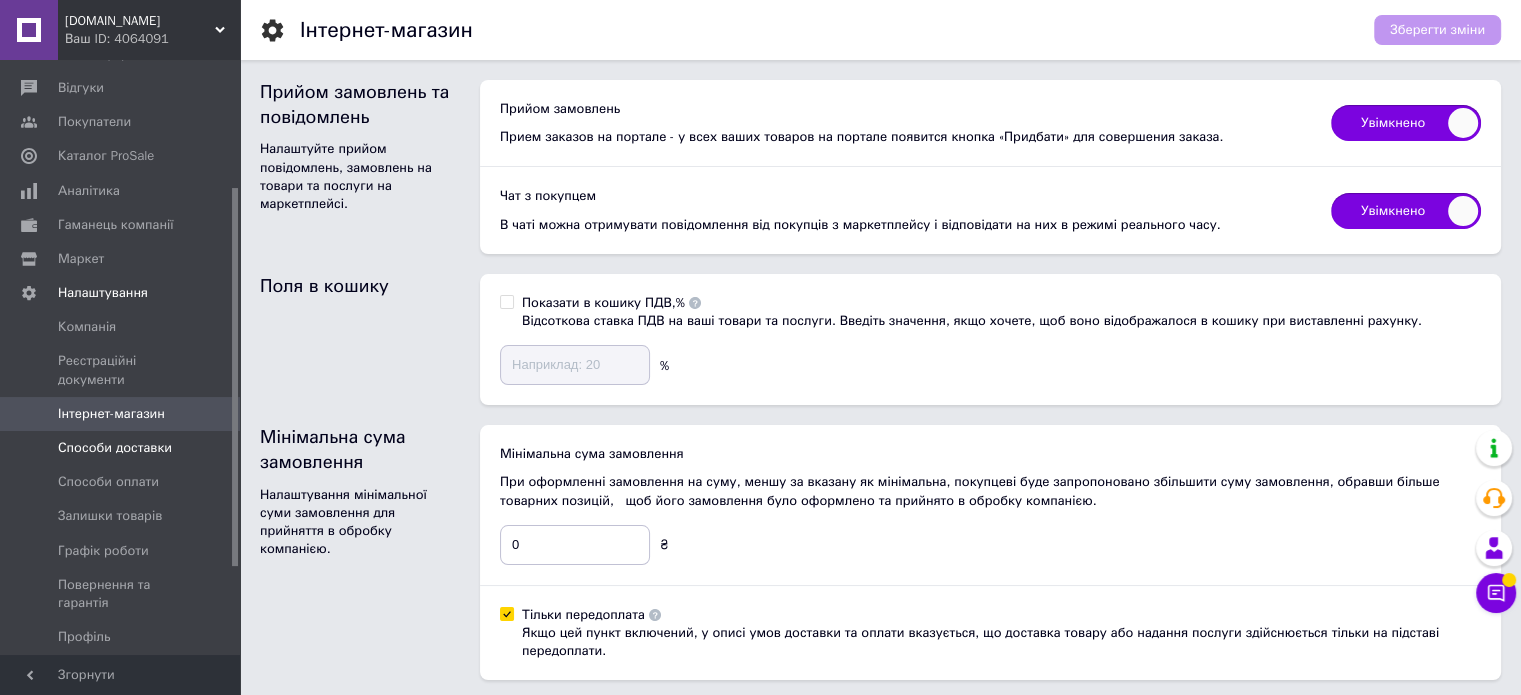 click on "Способи доставки" at bounding box center [115, 448] 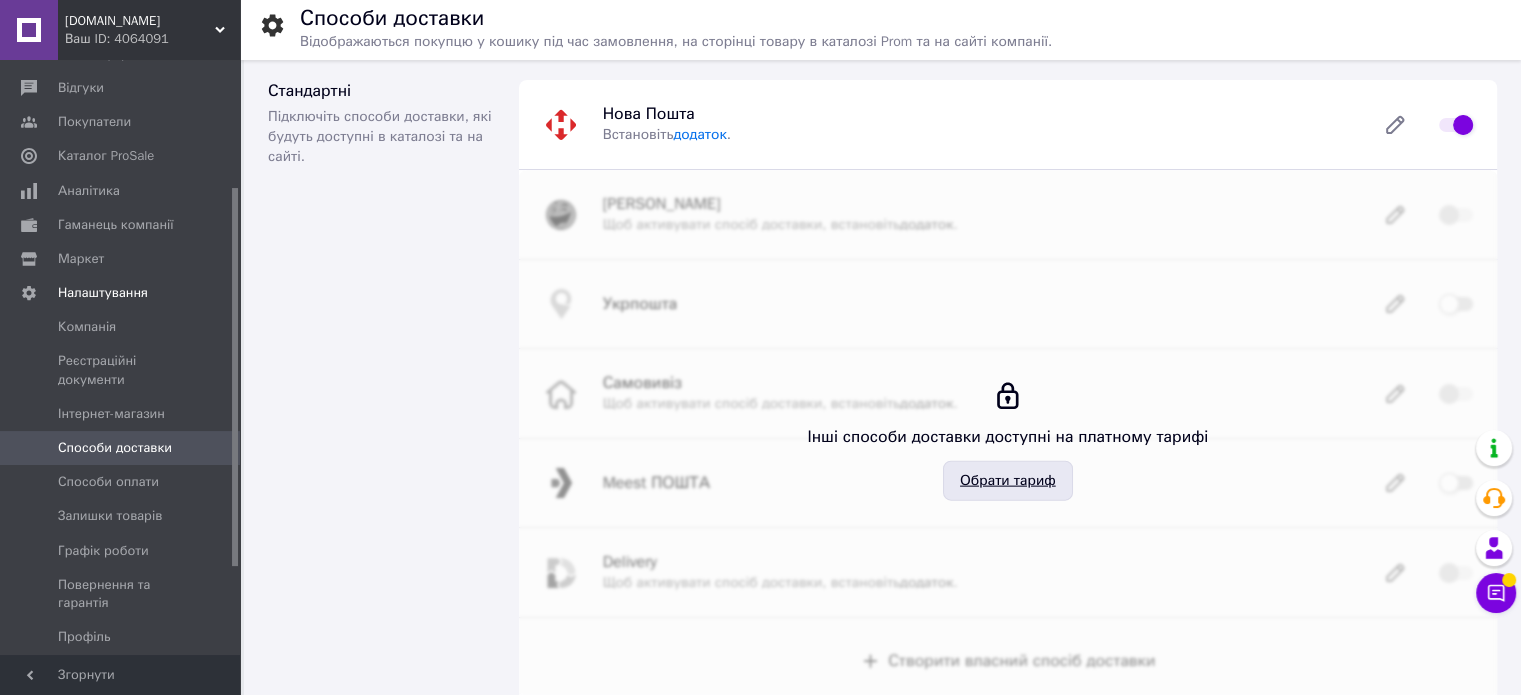 click on "Обрати тариф" at bounding box center [1008, 480] 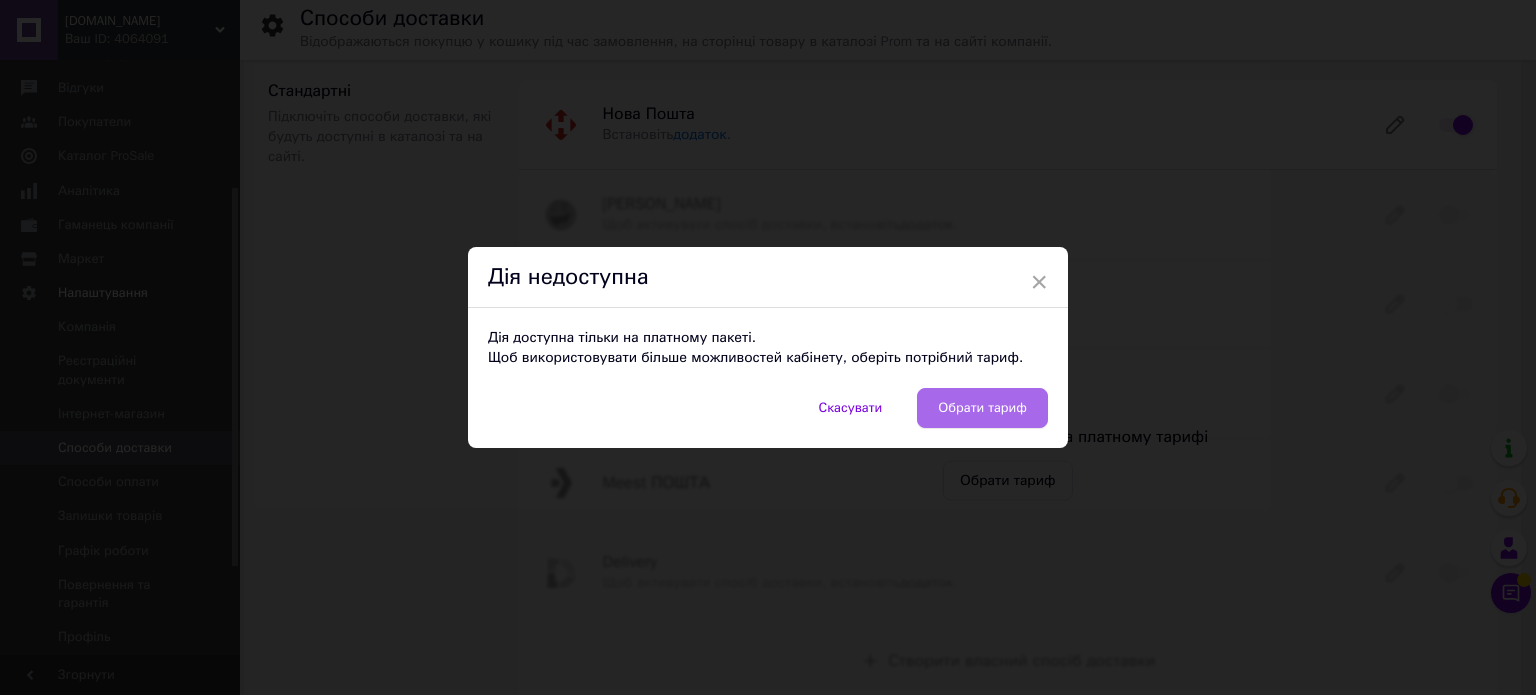 click on "Обрати тариф" at bounding box center (982, 408) 